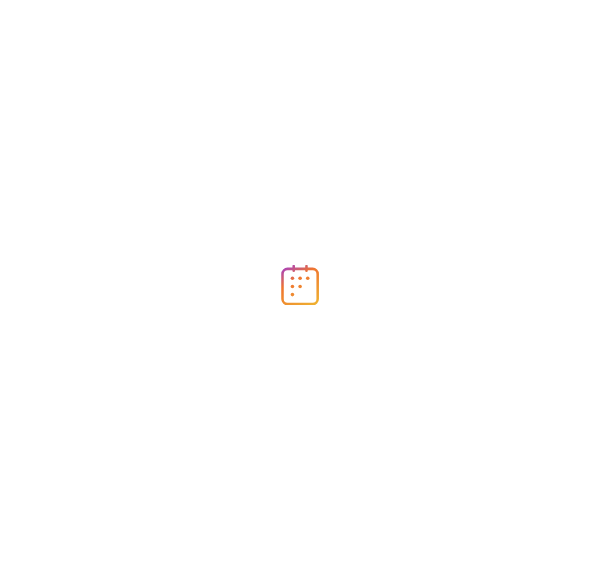 scroll, scrollTop: 0, scrollLeft: 0, axis: both 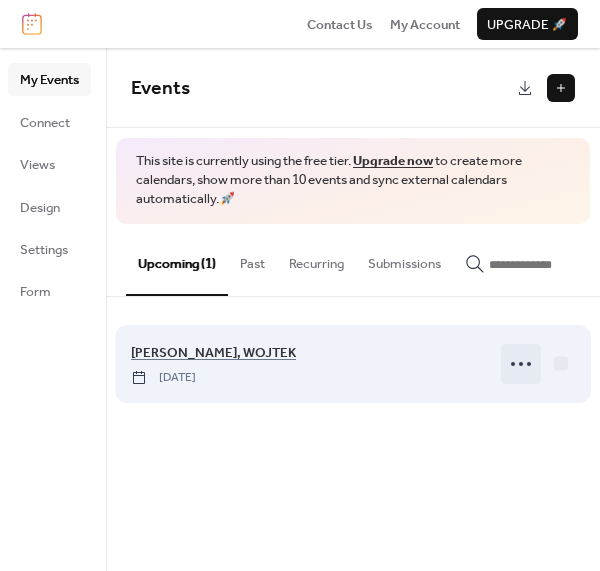 click 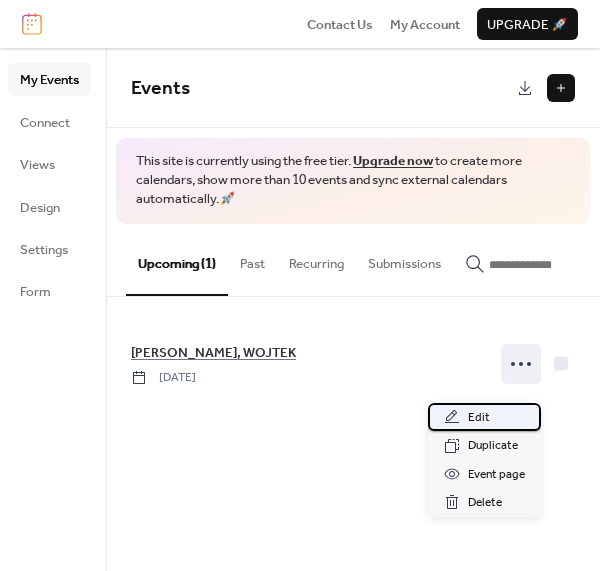 click on "Edit" at bounding box center [479, 418] 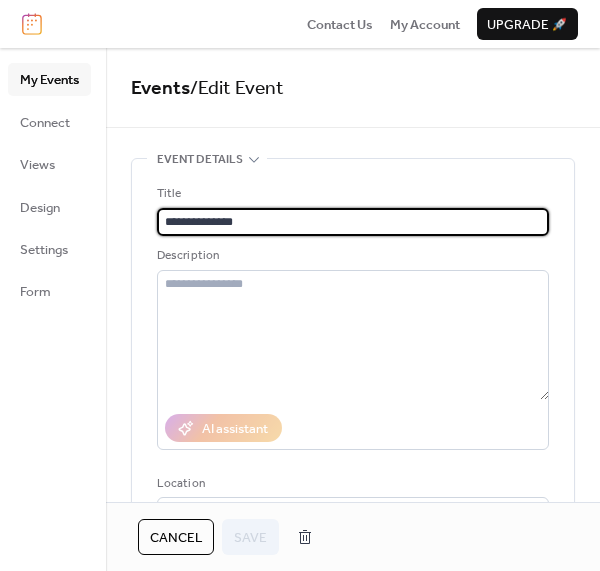 drag, startPoint x: 180, startPoint y: 233, endPoint x: 314, endPoint y: 248, distance: 134.83694 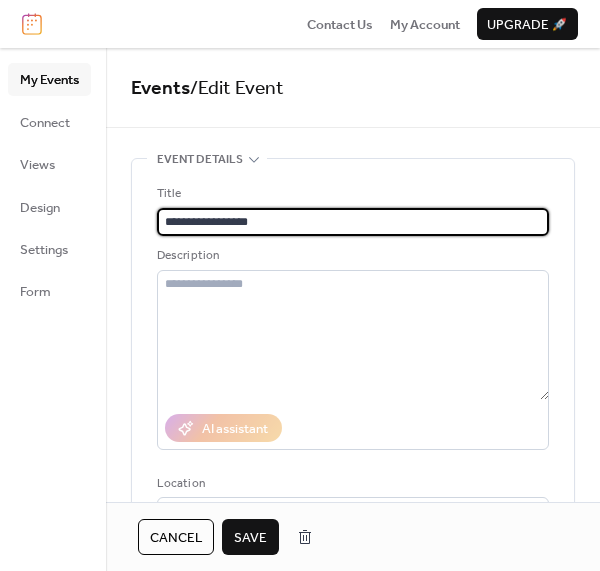 click on "**********" at bounding box center [353, 222] 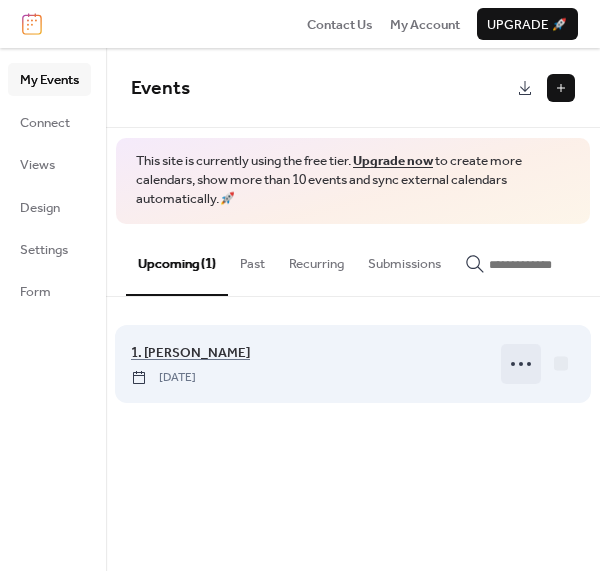 click 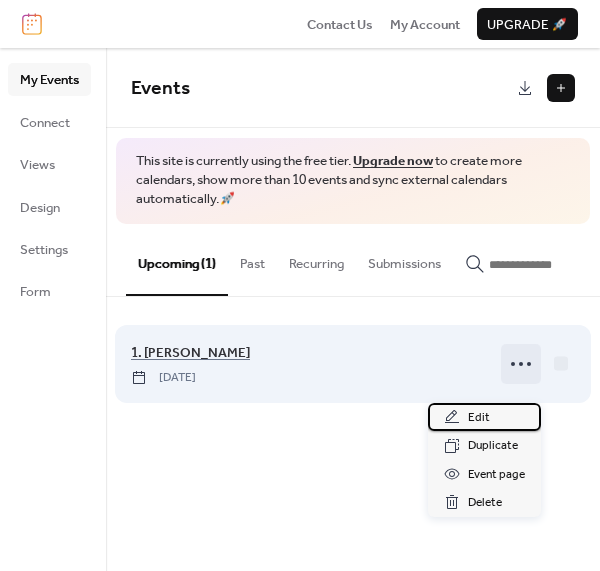 click on "Edit" at bounding box center (479, 418) 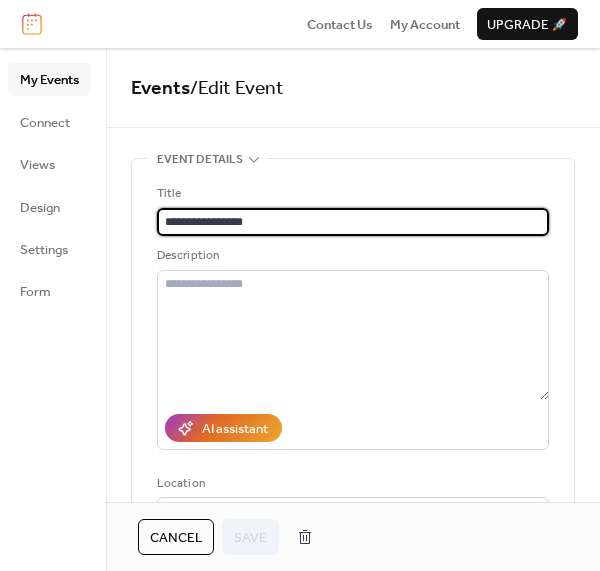 click on "**********" at bounding box center [353, 222] 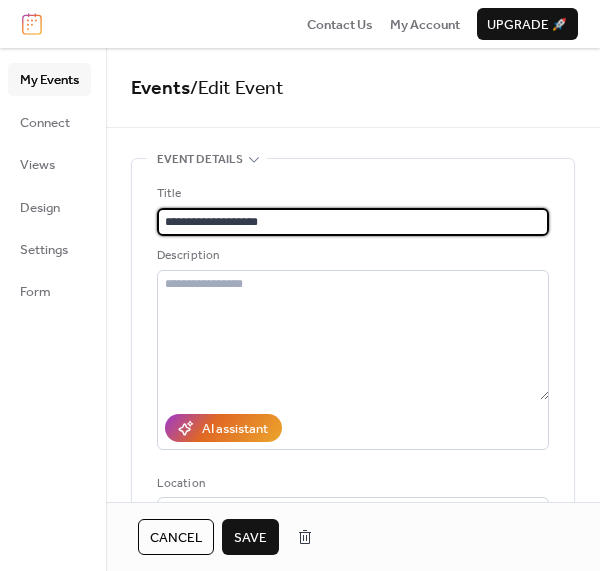 click on "**********" at bounding box center (353, 222) 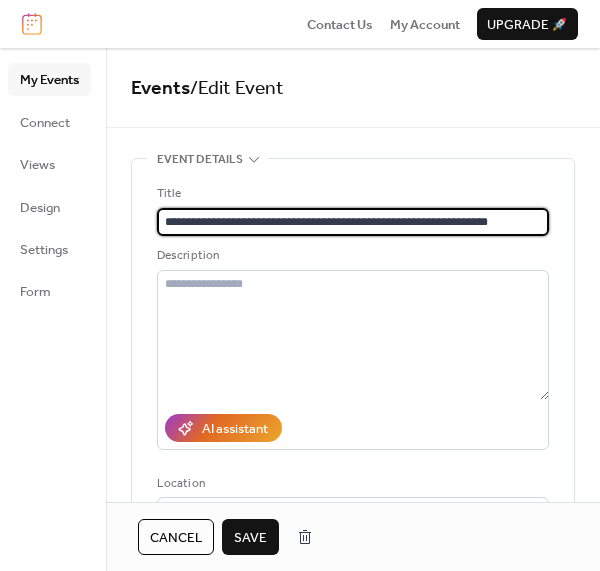 type on "**********" 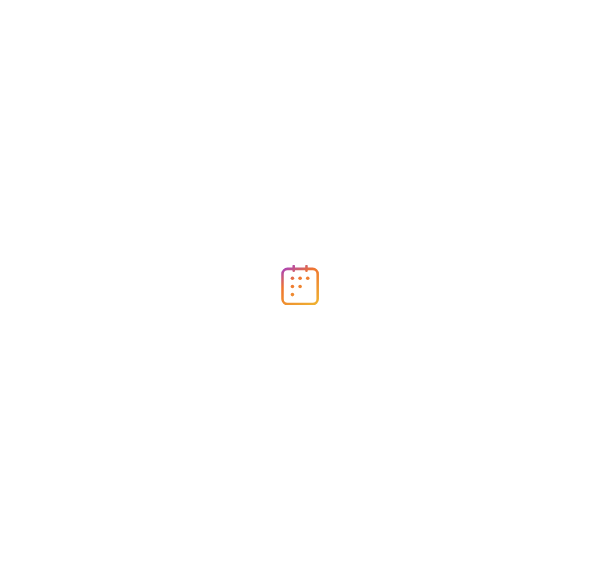 scroll, scrollTop: 0, scrollLeft: 0, axis: both 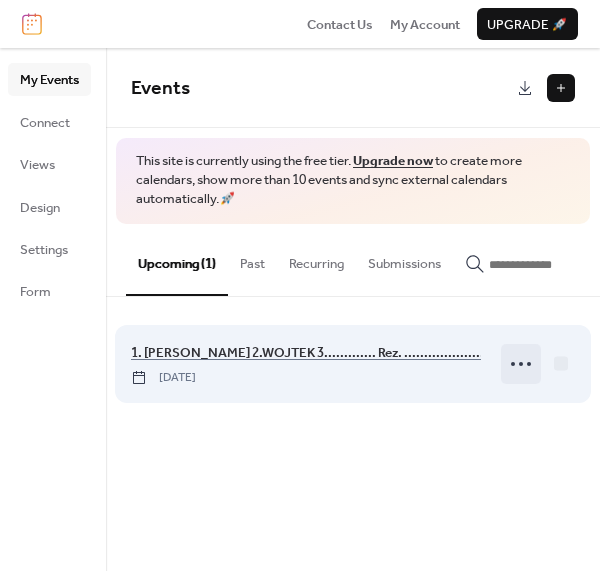 click 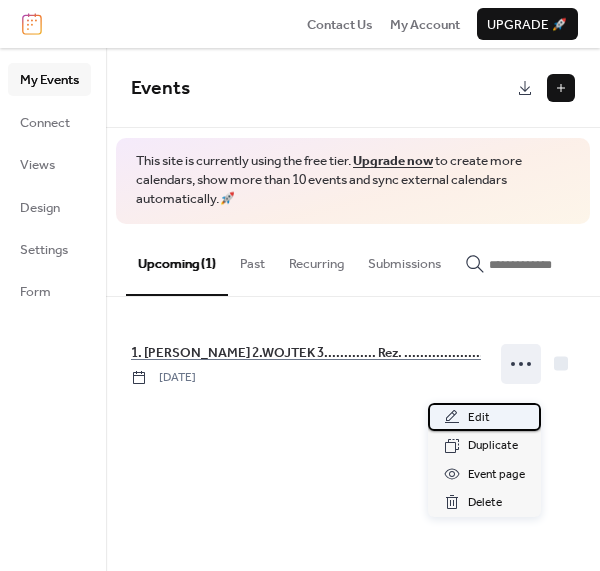 click on "Edit" at bounding box center (479, 418) 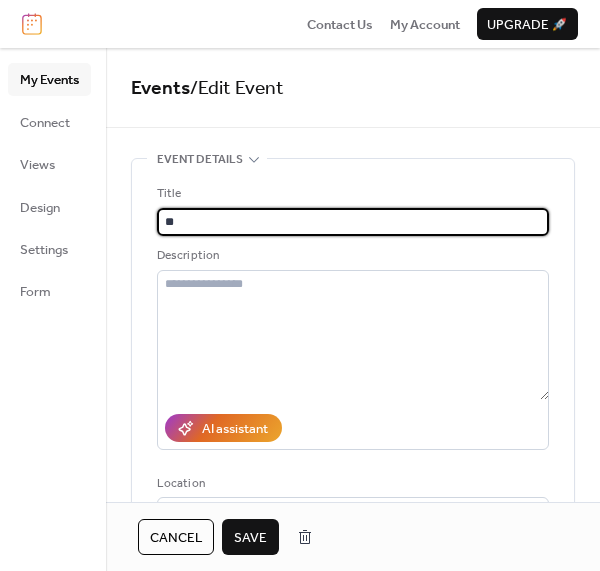 type on "*" 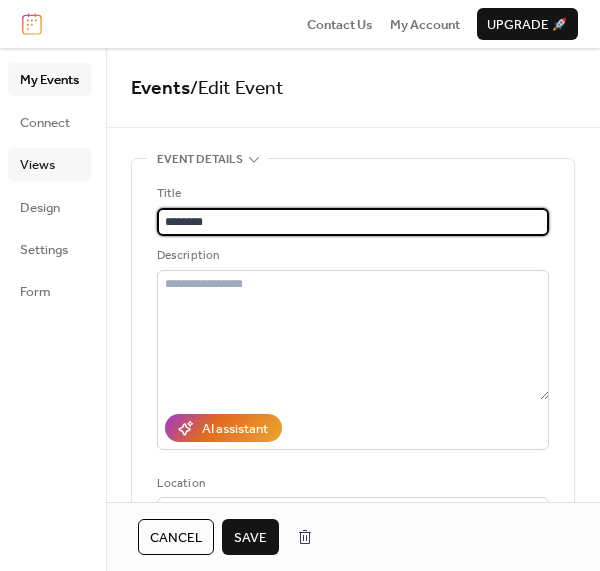 type on "********" 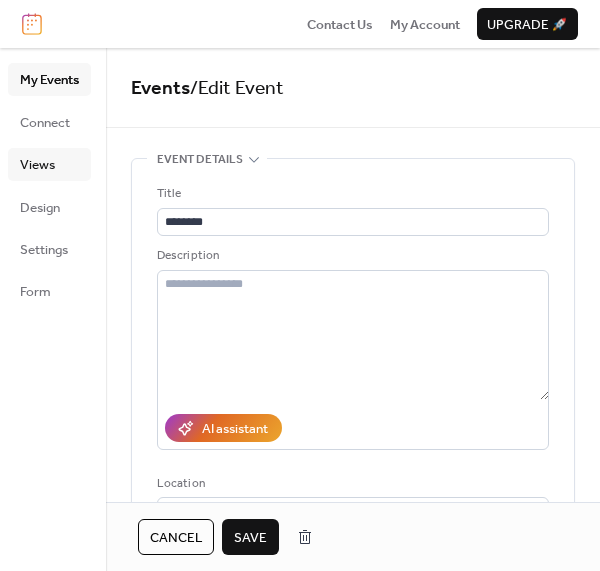 click on "Views" at bounding box center (37, 165) 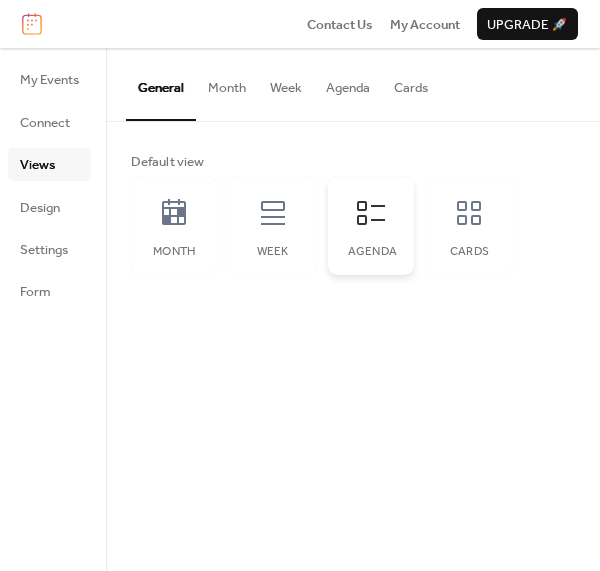 click on "Agenda" at bounding box center [371, 226] 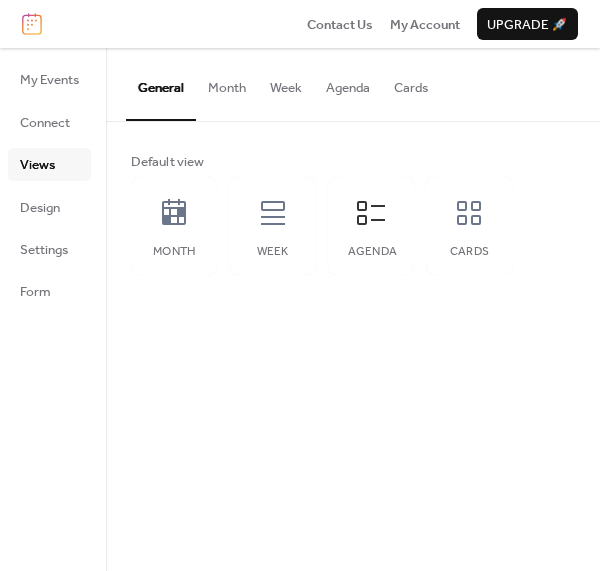 click on "Agenda" at bounding box center (348, 83) 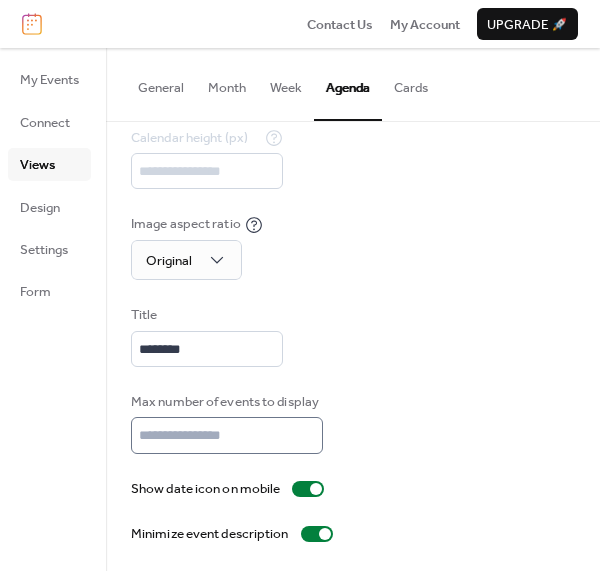 scroll, scrollTop: 185, scrollLeft: 0, axis: vertical 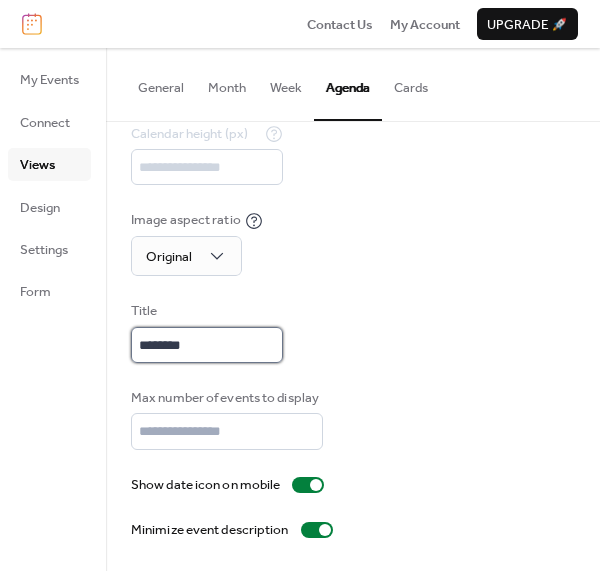 click on "********" at bounding box center [207, 345] 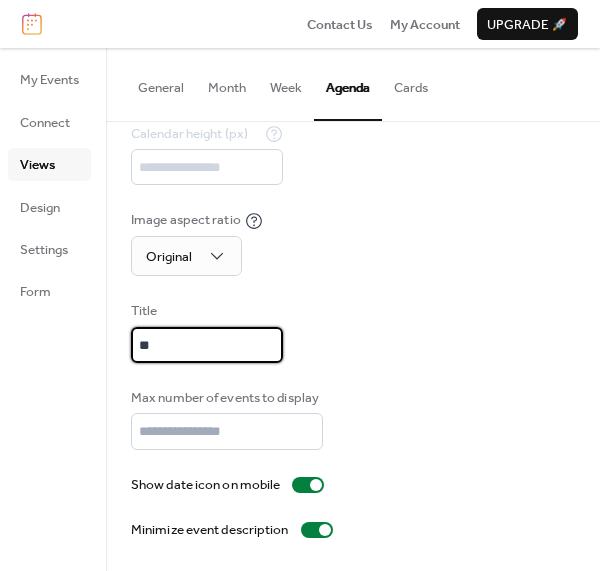 type on "*" 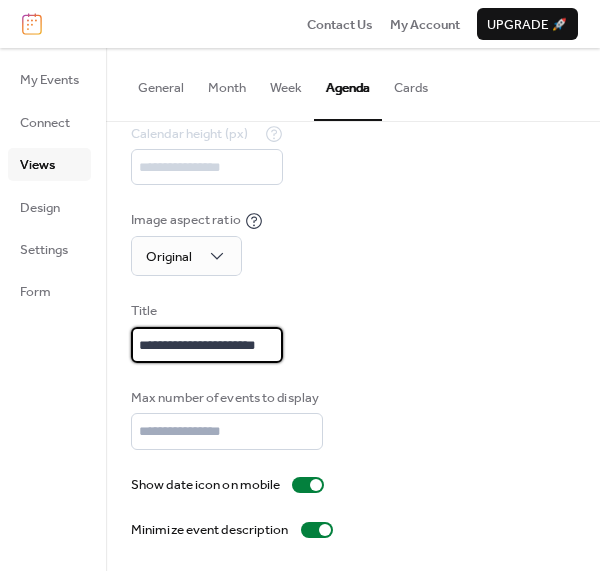 click on "**********" at bounding box center [207, 345] 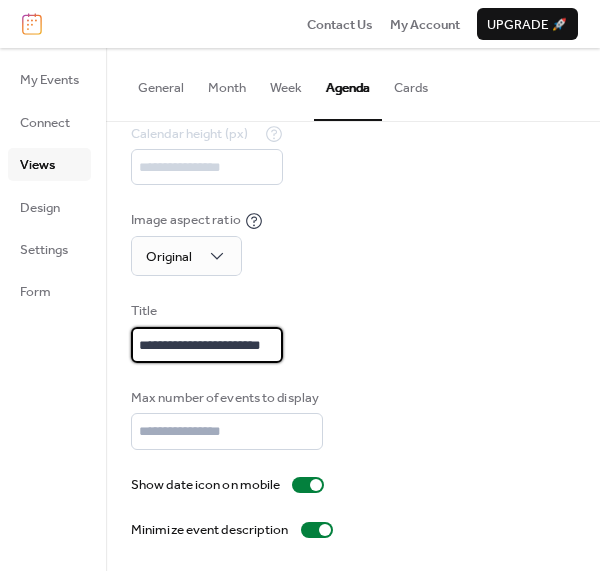 click on "**********" at bounding box center (207, 345) 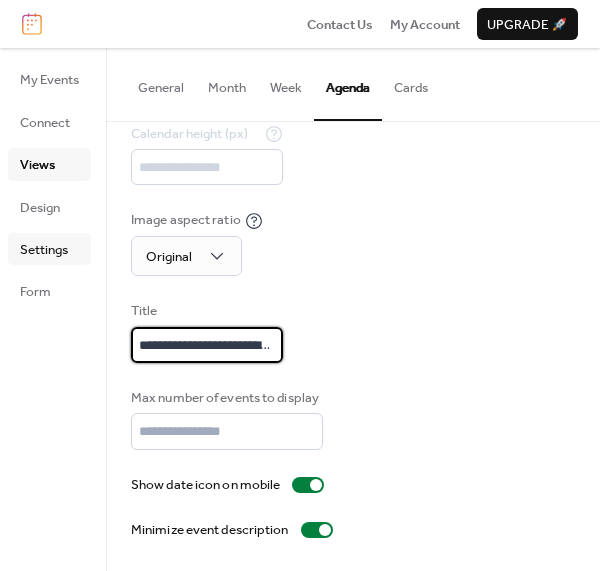 type on "**********" 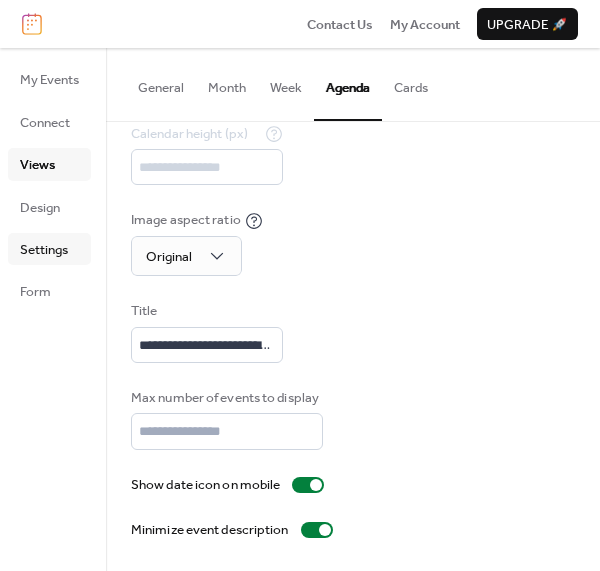 click on "Settings" at bounding box center [44, 250] 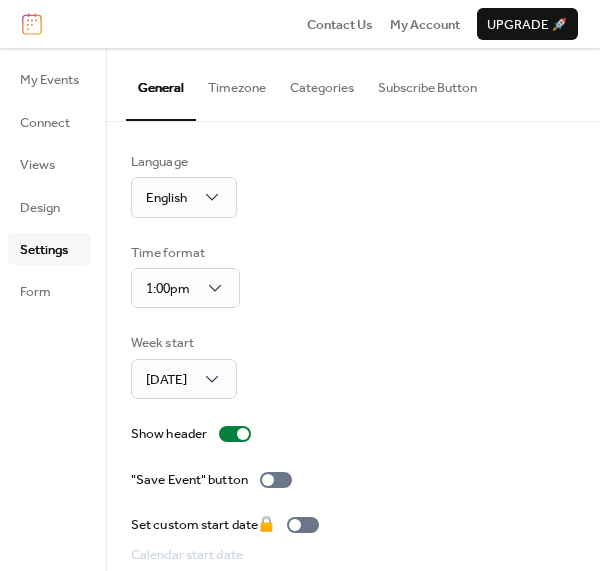 scroll, scrollTop: 155, scrollLeft: 0, axis: vertical 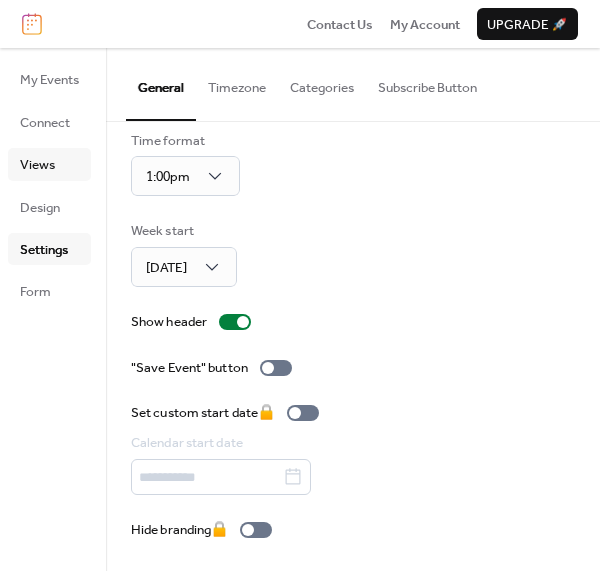 click on "Views" at bounding box center (37, 165) 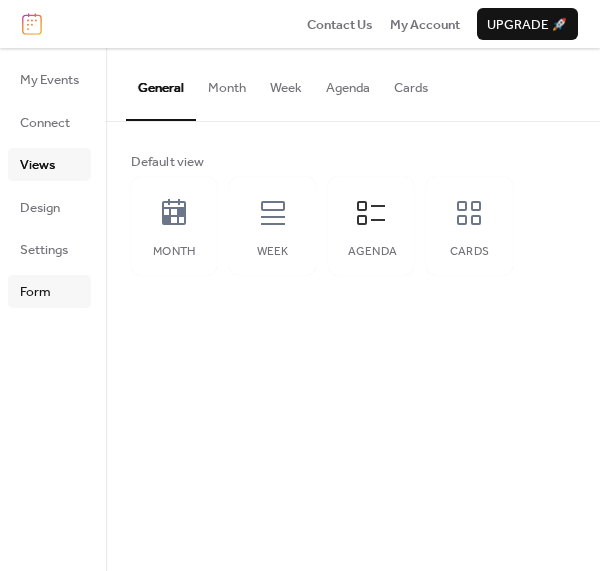 click on "Form" at bounding box center (35, 292) 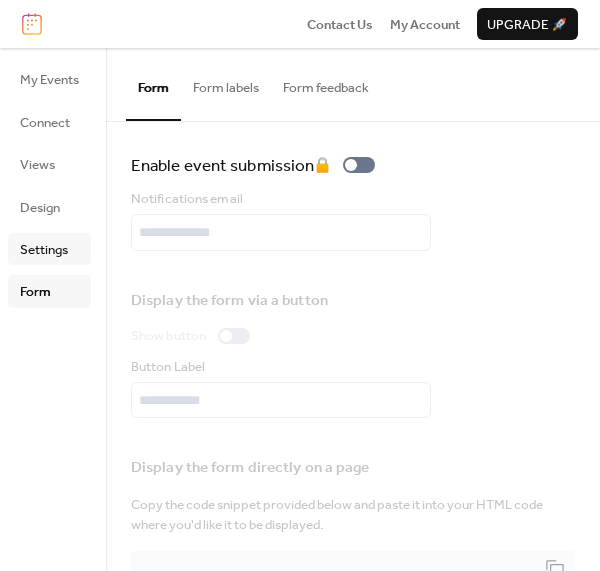 click on "Settings" at bounding box center (44, 250) 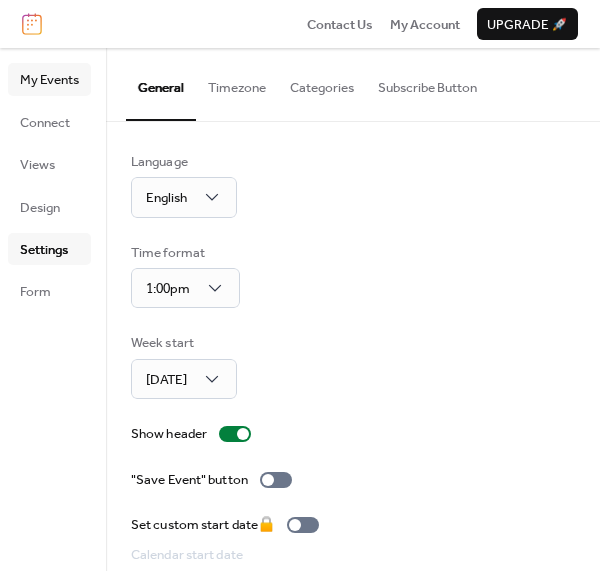 click on "My Events" at bounding box center [49, 80] 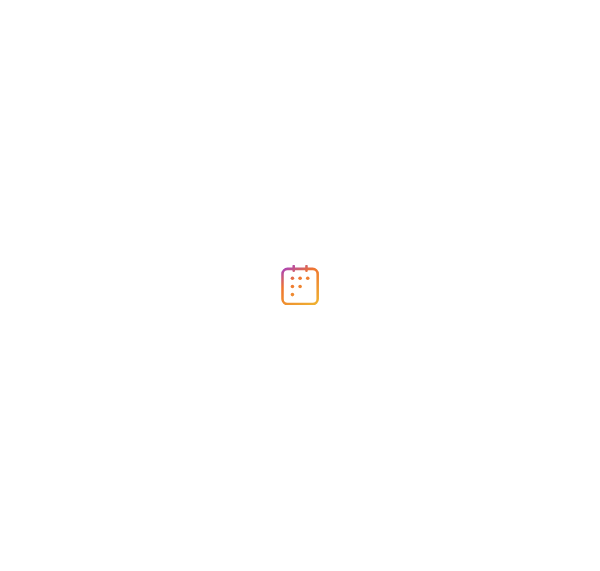 scroll, scrollTop: 0, scrollLeft: 0, axis: both 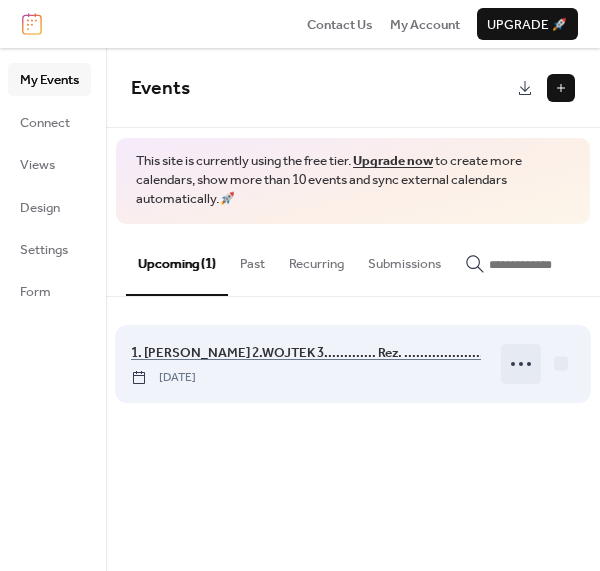 click 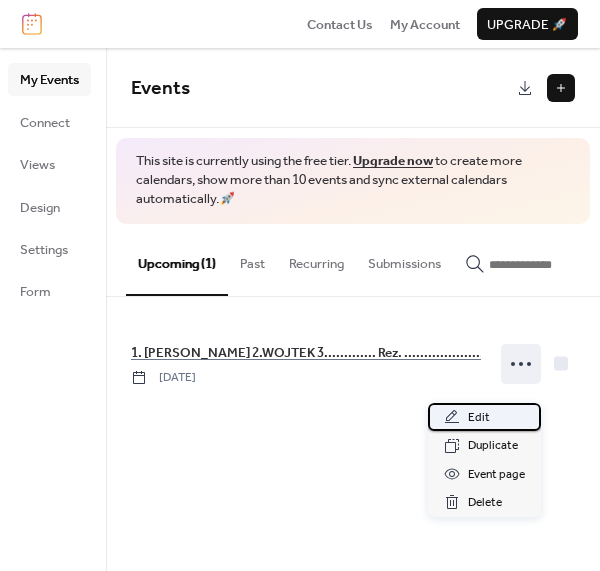 click on "Edit" at bounding box center [479, 418] 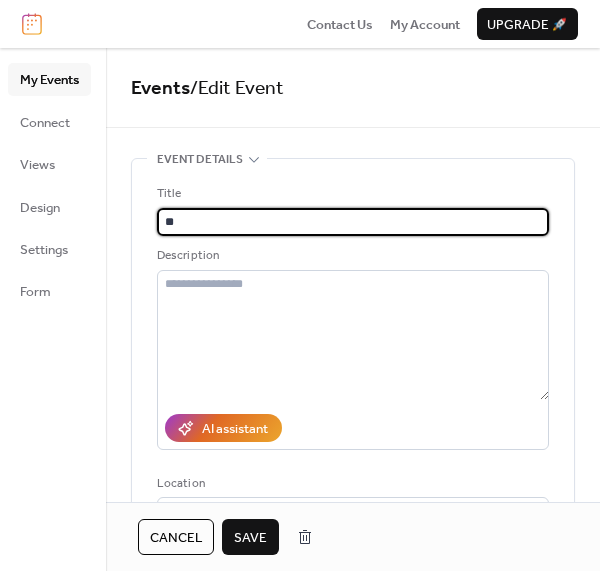 type on "*" 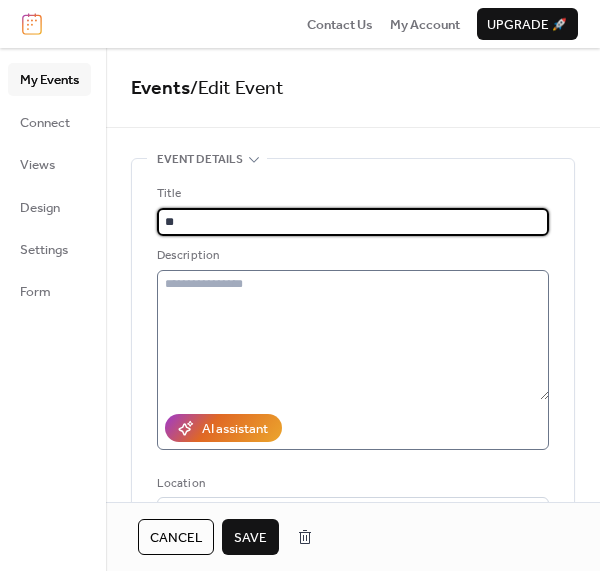 type on "*" 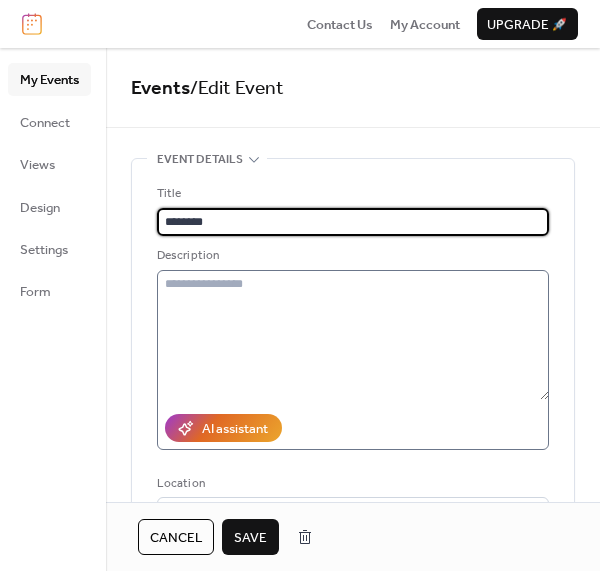 type on "********" 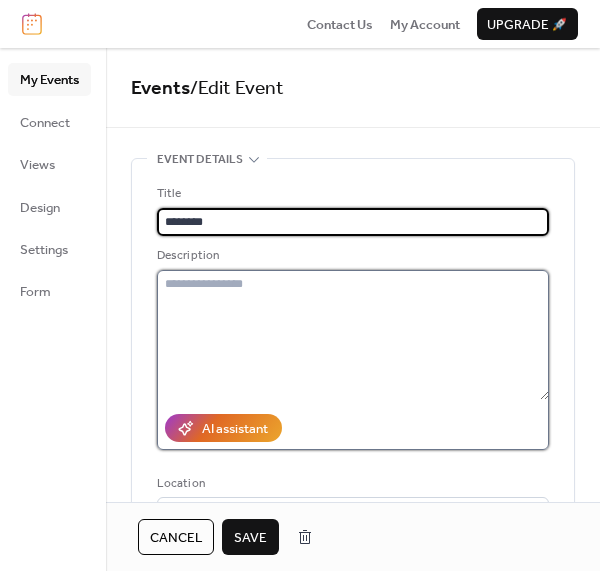 click at bounding box center [353, 335] 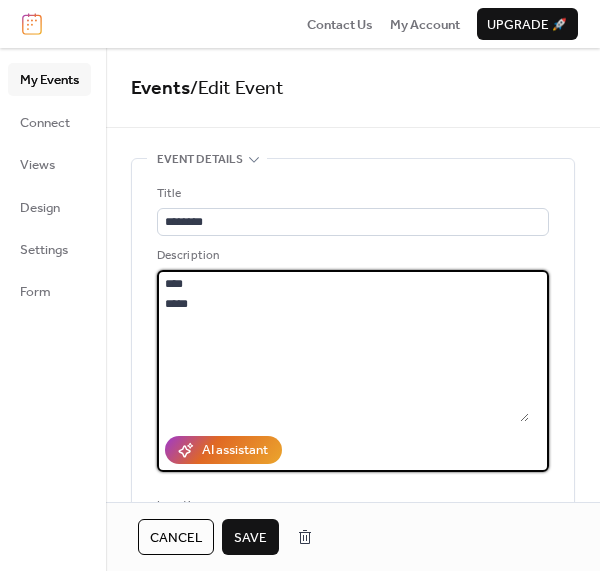 type on "****
****" 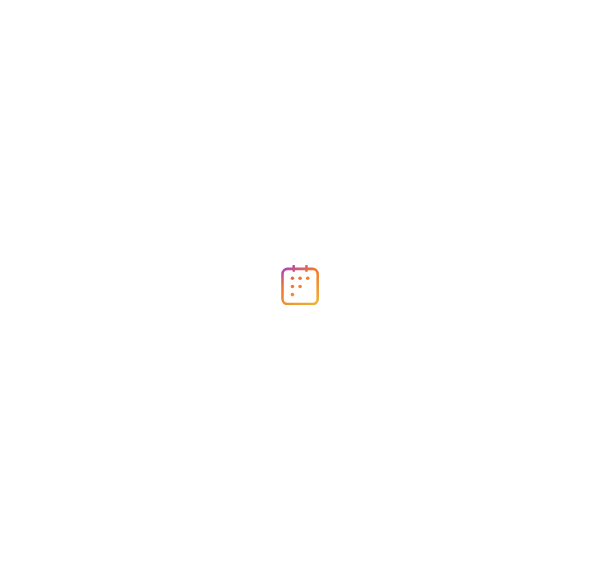 scroll, scrollTop: 0, scrollLeft: 0, axis: both 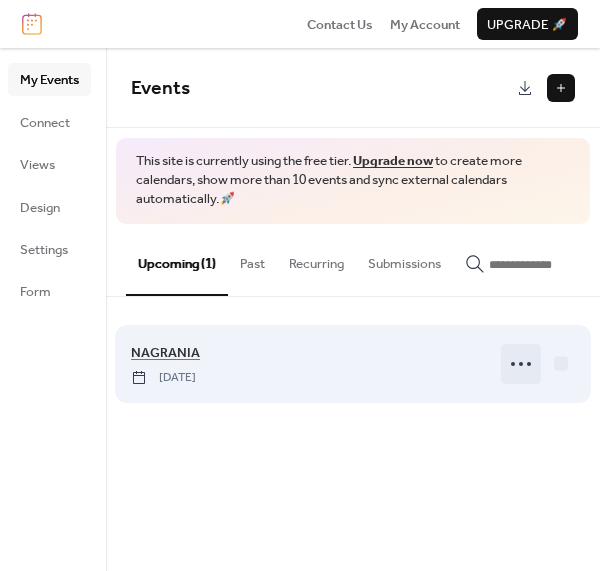 click 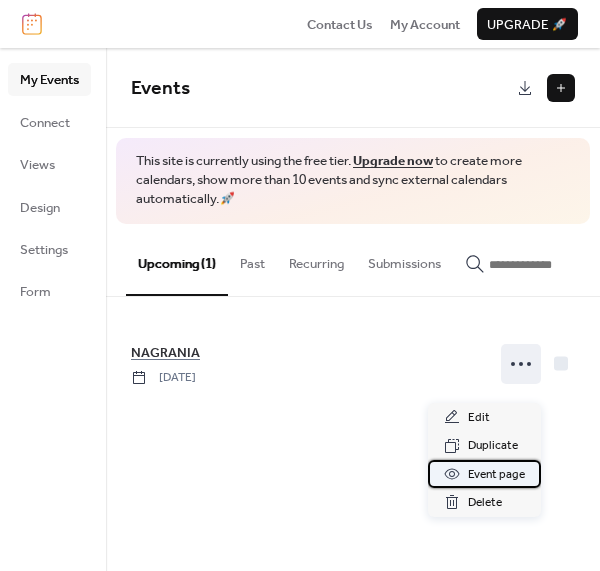 click on "Event page" at bounding box center (496, 475) 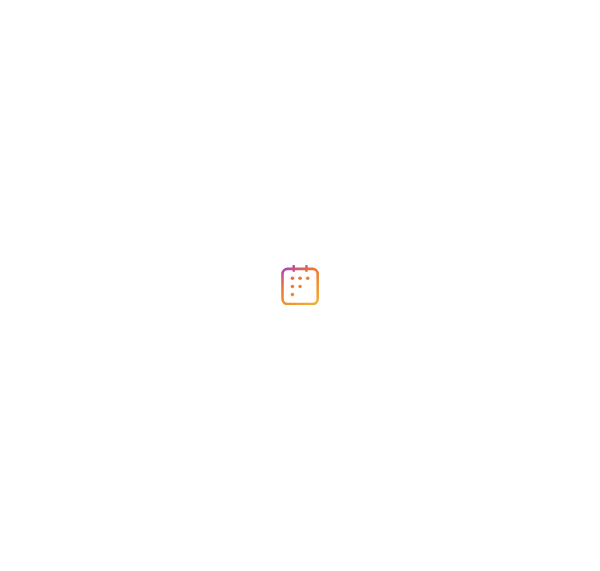 scroll, scrollTop: 0, scrollLeft: 0, axis: both 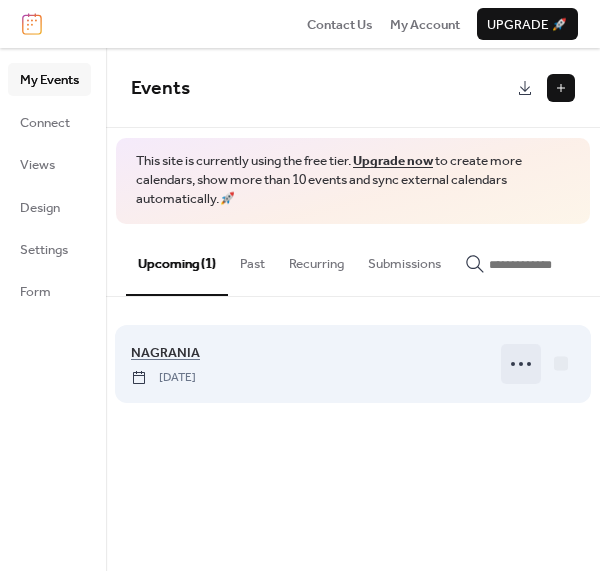 click 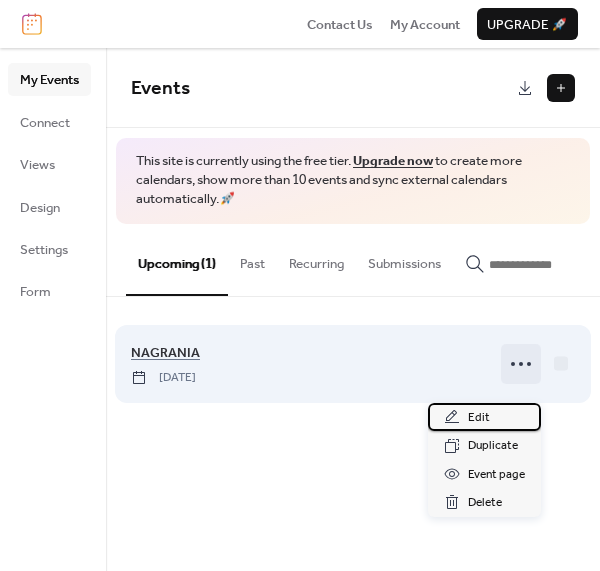 click on "Edit" at bounding box center (479, 418) 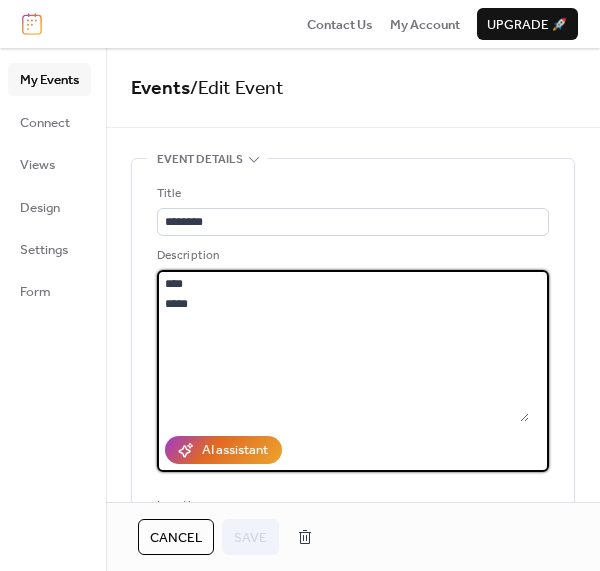 click on "****
****" at bounding box center (343, 346) 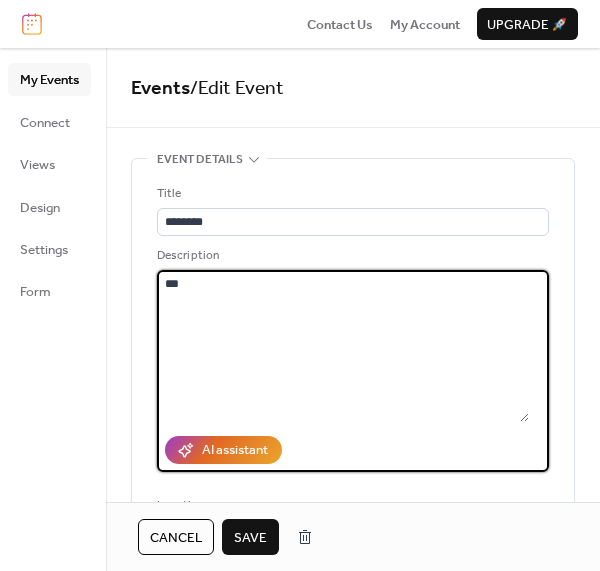type on "*" 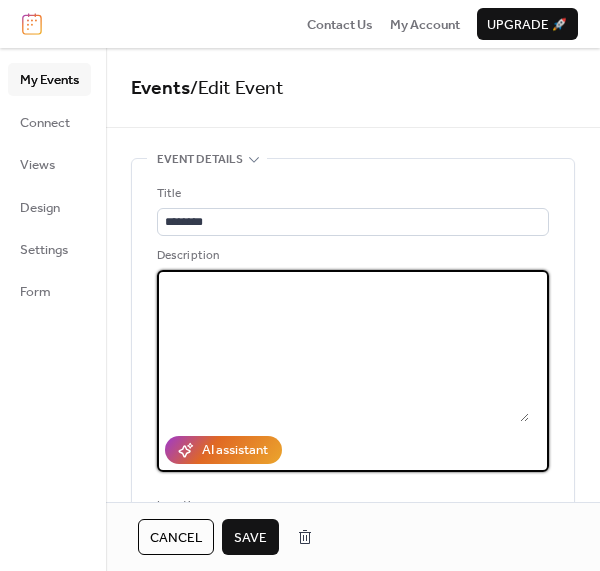 type 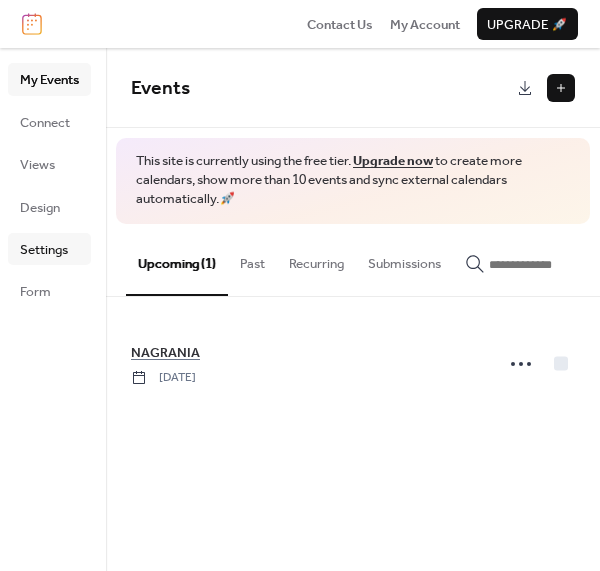 click on "Settings" at bounding box center [44, 250] 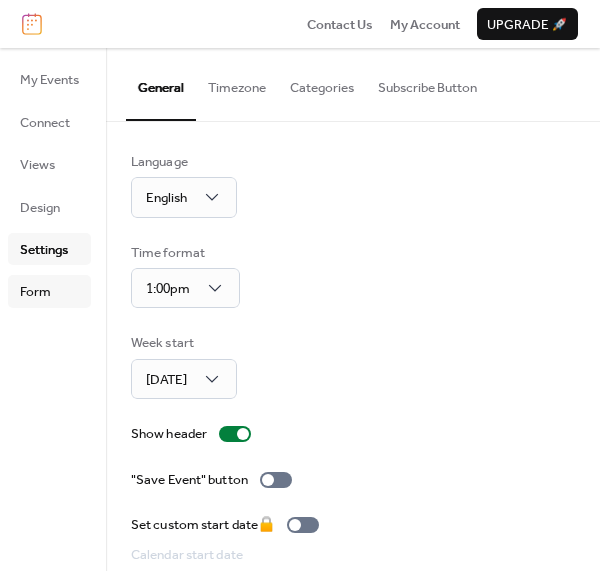 click on "Form" at bounding box center [35, 292] 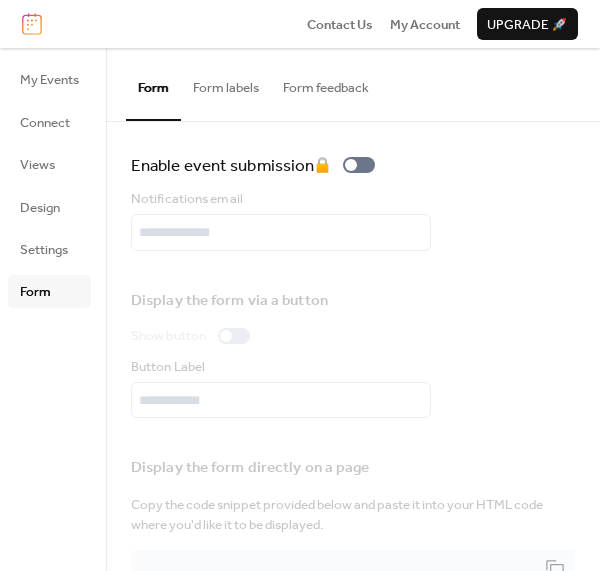click on "Form labels" at bounding box center (226, 83) 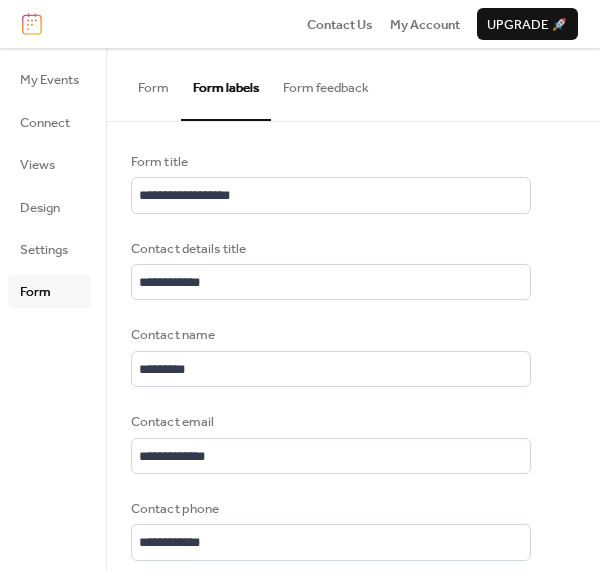 click on "Form feedback" at bounding box center [326, 83] 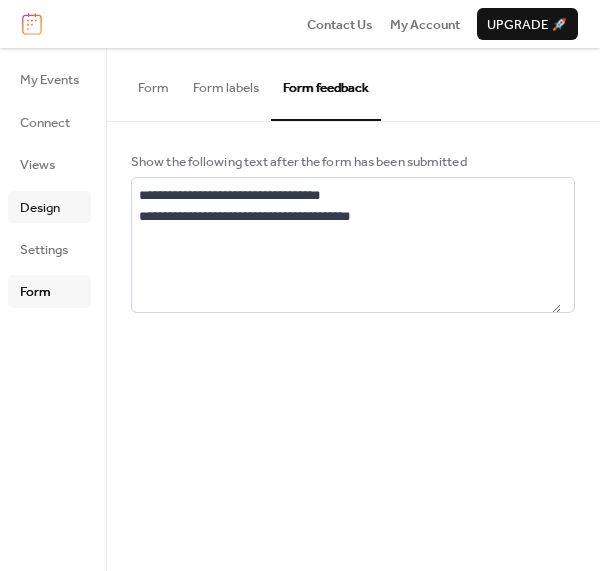 click on "Design" at bounding box center (40, 208) 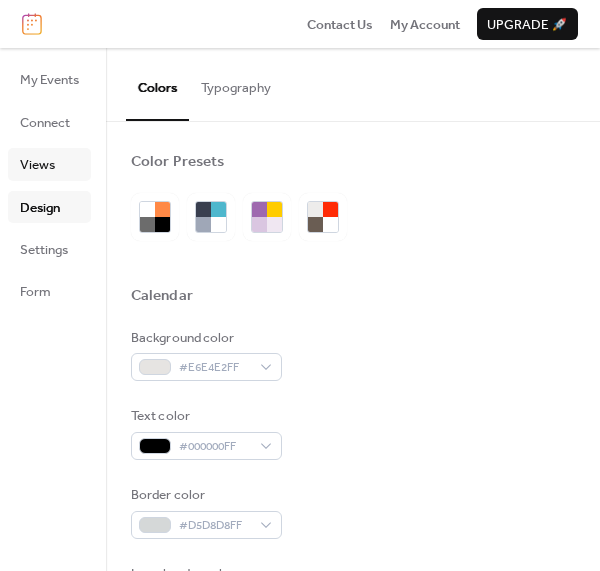 click on "Views" at bounding box center (37, 165) 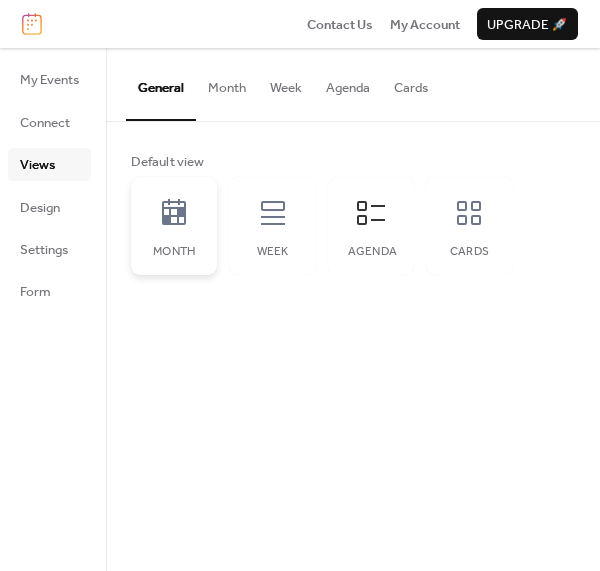 click 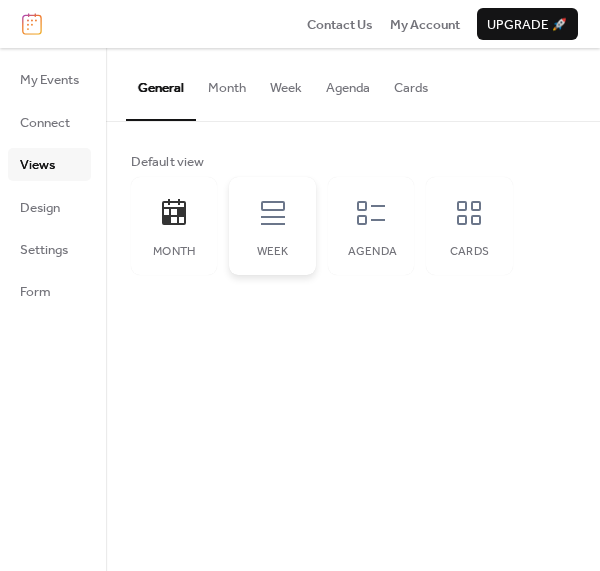 click 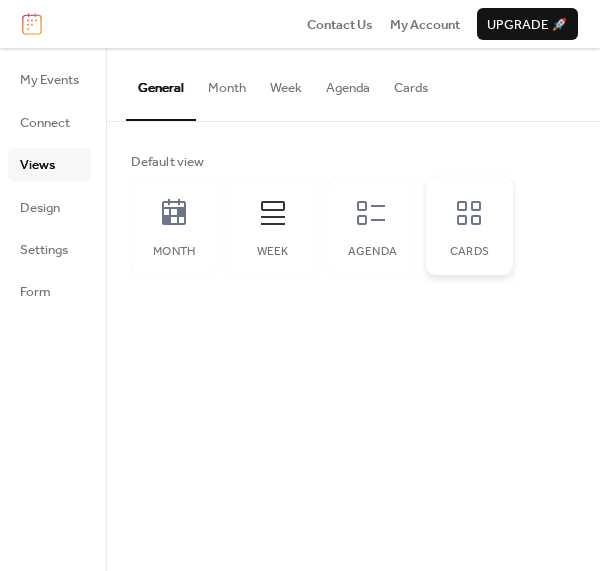 click 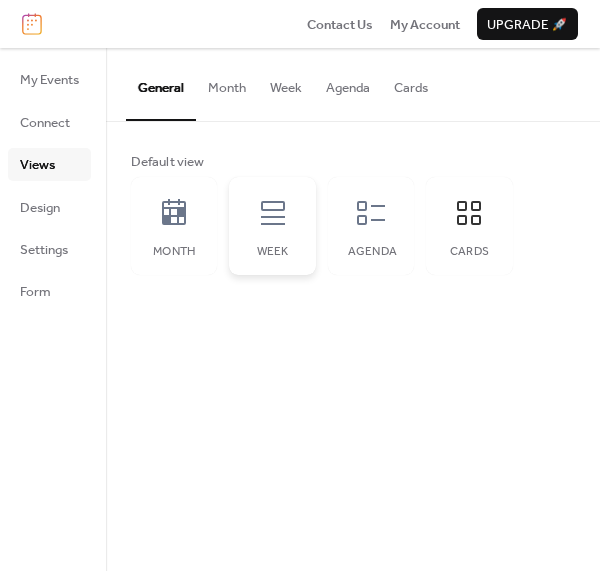 click 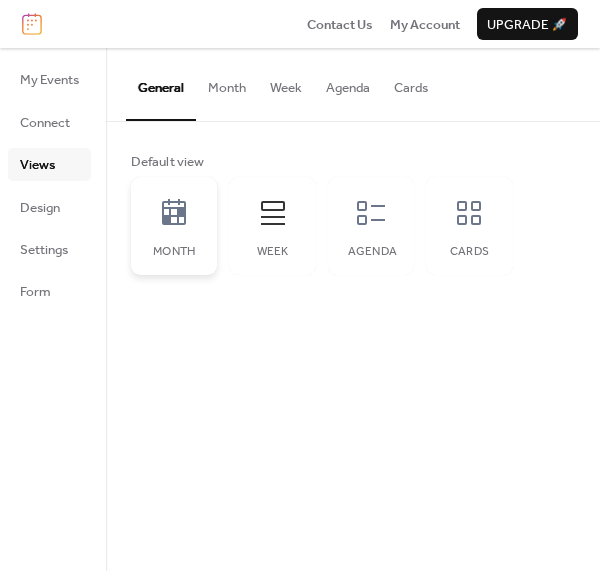 click 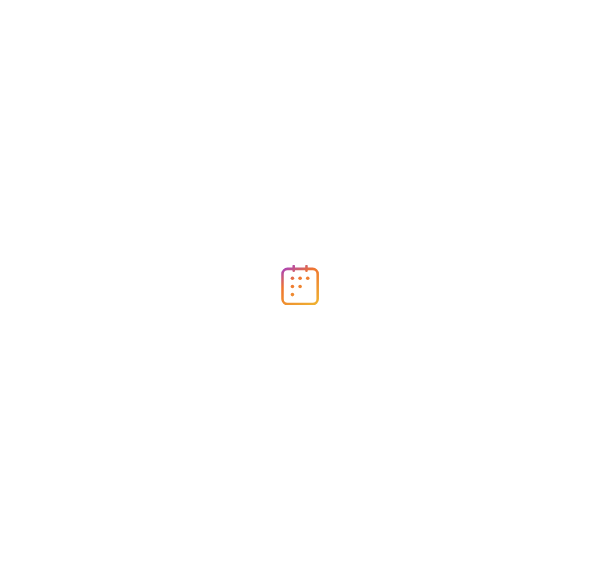 scroll, scrollTop: 0, scrollLeft: 0, axis: both 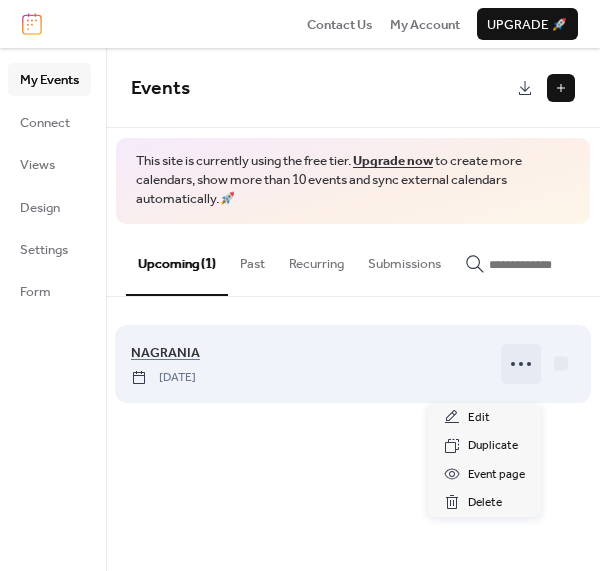 click 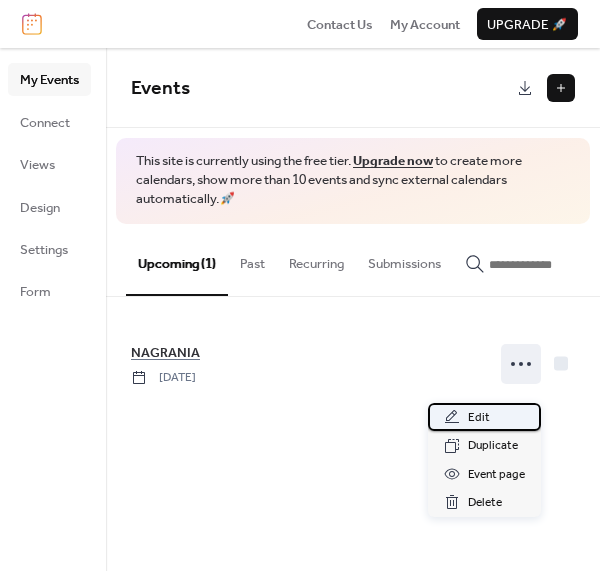 click on "Edit" at bounding box center (479, 418) 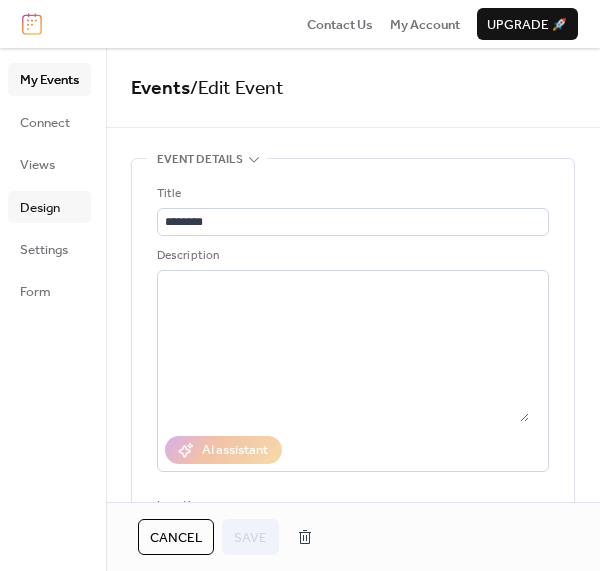 click on "Design" at bounding box center [40, 208] 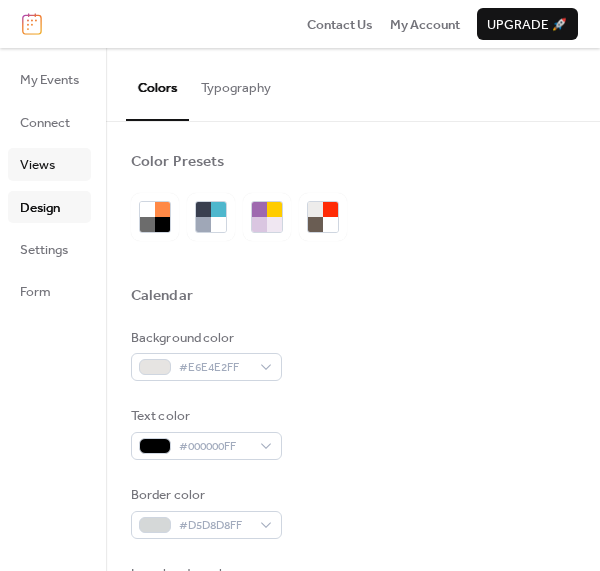 click on "Views" at bounding box center [37, 165] 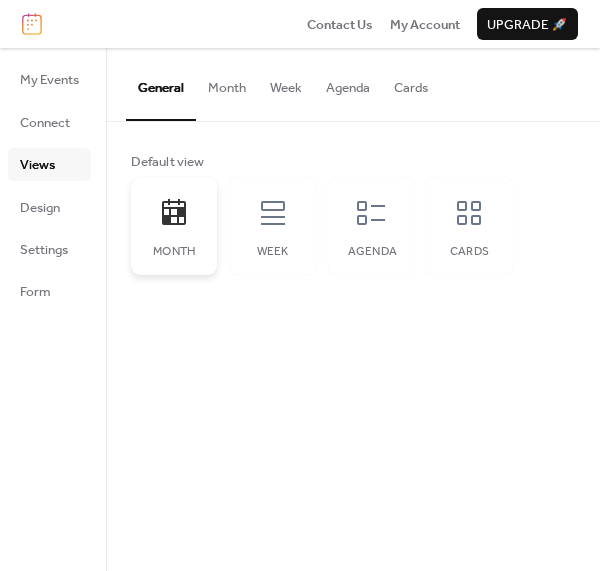 click 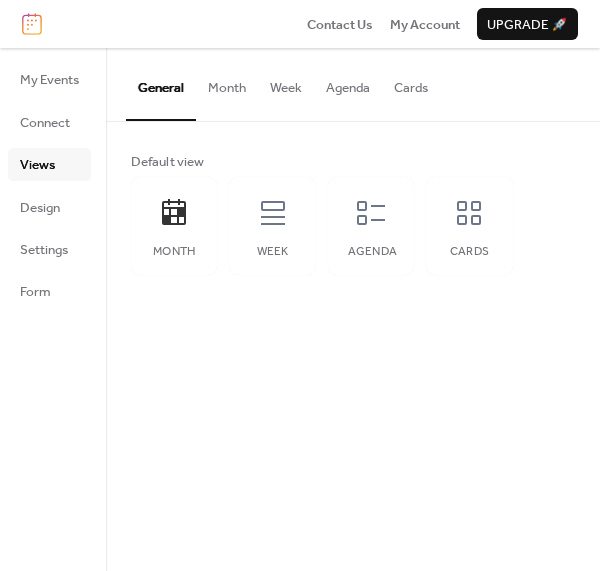 click on "Month" at bounding box center [227, 83] 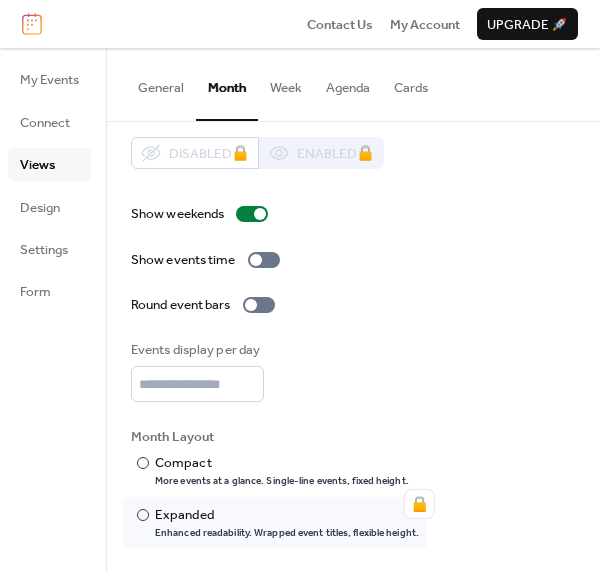 scroll, scrollTop: 62, scrollLeft: 0, axis: vertical 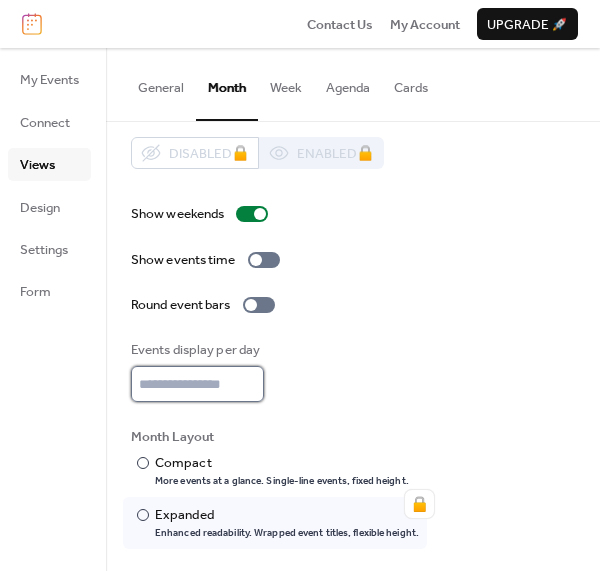 type on "*" 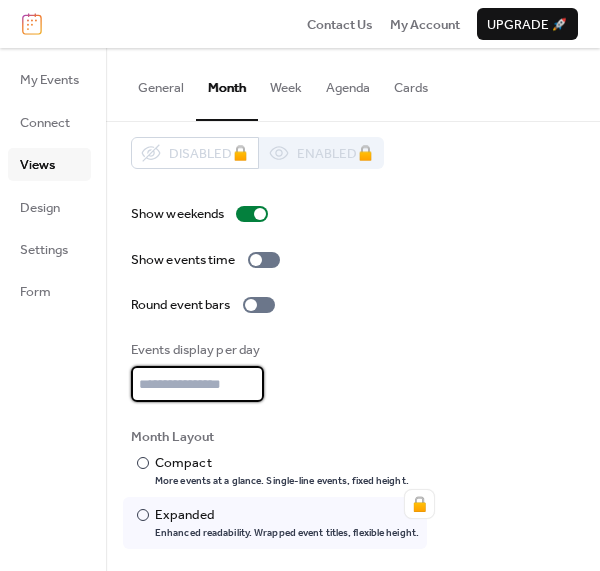 click on "*" at bounding box center (197, 384) 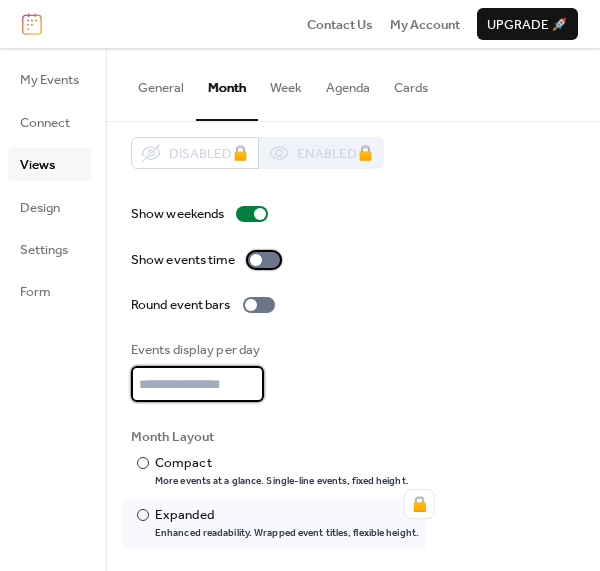 click at bounding box center [256, 260] 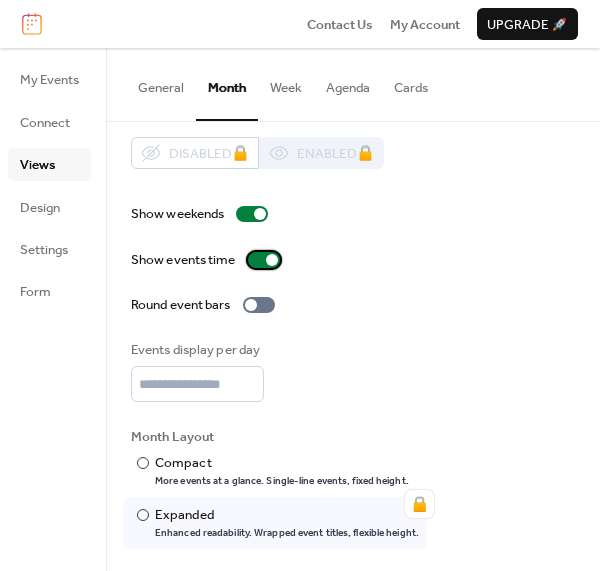 click at bounding box center (264, 260) 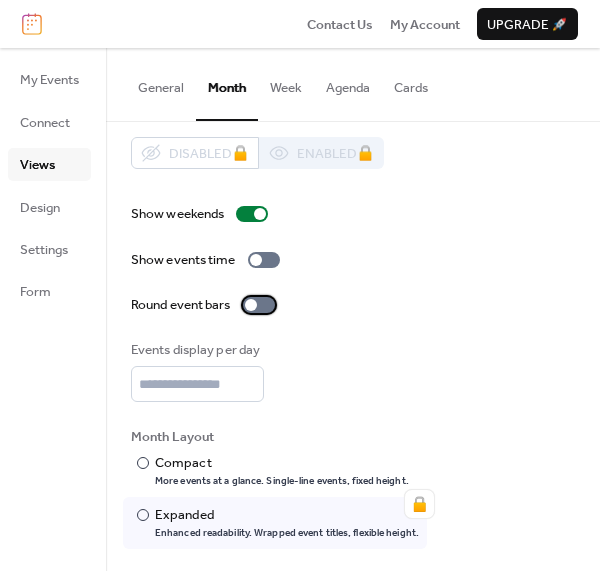 click at bounding box center [259, 305] 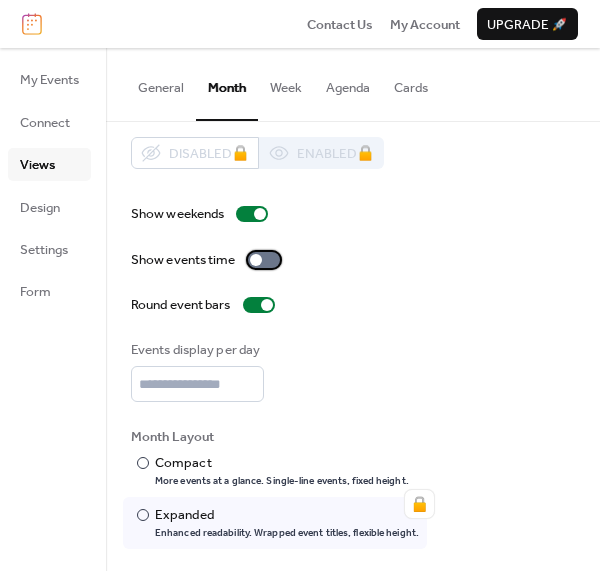 click at bounding box center (264, 260) 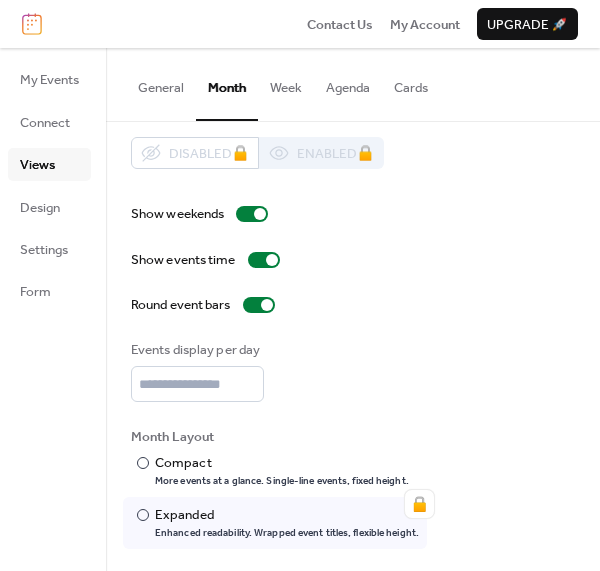 click on "Month" at bounding box center [227, 84] 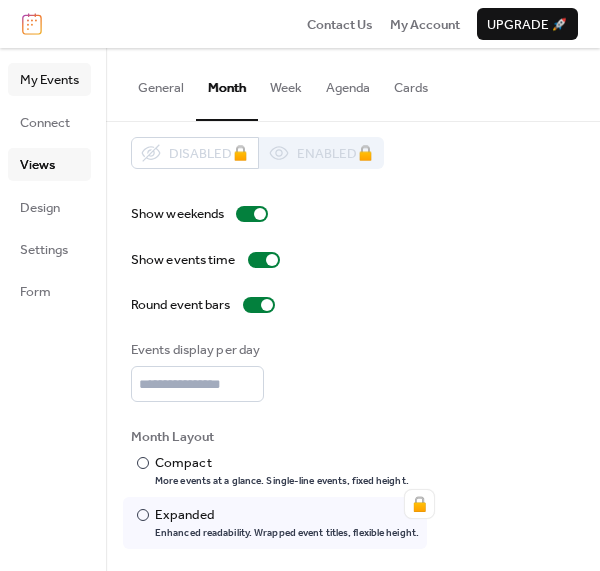 click on "My Events" at bounding box center (49, 80) 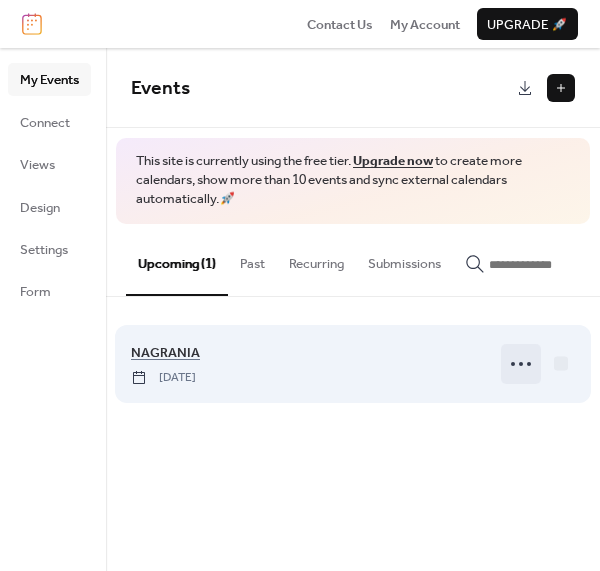 click 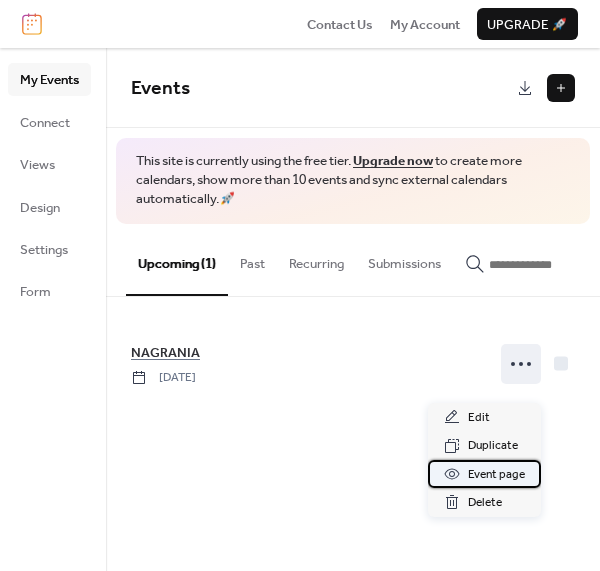 click on "Event page" at bounding box center (496, 475) 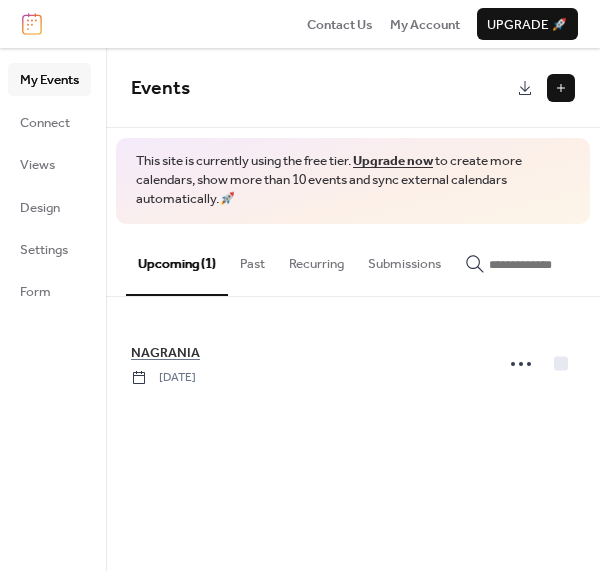click on "Recurring" at bounding box center [316, 259] 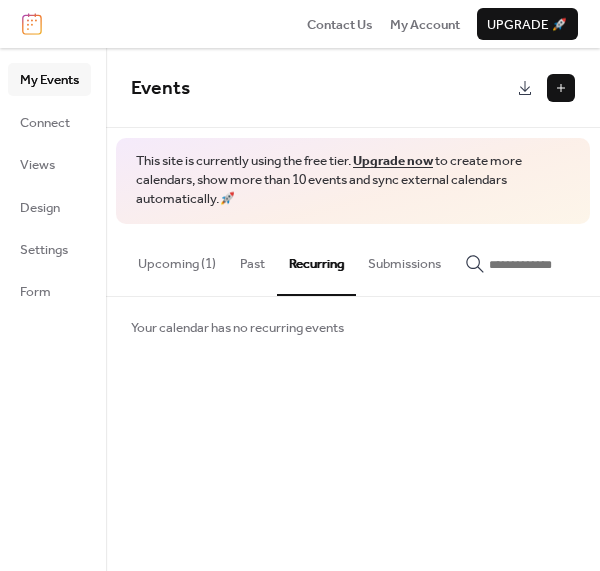 click on "Submissions" at bounding box center (404, 259) 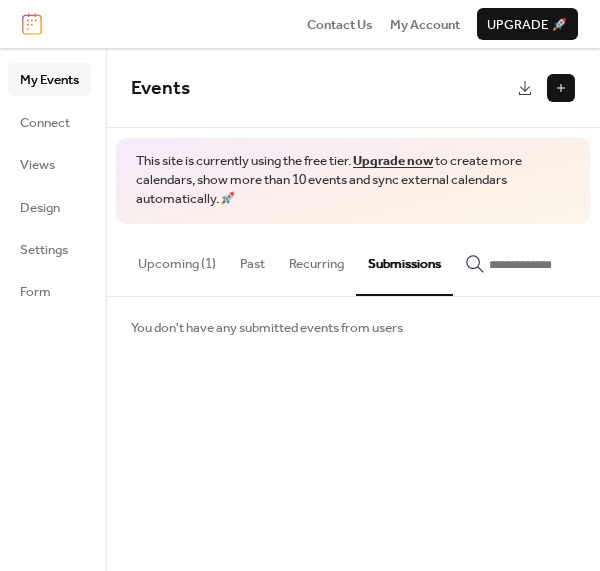 click on "Upcoming  (1)" at bounding box center [177, 259] 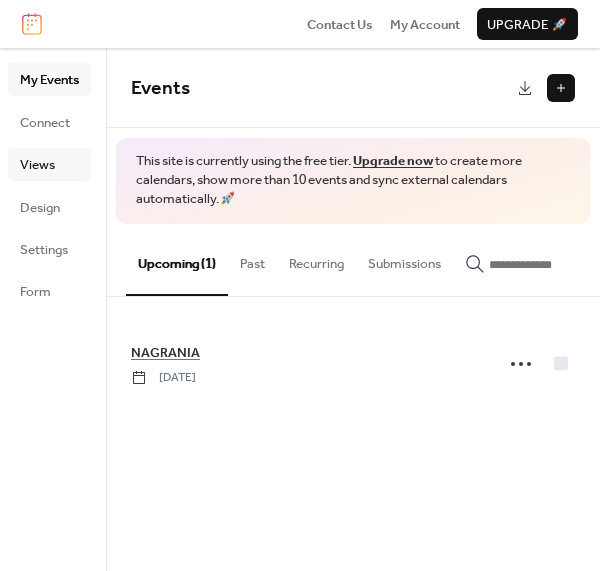 click on "Views" at bounding box center [37, 165] 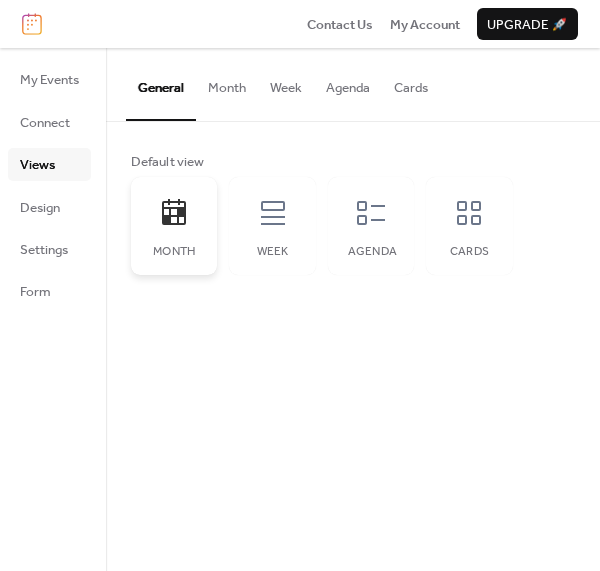 click 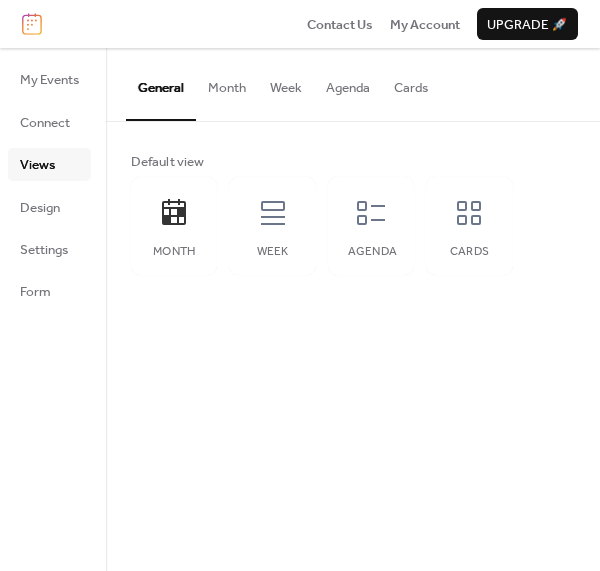 click on "Month" at bounding box center (227, 83) 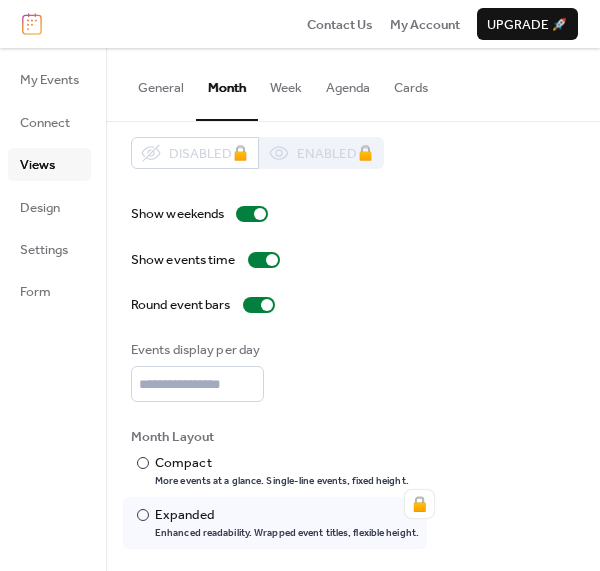 scroll, scrollTop: 62, scrollLeft: 0, axis: vertical 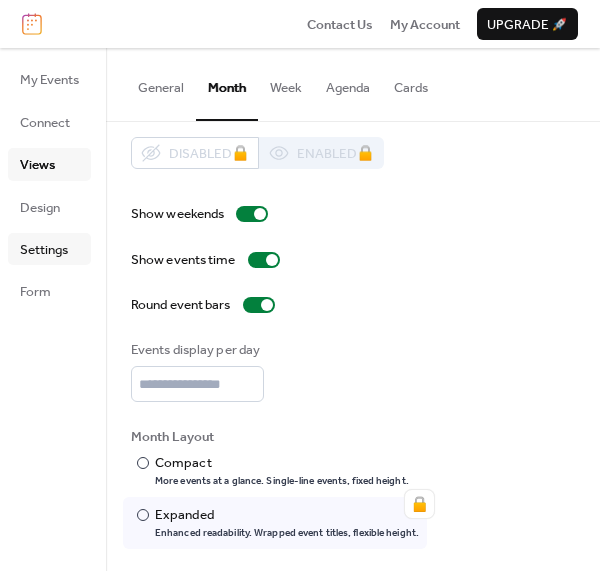 click on "Settings" at bounding box center (44, 250) 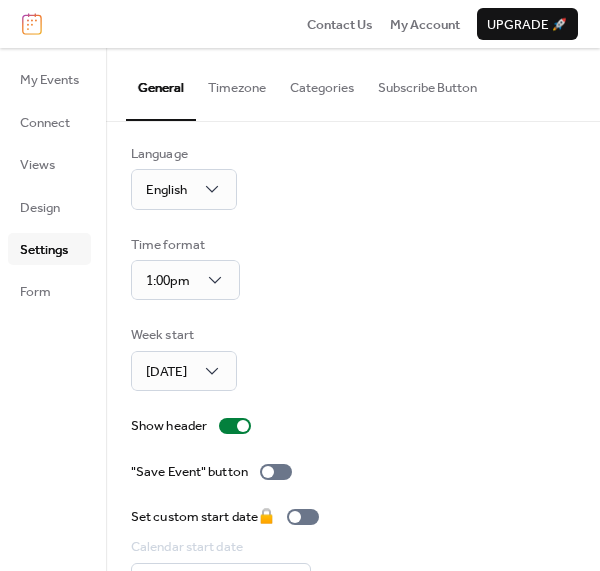 scroll, scrollTop: 33, scrollLeft: 0, axis: vertical 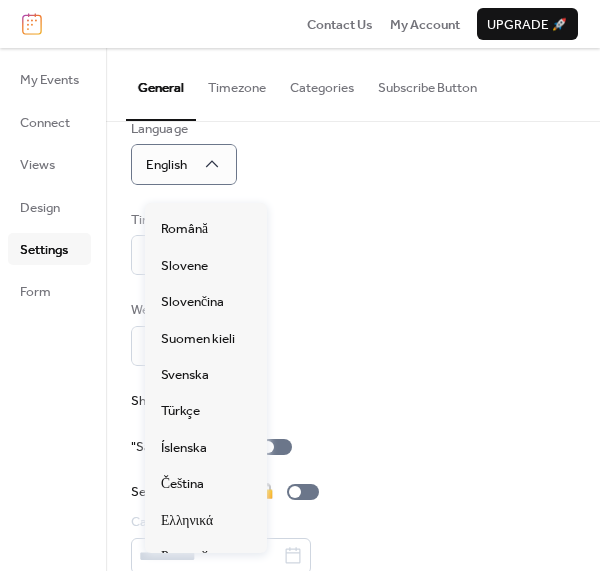 click on "Polski" at bounding box center (178, 157) 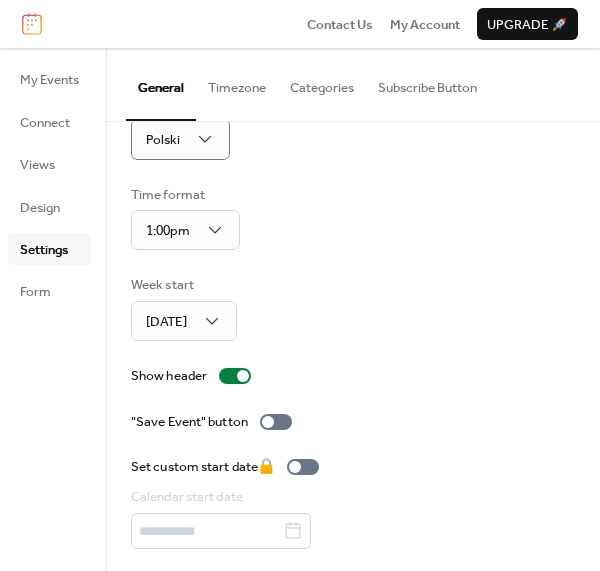 scroll, scrollTop: 124, scrollLeft: 0, axis: vertical 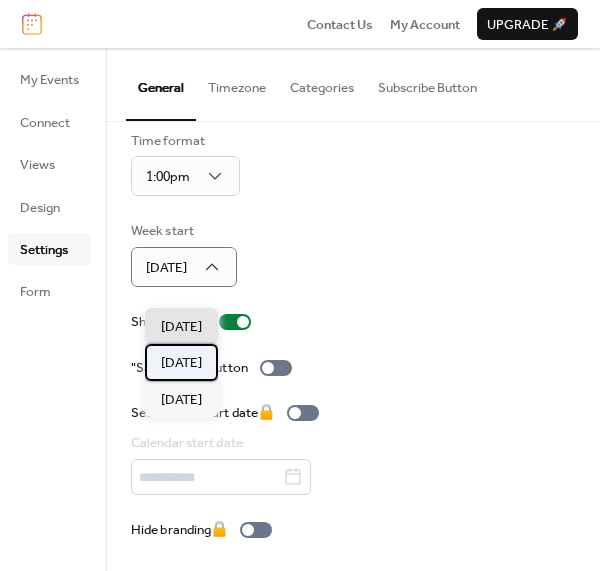 click on "Monday" at bounding box center (181, 363) 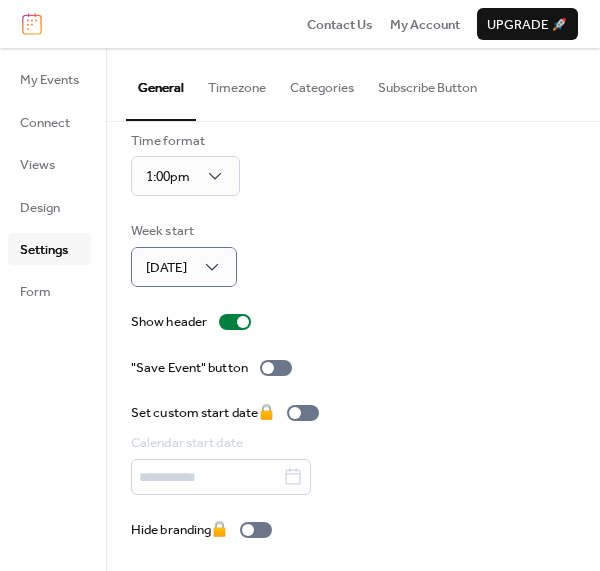 scroll, scrollTop: 165, scrollLeft: 0, axis: vertical 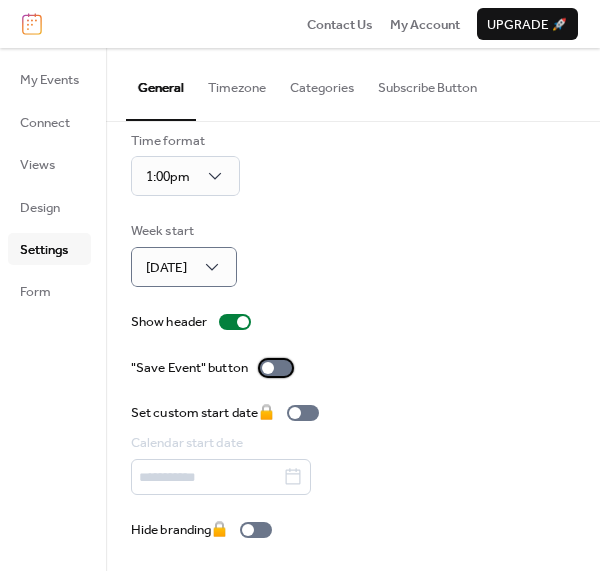 click at bounding box center (276, 368) 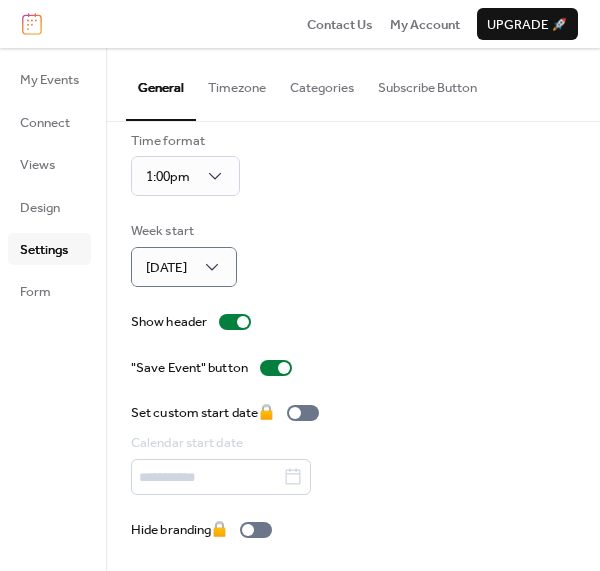 click on "Timezone" at bounding box center (237, 83) 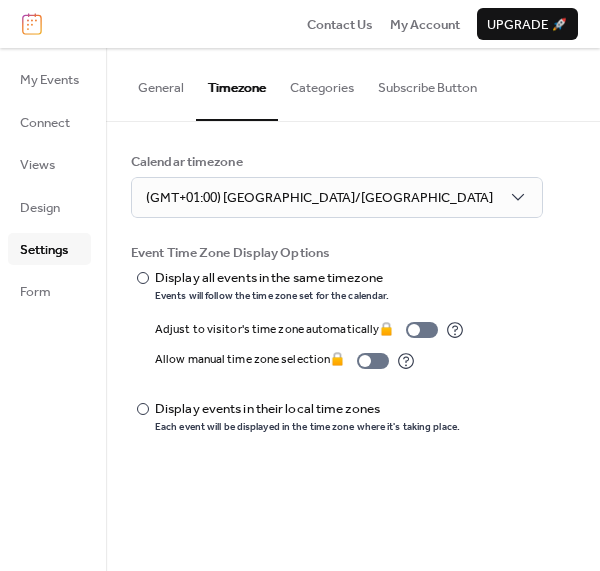 scroll, scrollTop: 0, scrollLeft: 0, axis: both 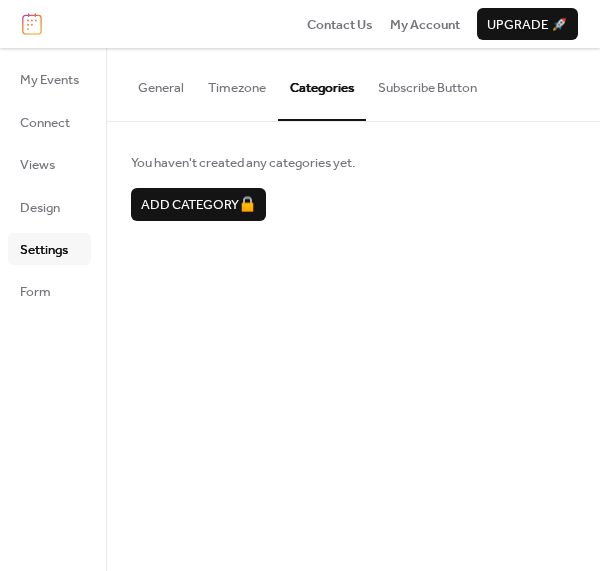 click on "Subscribe Button" at bounding box center (427, 83) 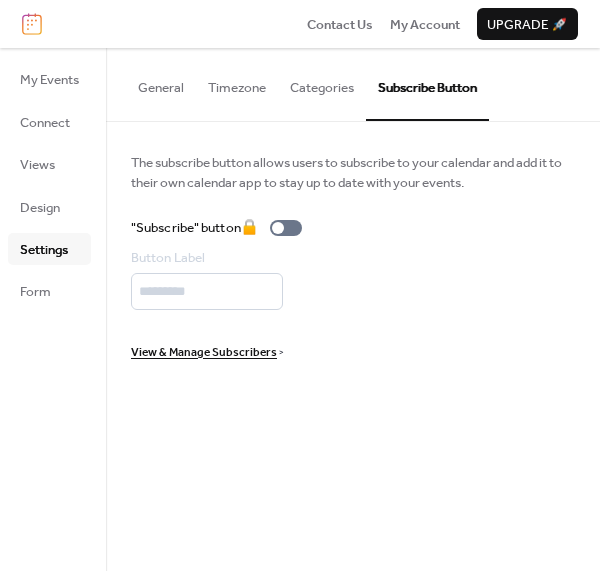 click on "General" at bounding box center (161, 83) 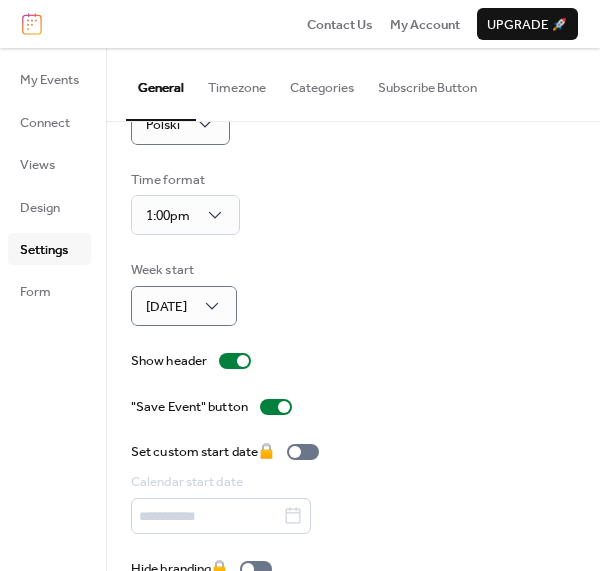 scroll, scrollTop: 165, scrollLeft: 0, axis: vertical 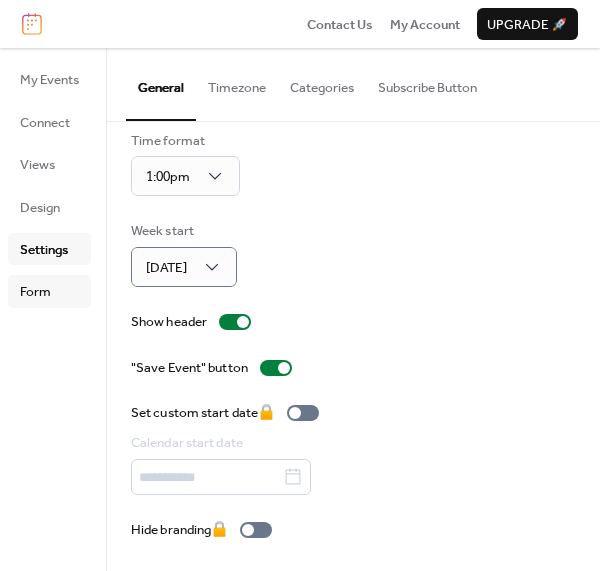 click on "Form" at bounding box center (35, 292) 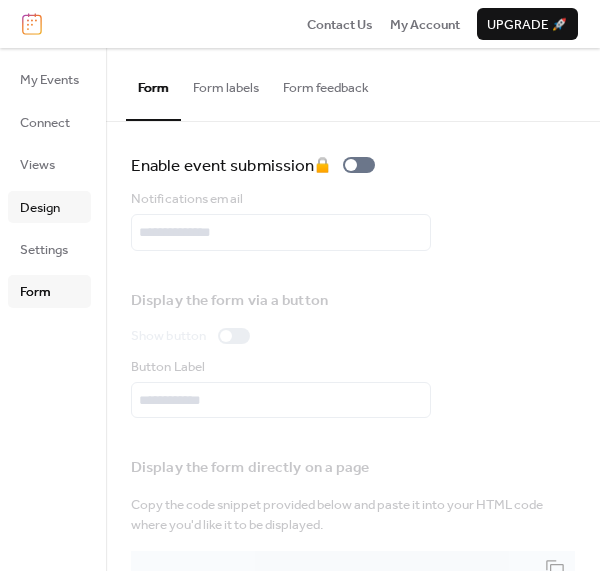 click on "Design" at bounding box center (40, 208) 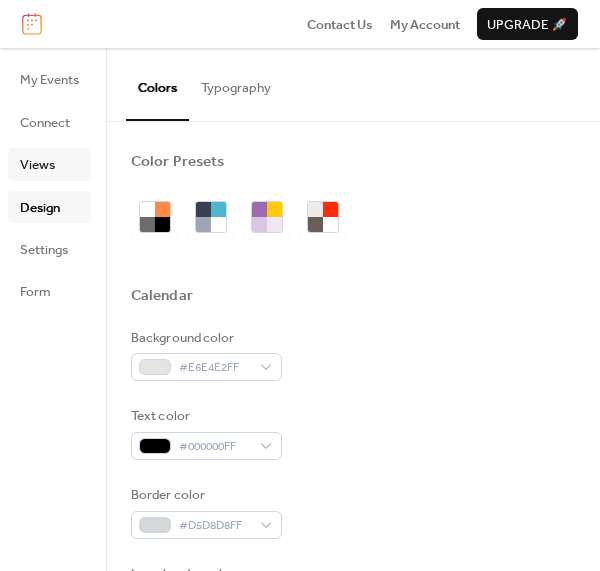 click on "Views" at bounding box center [49, 164] 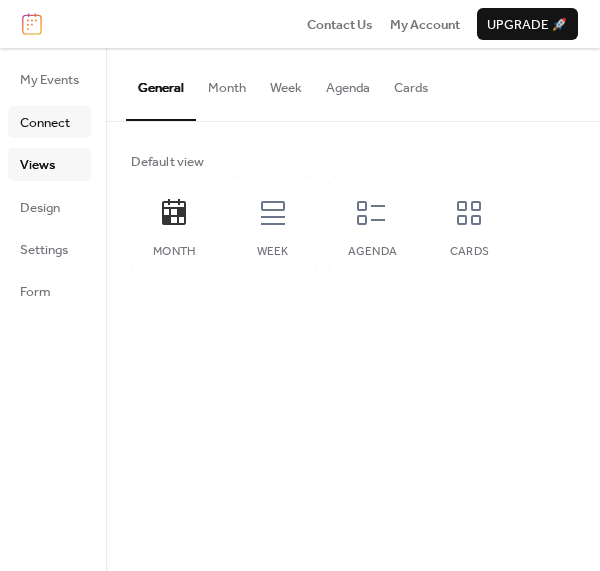 click on "Connect" at bounding box center [45, 123] 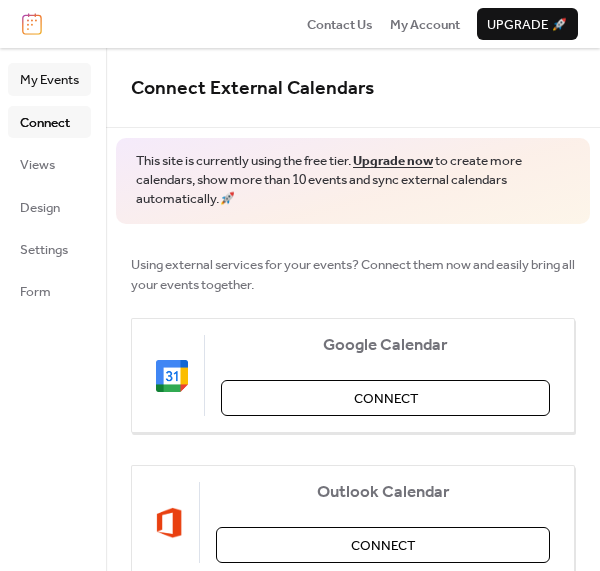 click on "My Events" at bounding box center [49, 80] 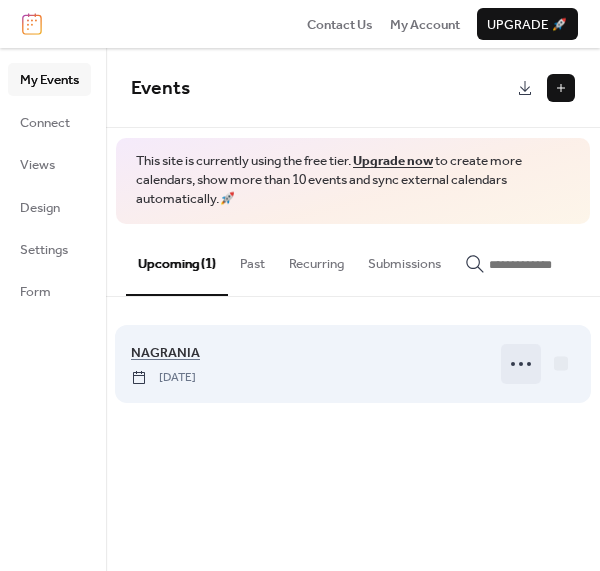 click 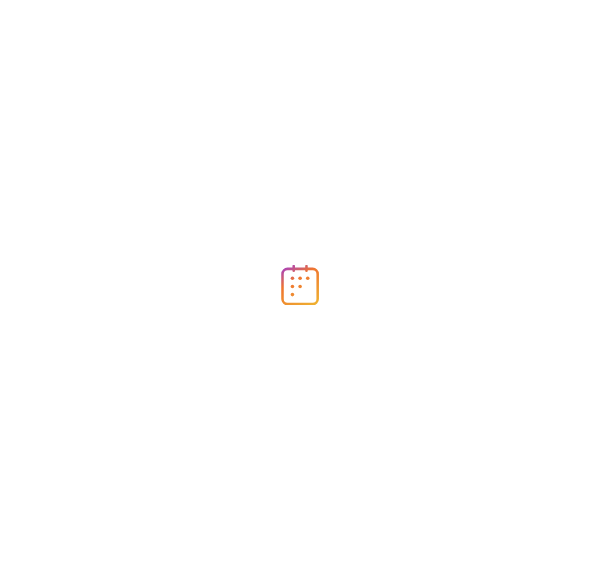 scroll, scrollTop: 0, scrollLeft: 0, axis: both 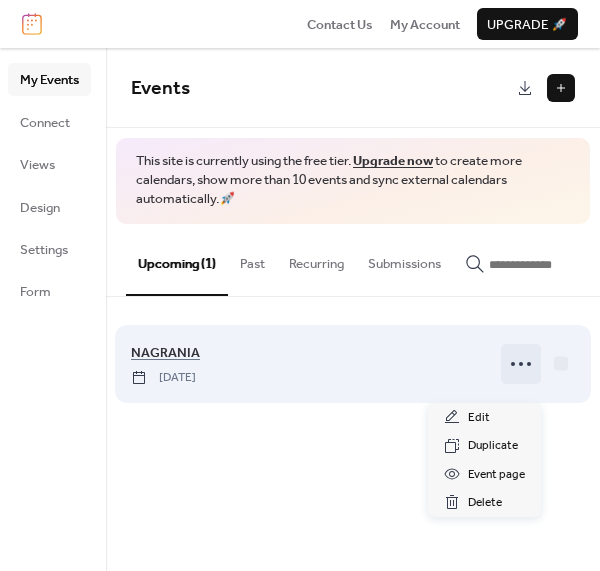 click 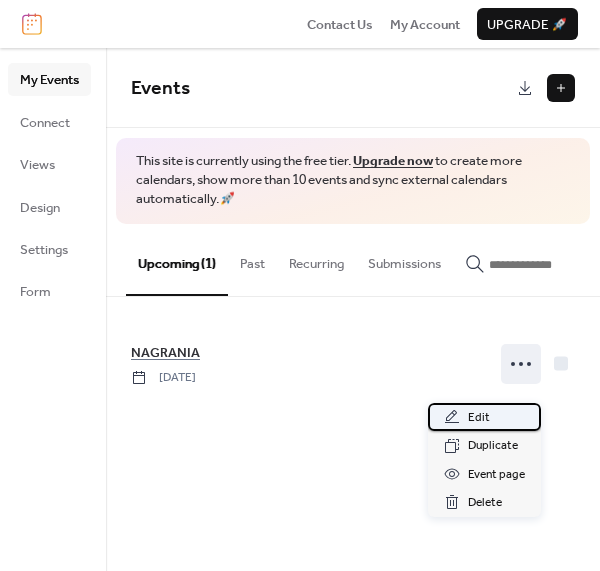 click on "Edit" at bounding box center [479, 418] 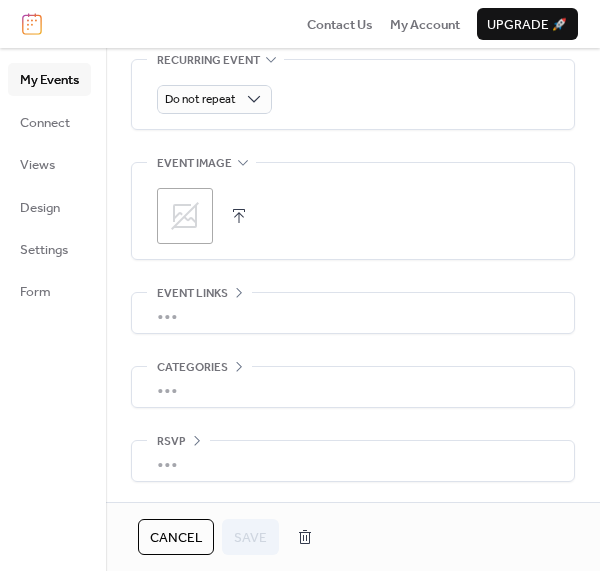 scroll, scrollTop: 1044, scrollLeft: 0, axis: vertical 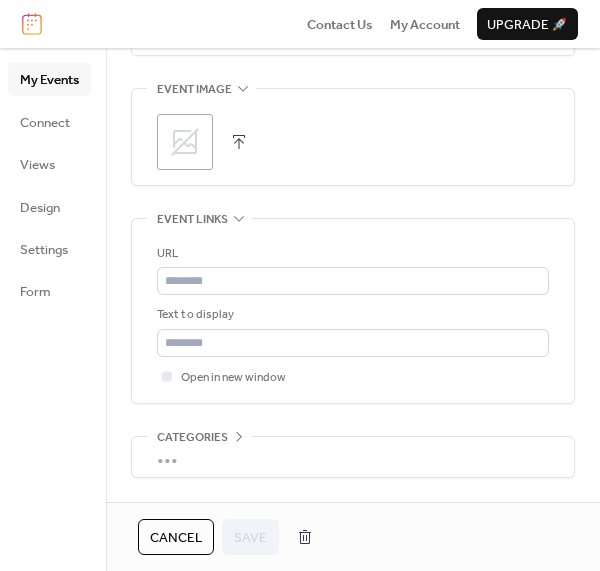 click on "Cancel" at bounding box center (176, 538) 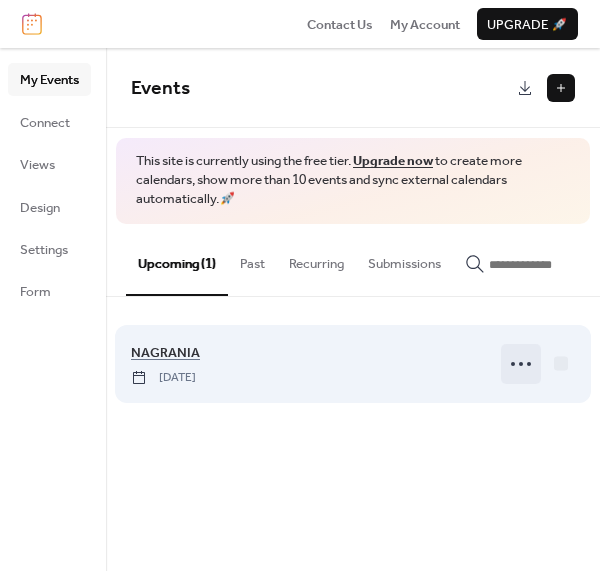 click 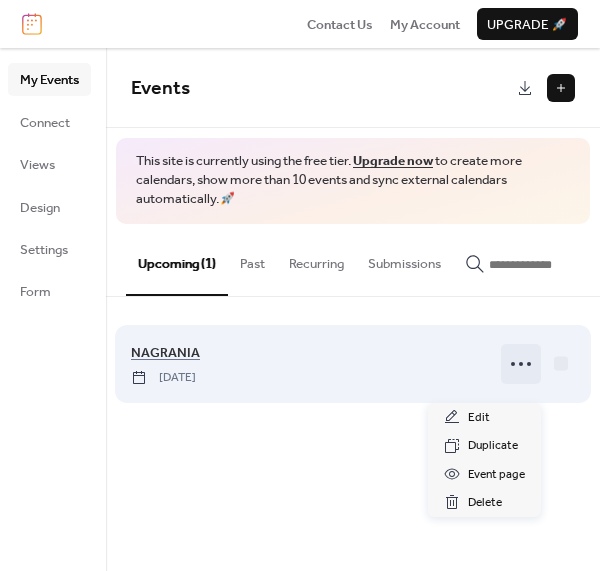 click on "Tuesday, August 19, 2025" at bounding box center (163, 378) 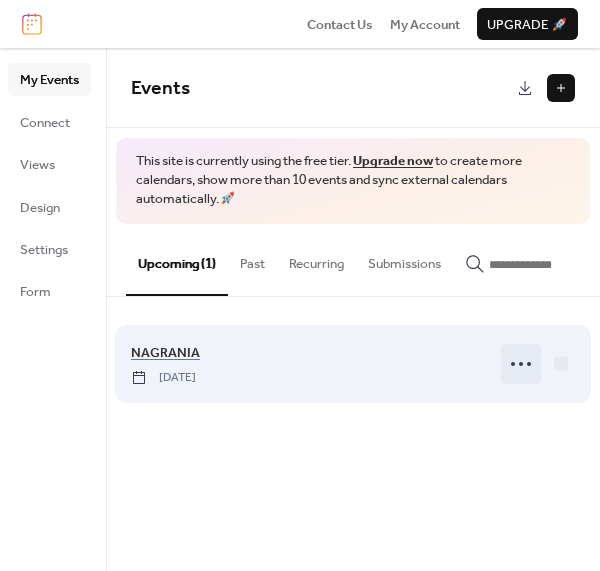click 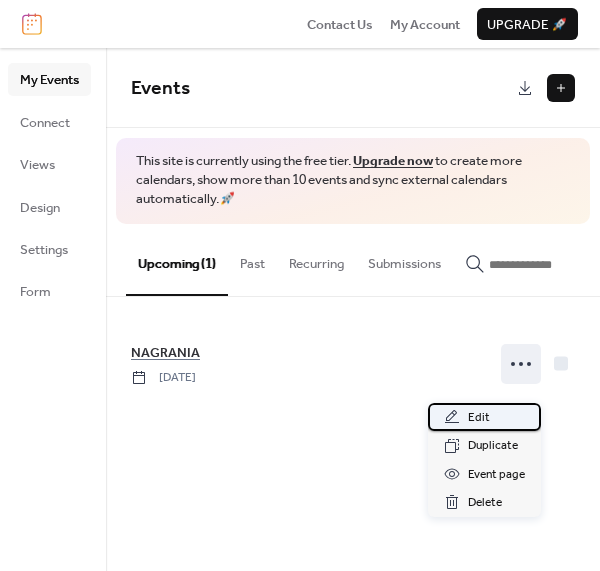 click on "Edit" at bounding box center [484, 417] 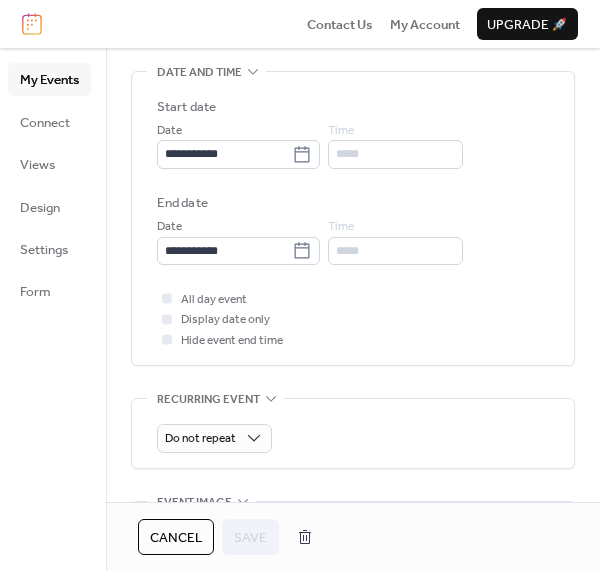 scroll, scrollTop: 660, scrollLeft: 0, axis: vertical 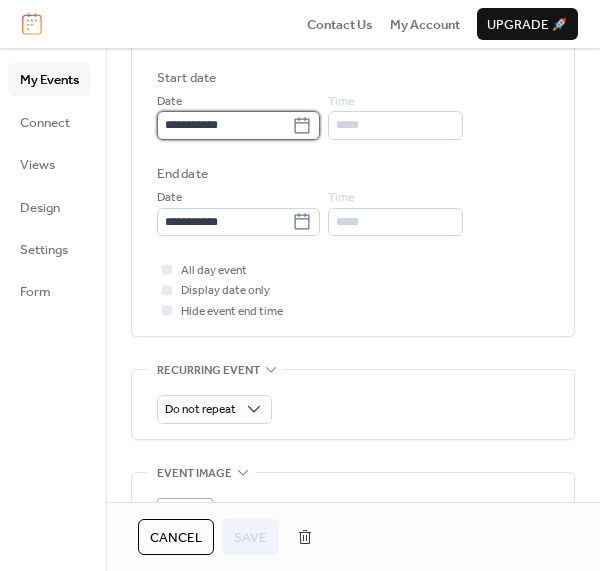 click on "**********" at bounding box center [224, 125] 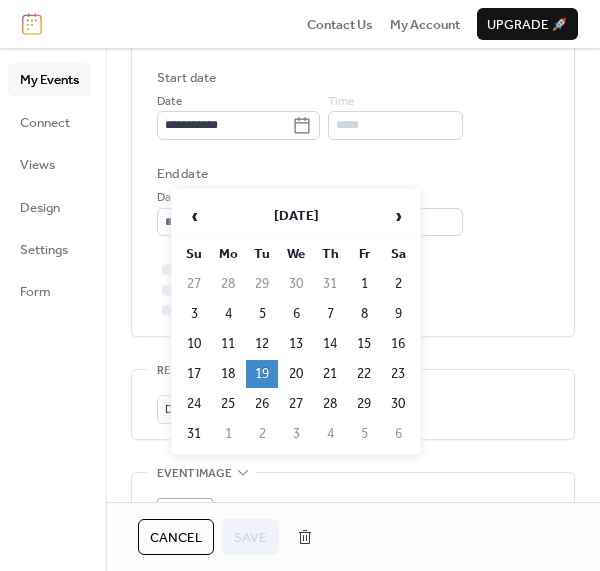 click on "19" at bounding box center (262, 374) 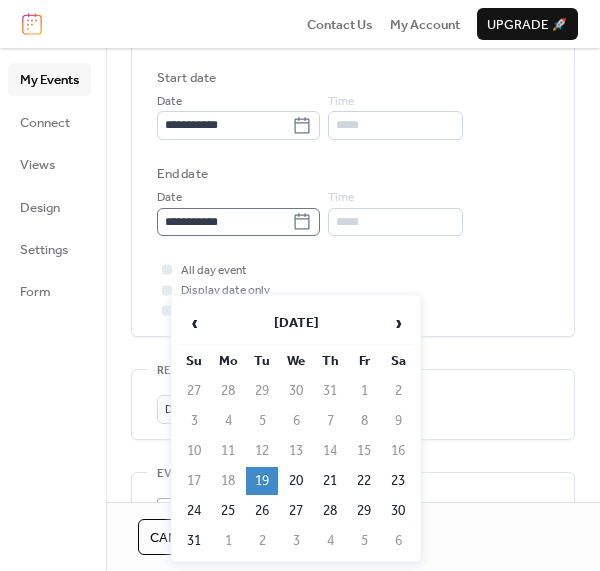click 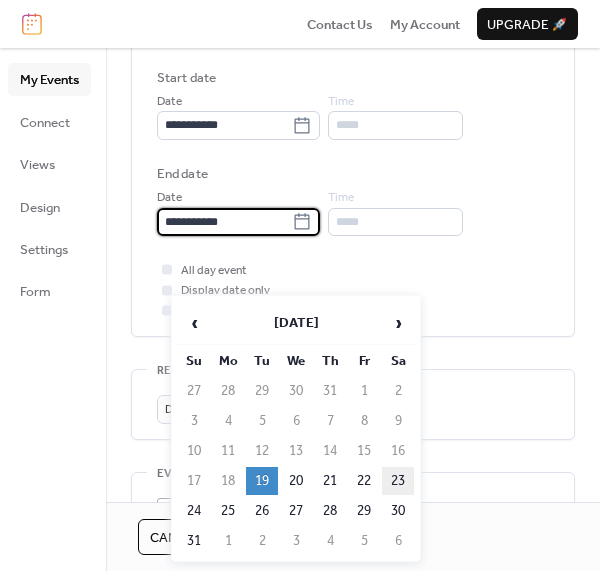 click on "23" at bounding box center (398, 481) 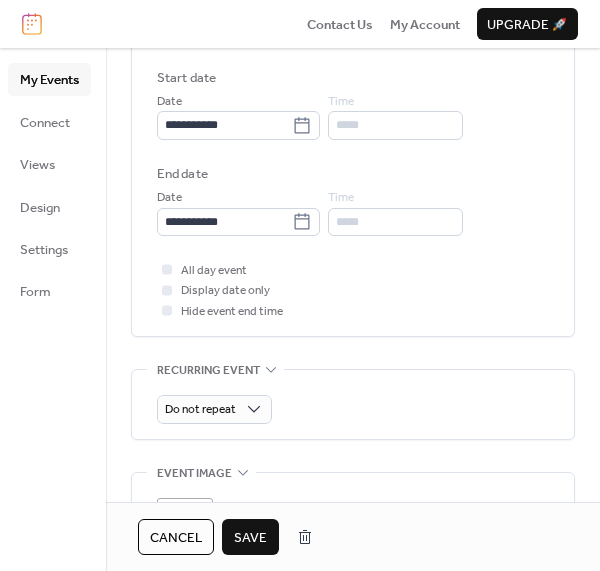 click on "Save" at bounding box center (250, 538) 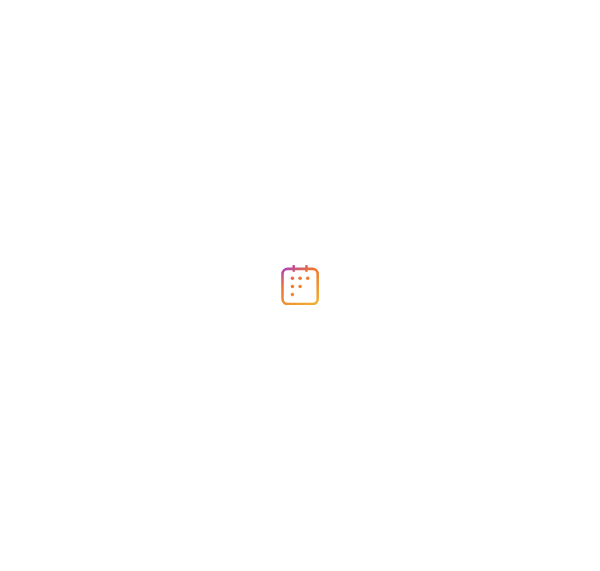 scroll, scrollTop: 0, scrollLeft: 0, axis: both 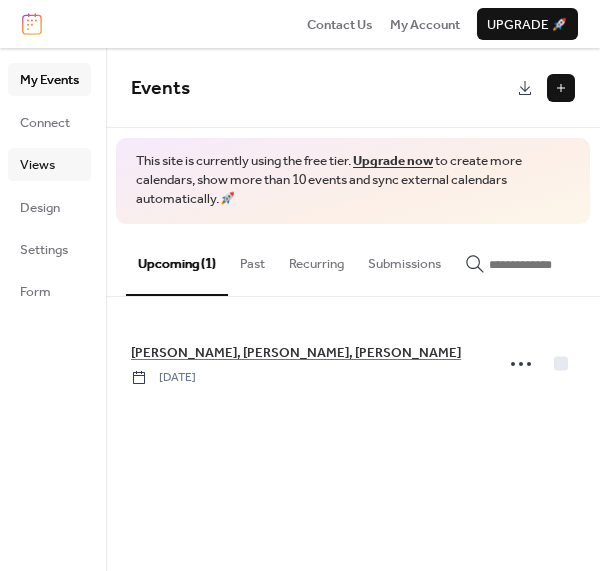 click on "Views" at bounding box center (37, 165) 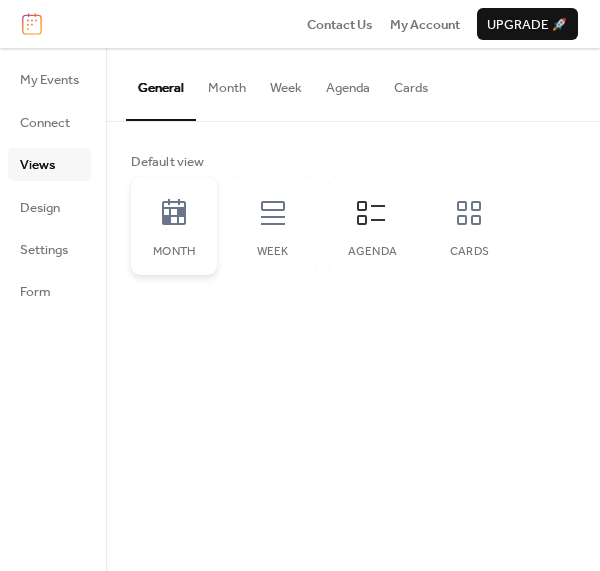 click 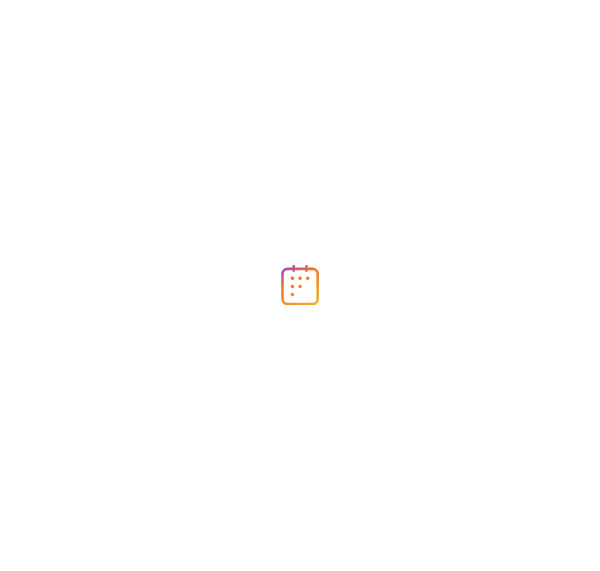 scroll, scrollTop: 0, scrollLeft: 0, axis: both 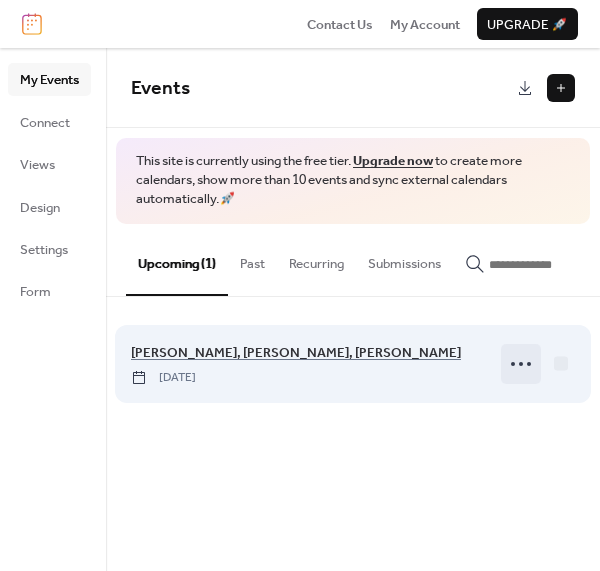 click 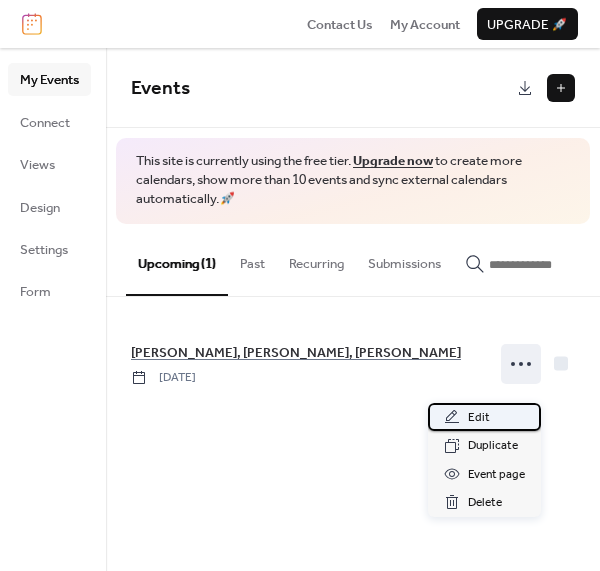 click on "Edit" at bounding box center (484, 417) 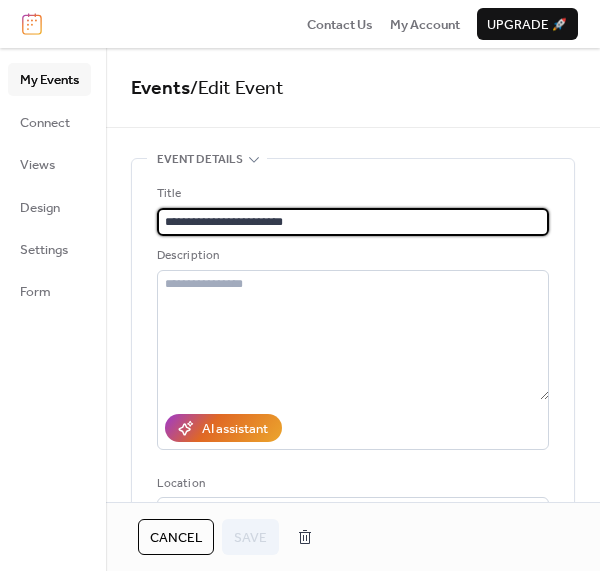 click on "**********" at bounding box center (353, 222) 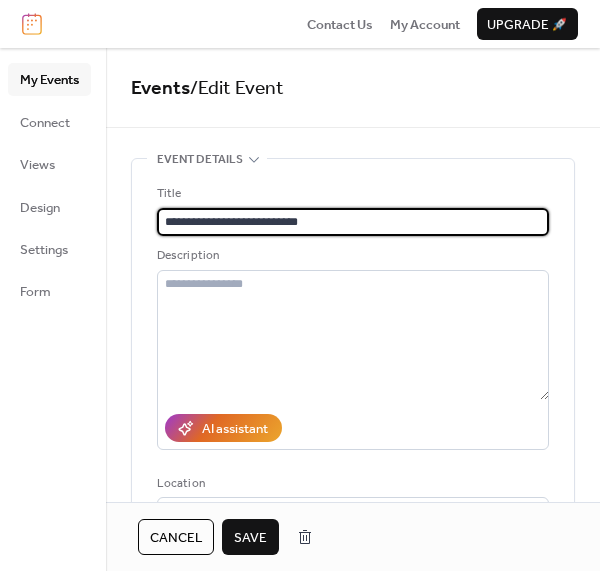 click on "**********" at bounding box center [353, 222] 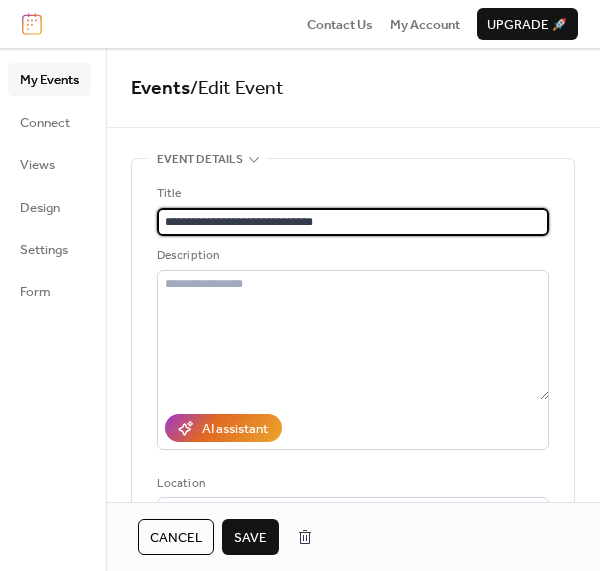 click on "**********" at bounding box center (353, 222) 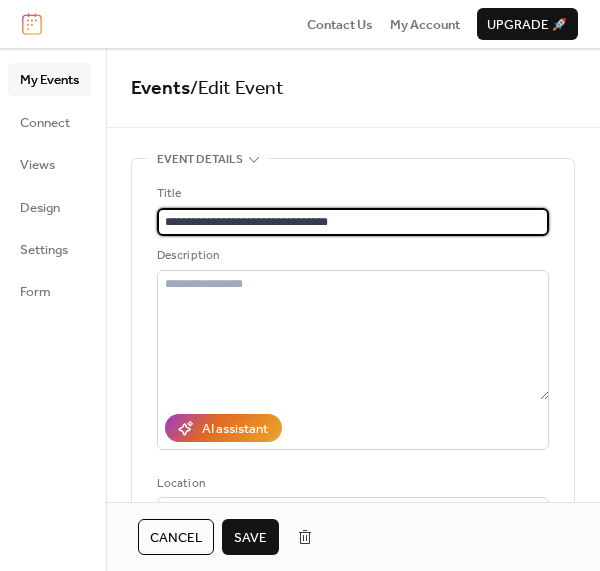 click on "**********" at bounding box center (353, 222) 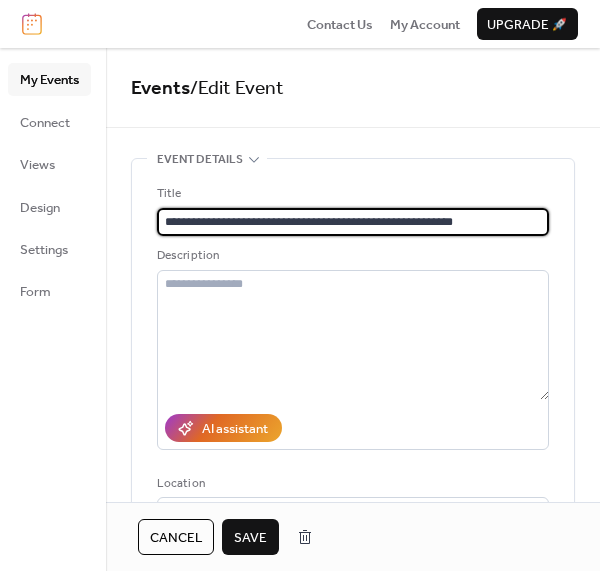type on "**********" 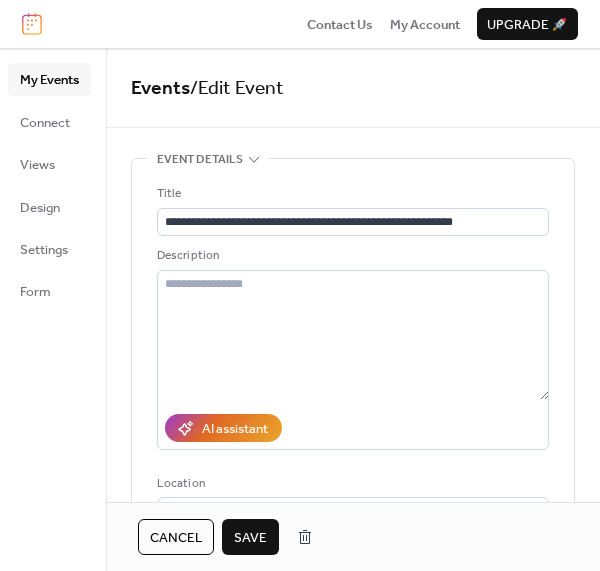 click on "Save" at bounding box center (250, 538) 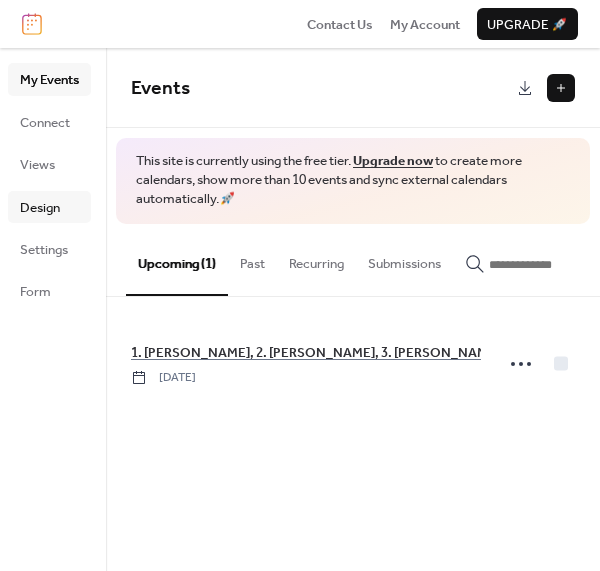 click on "Design" at bounding box center (40, 208) 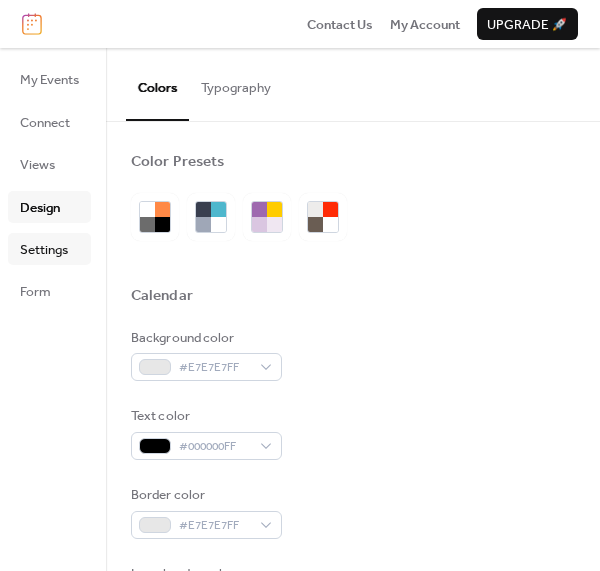click on "Settings" at bounding box center [44, 250] 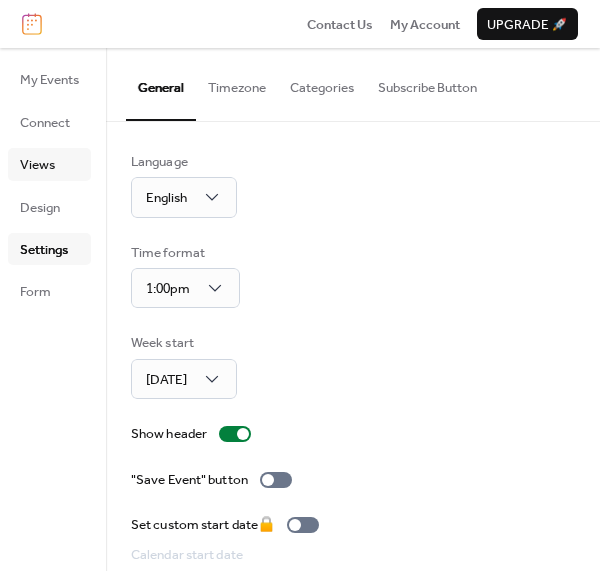 click on "Views" at bounding box center [37, 165] 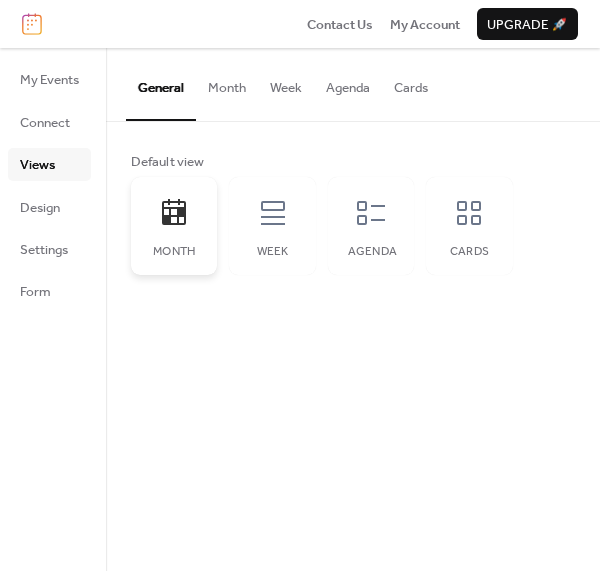 click 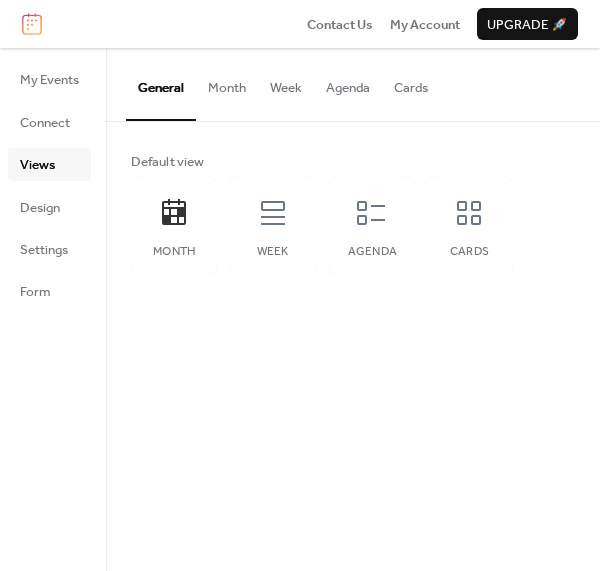 click on "Month" at bounding box center [227, 83] 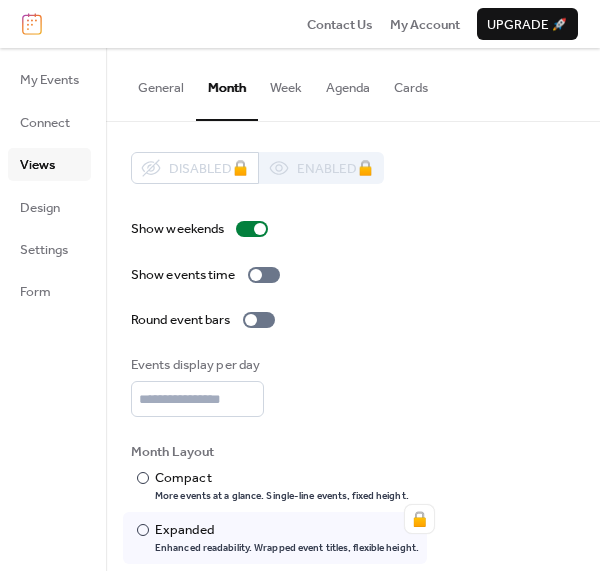 scroll, scrollTop: 62, scrollLeft: 0, axis: vertical 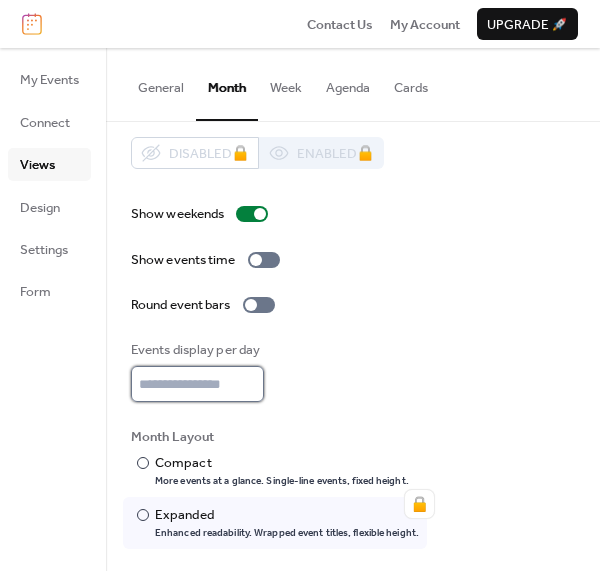 type on "*" 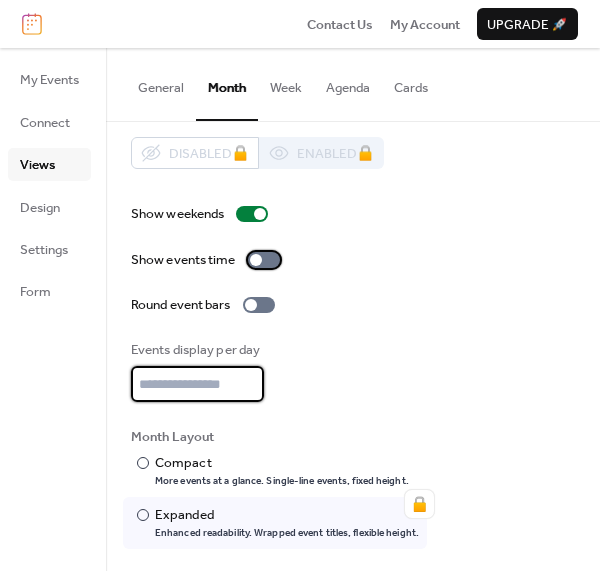 click at bounding box center [264, 260] 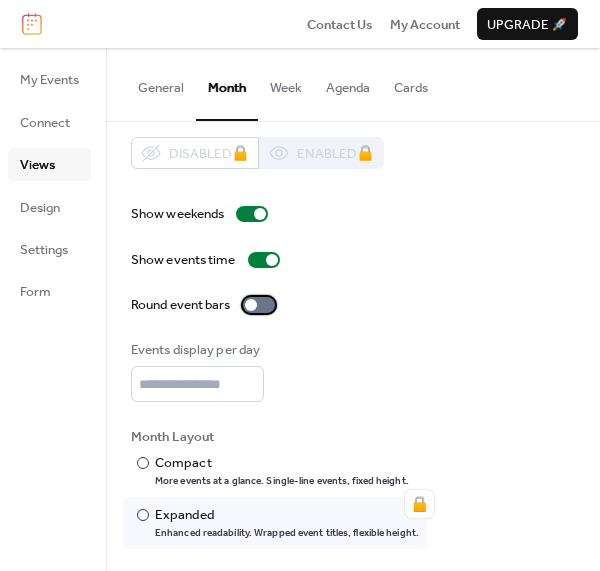 click at bounding box center (251, 305) 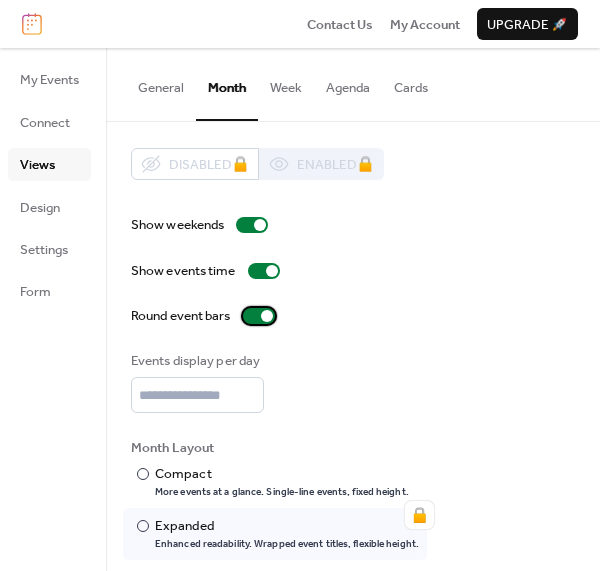scroll, scrollTop: 62, scrollLeft: 0, axis: vertical 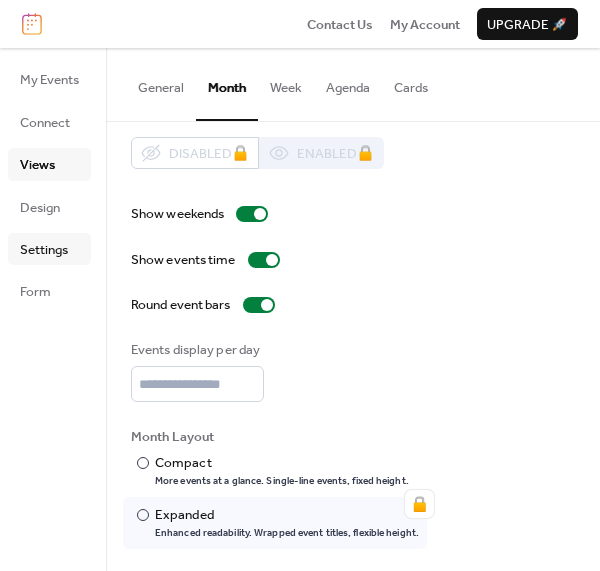 click on "Settings" at bounding box center [44, 250] 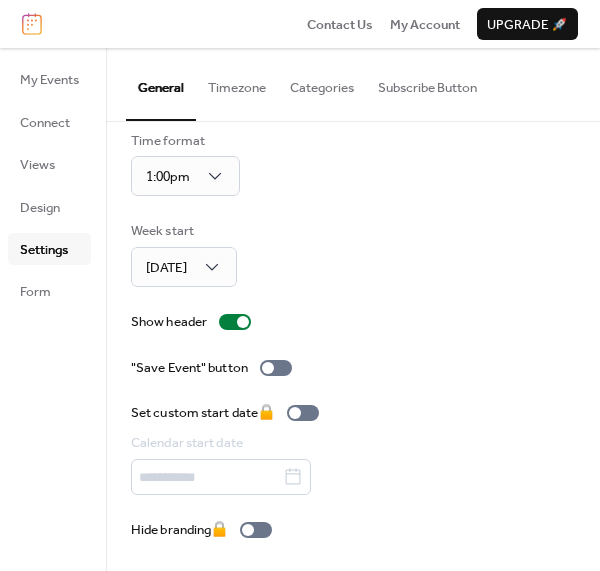 scroll, scrollTop: 165, scrollLeft: 0, axis: vertical 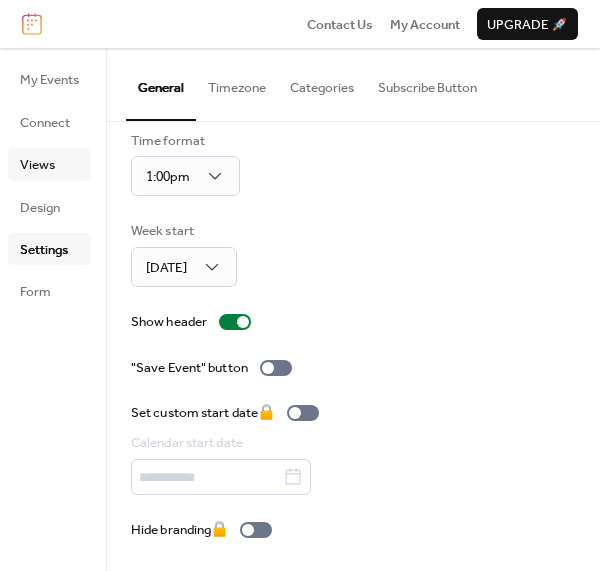 click on "Views" at bounding box center [37, 165] 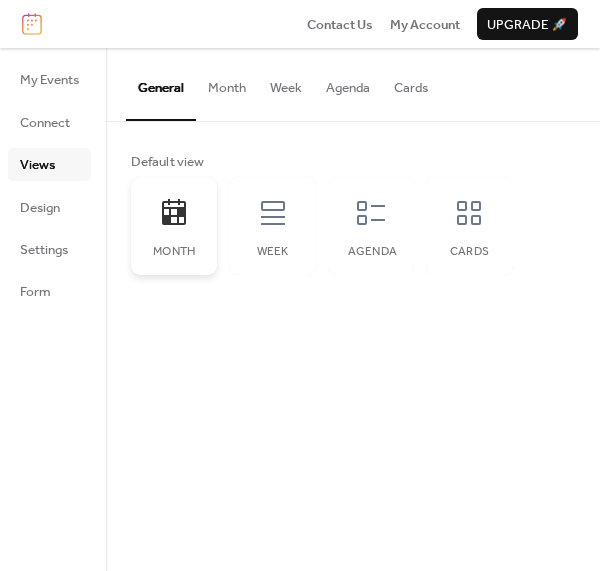 click on "Month" at bounding box center (174, 252) 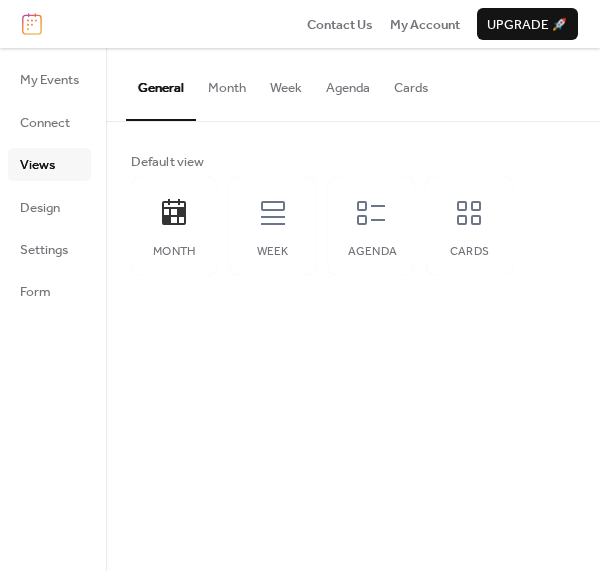 click on "Month" at bounding box center [227, 83] 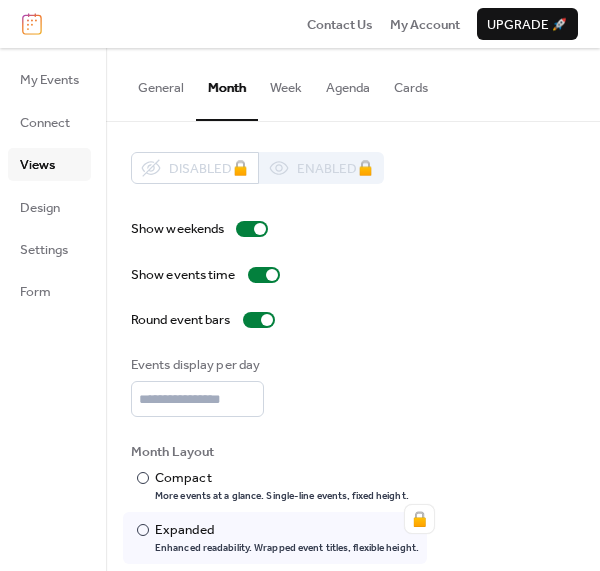 scroll, scrollTop: 62, scrollLeft: 0, axis: vertical 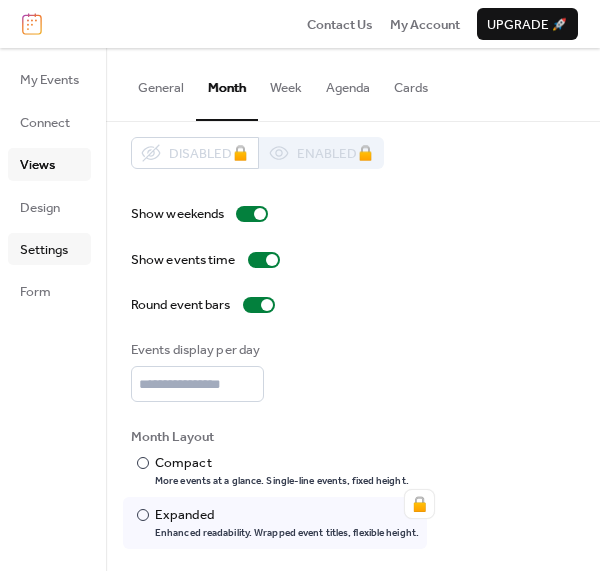 click on "Settings" at bounding box center (44, 250) 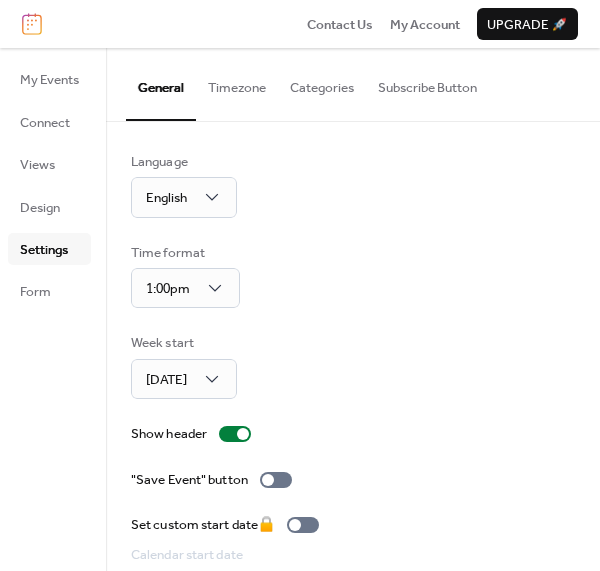 scroll, scrollTop: 165, scrollLeft: 0, axis: vertical 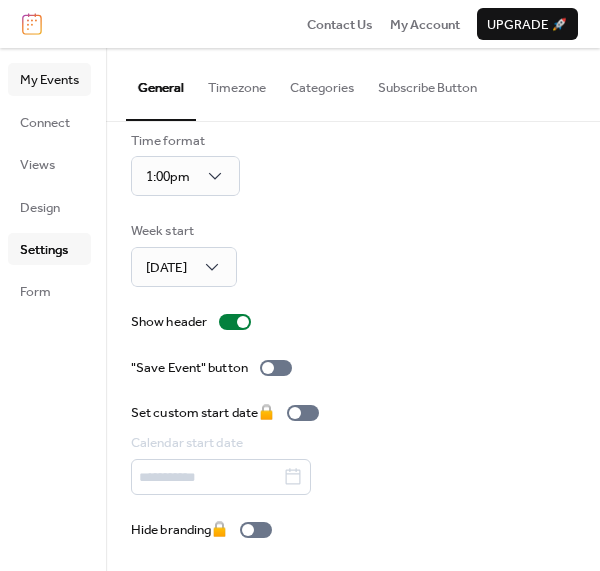 click on "My Events" at bounding box center [49, 80] 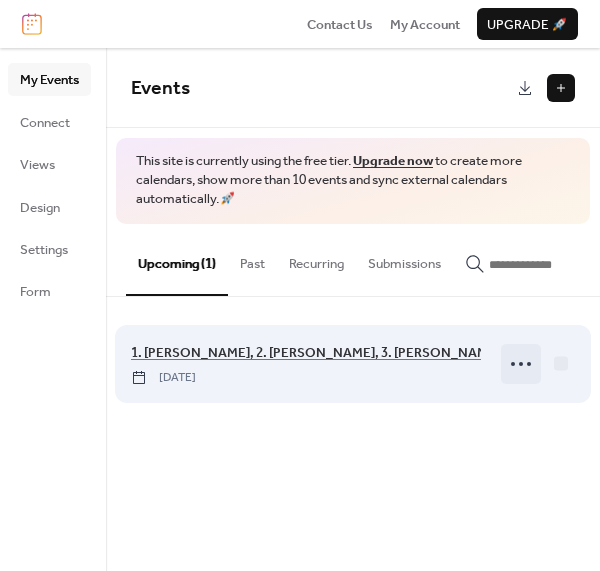 click 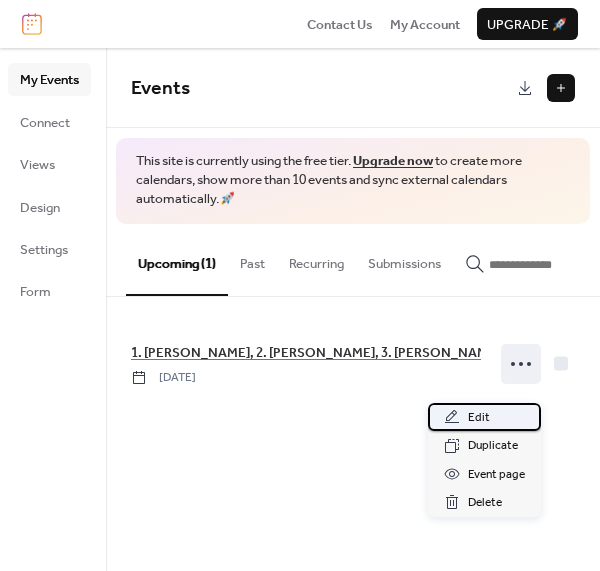click on "Edit" at bounding box center [479, 418] 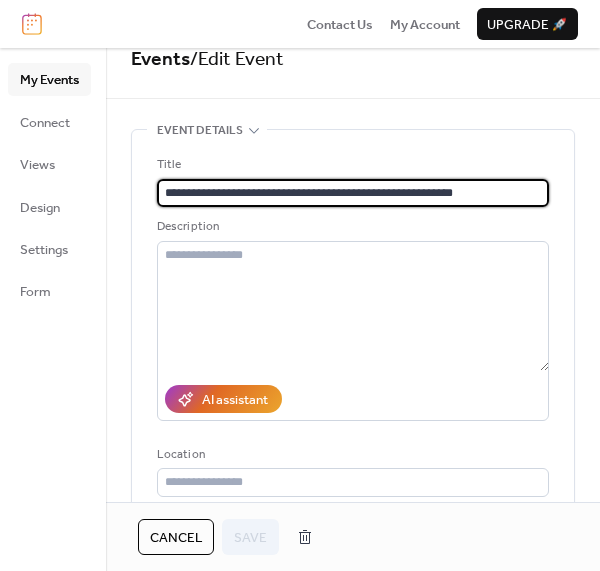 scroll, scrollTop: 0, scrollLeft: 0, axis: both 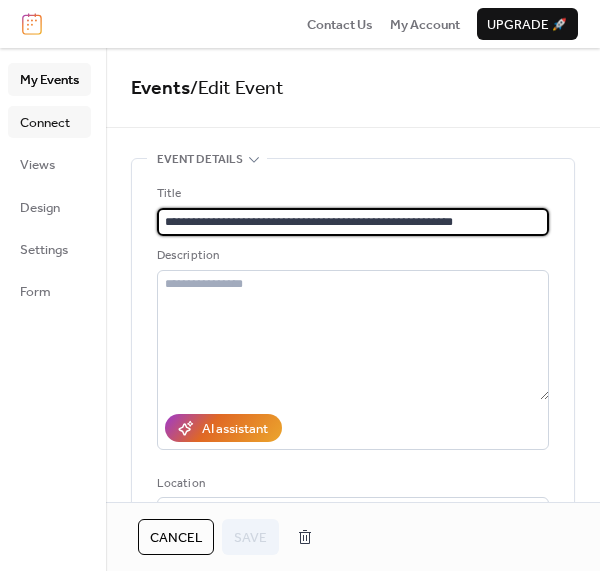 click on "Connect" at bounding box center [45, 123] 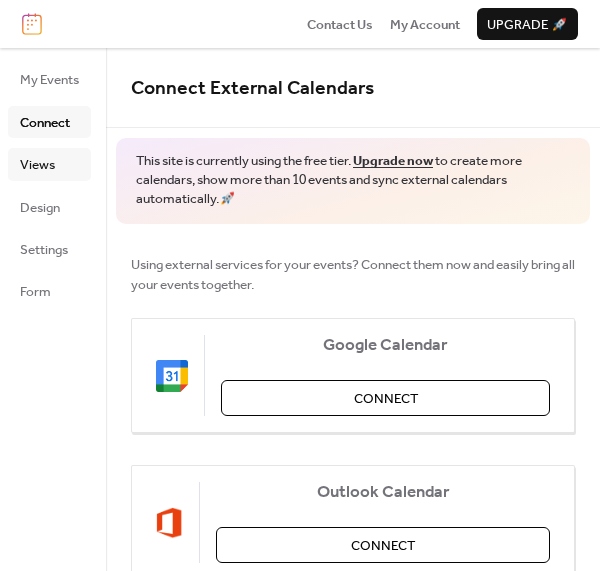 click on "Views" at bounding box center [37, 165] 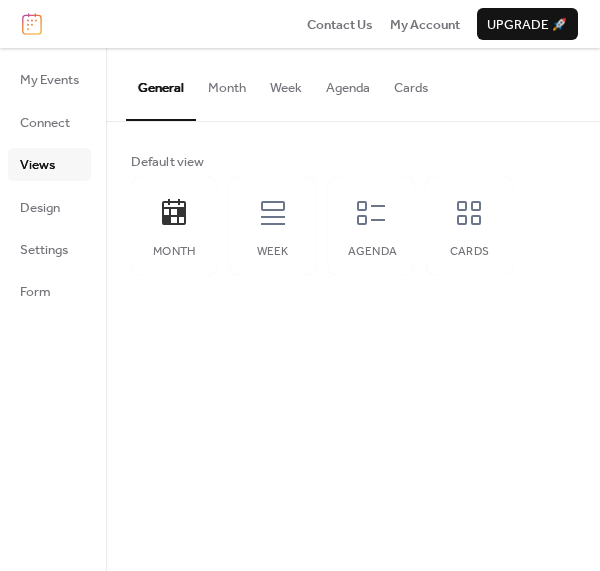 click on "Month" at bounding box center (227, 83) 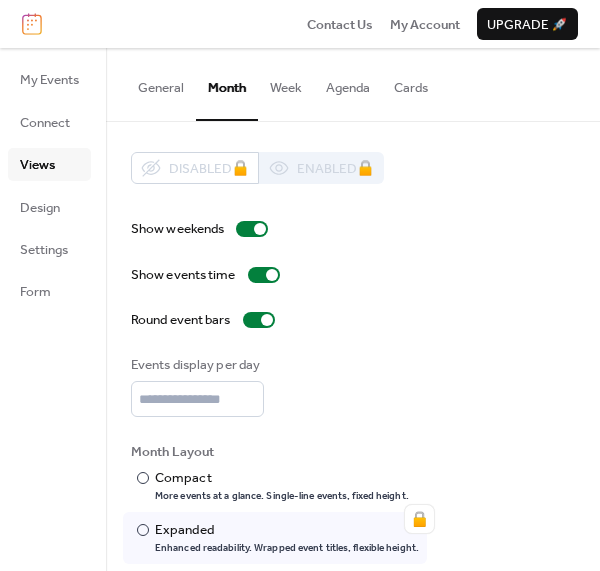 scroll, scrollTop: 62, scrollLeft: 0, axis: vertical 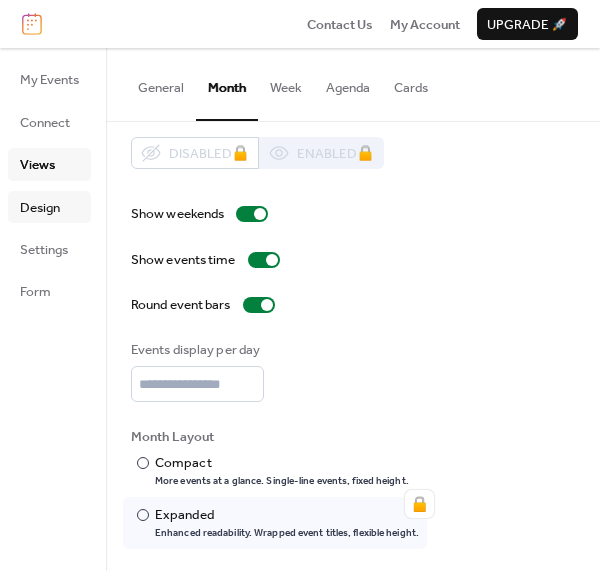 click on "Design" at bounding box center [40, 208] 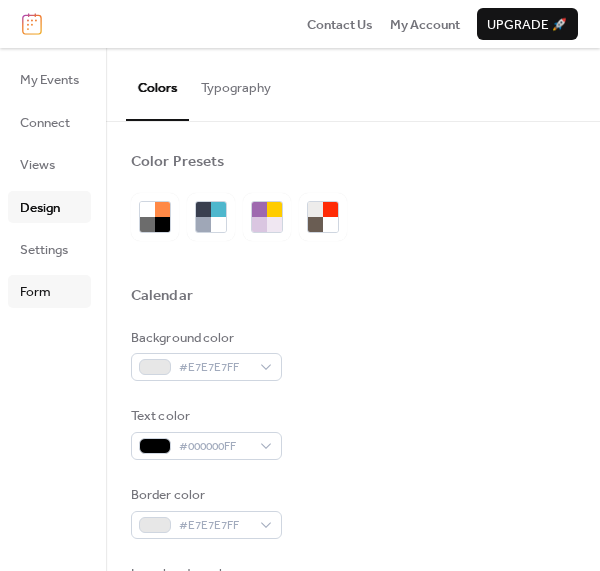 click on "Form" at bounding box center (35, 292) 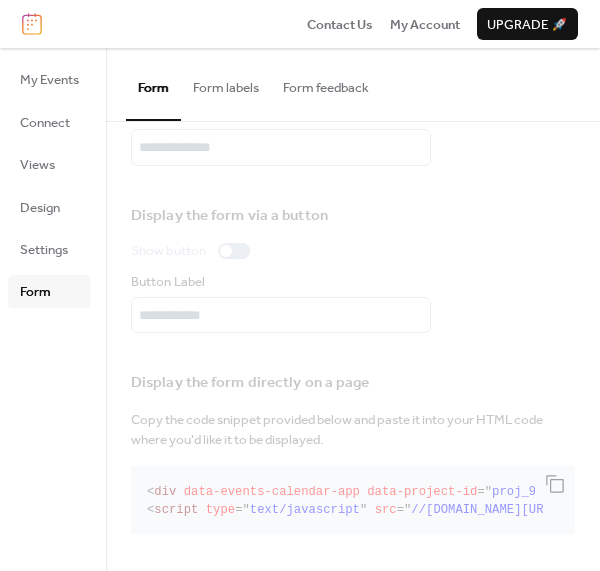 scroll, scrollTop: 0, scrollLeft: 0, axis: both 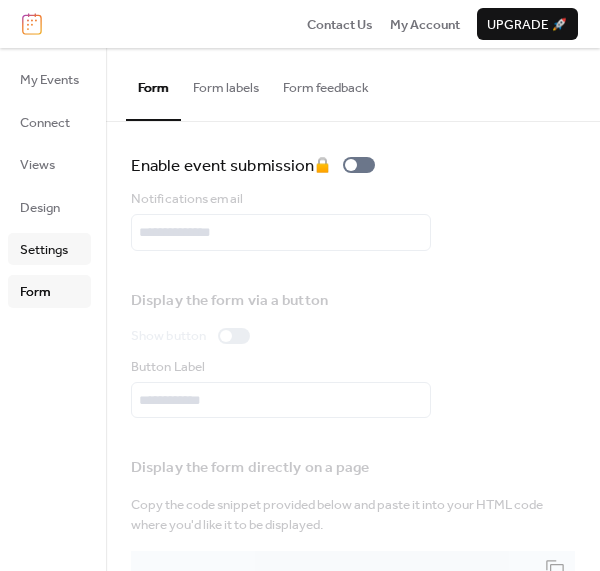 click on "Settings" at bounding box center [44, 250] 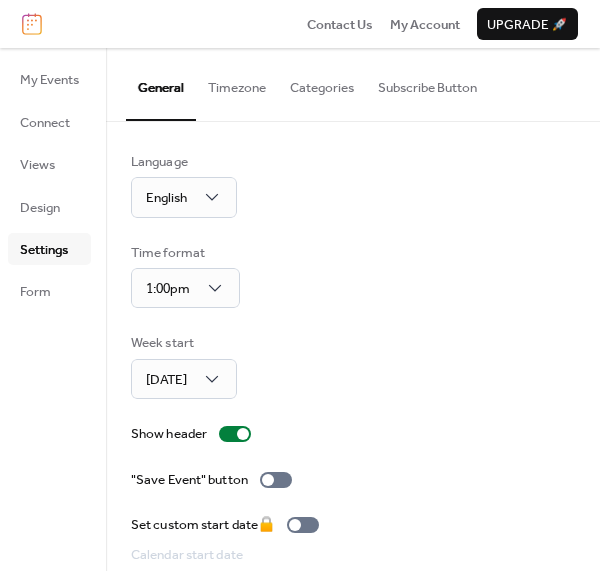 click on "Categories" at bounding box center [322, 83] 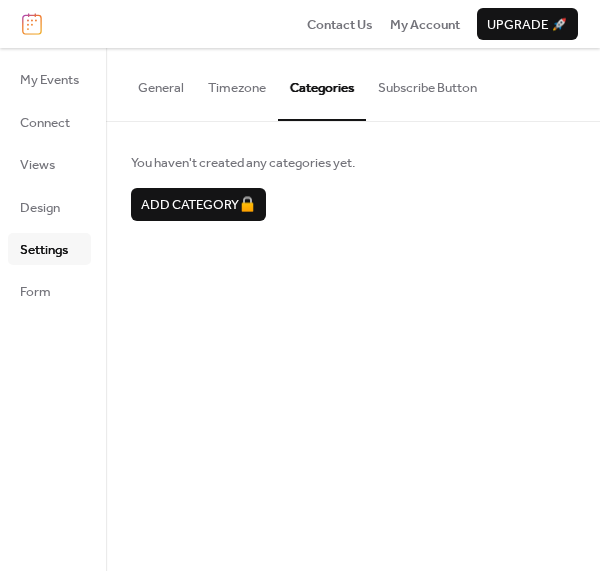 click on "Subscribe Button" at bounding box center (427, 83) 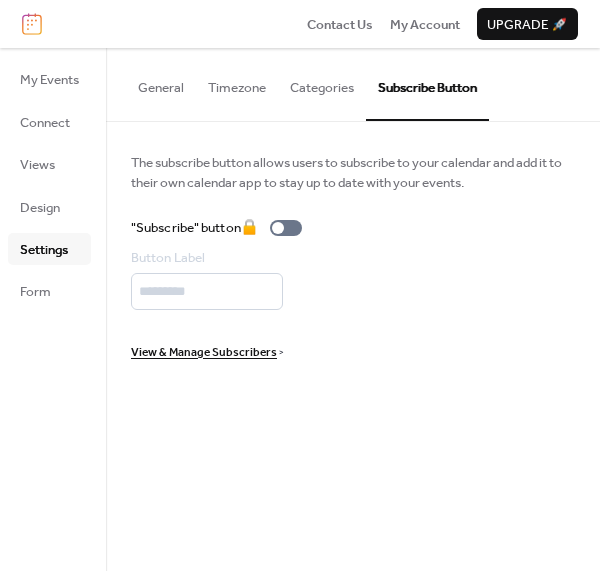 click on "Timezone" at bounding box center [237, 83] 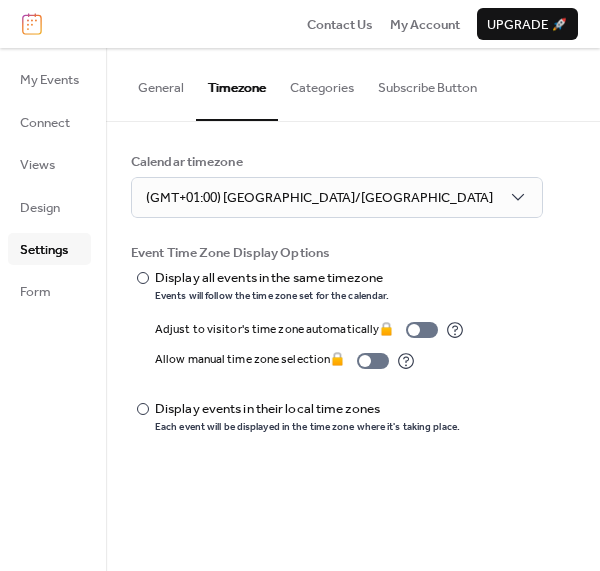 click on "General" at bounding box center [161, 83] 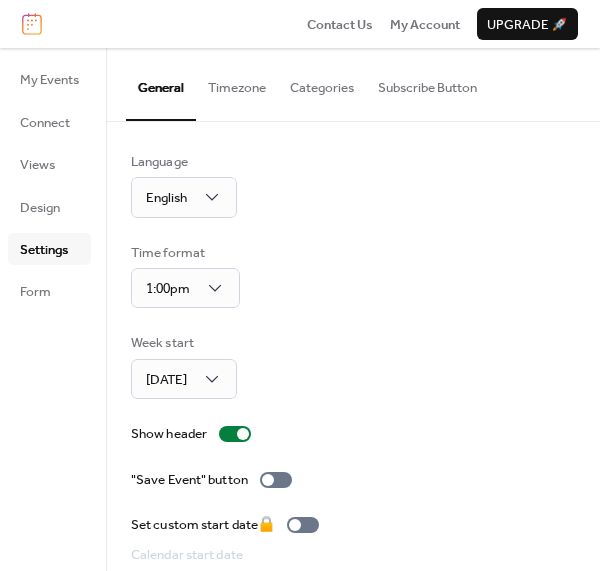 scroll, scrollTop: 165, scrollLeft: 0, axis: vertical 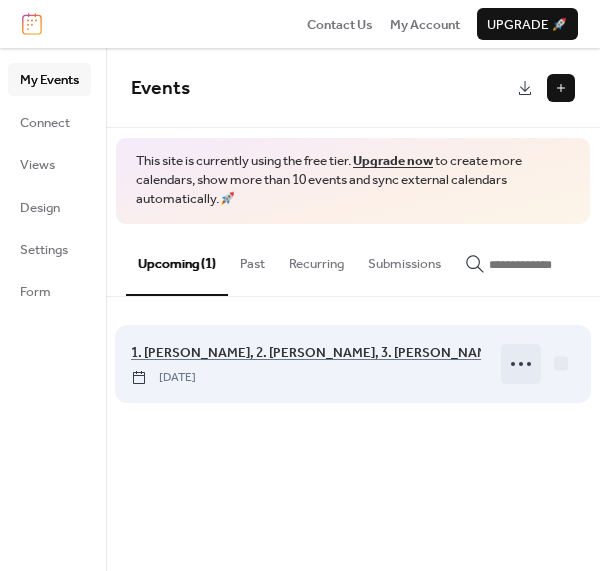 click 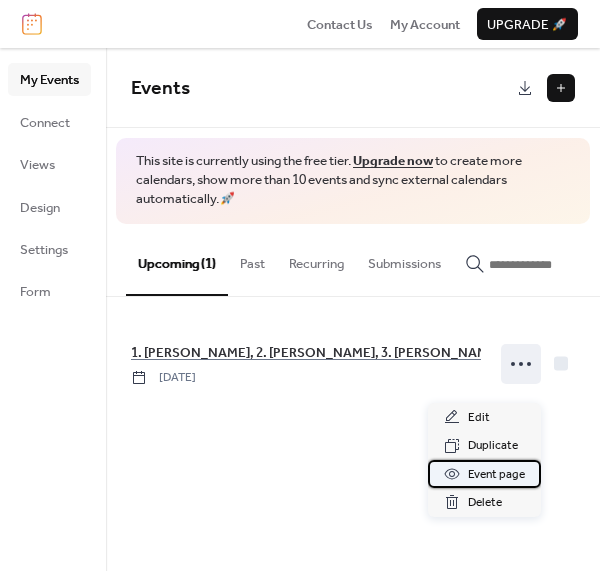 click on "Event page" at bounding box center (496, 475) 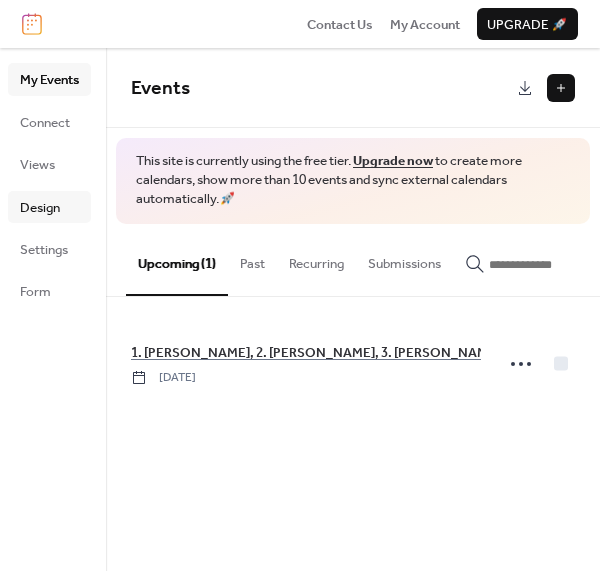 click on "Design" at bounding box center (40, 208) 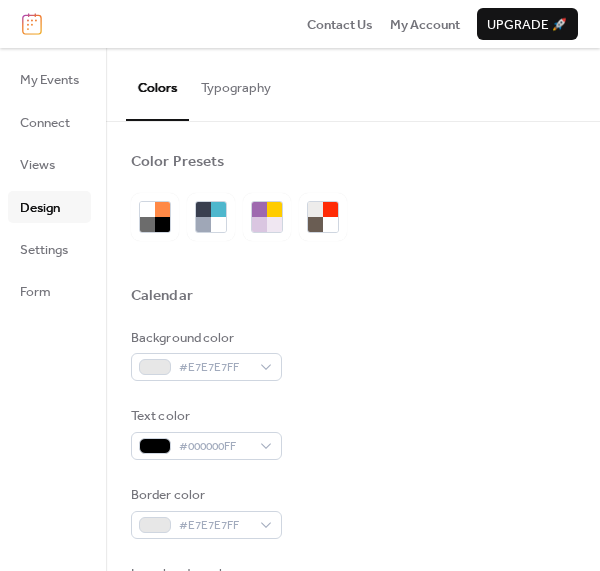 click on "Views" at bounding box center (37, 165) 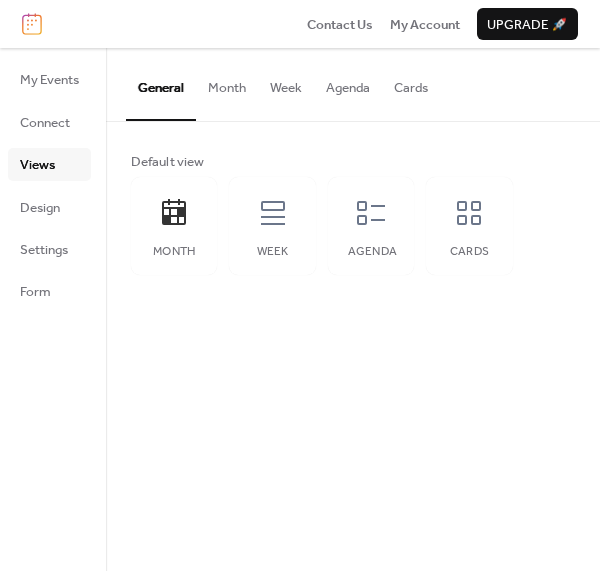 click on "Month" at bounding box center [227, 83] 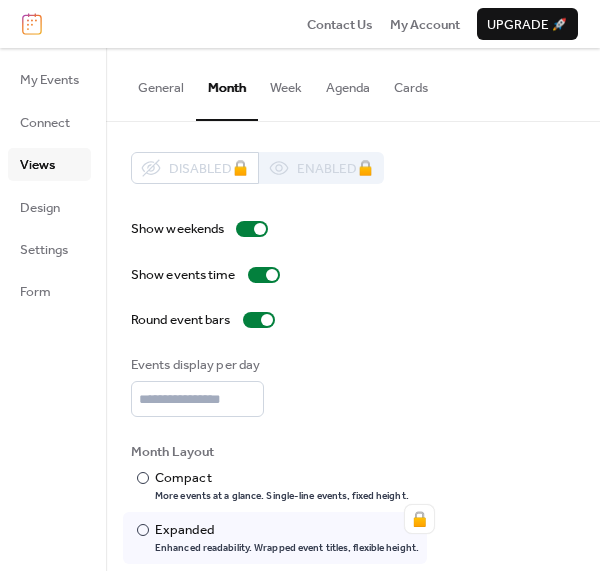 scroll, scrollTop: 62, scrollLeft: 0, axis: vertical 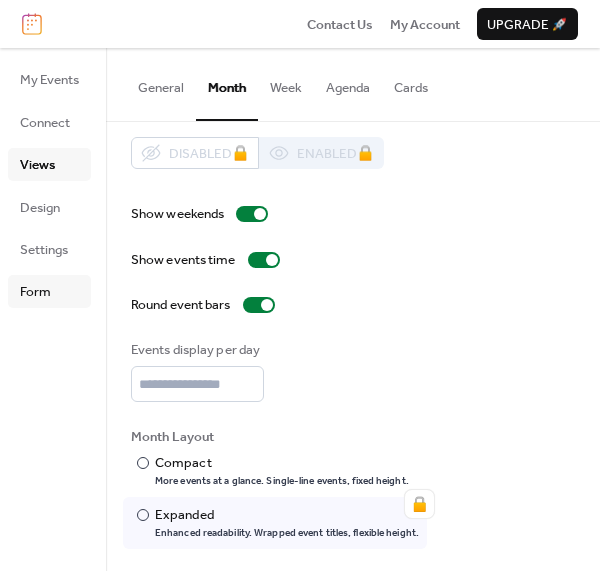click on "Form" at bounding box center [35, 292] 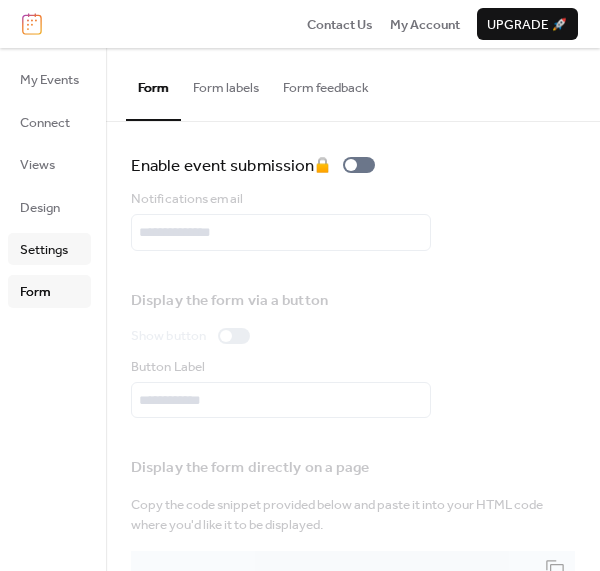 click on "Settings" at bounding box center [44, 250] 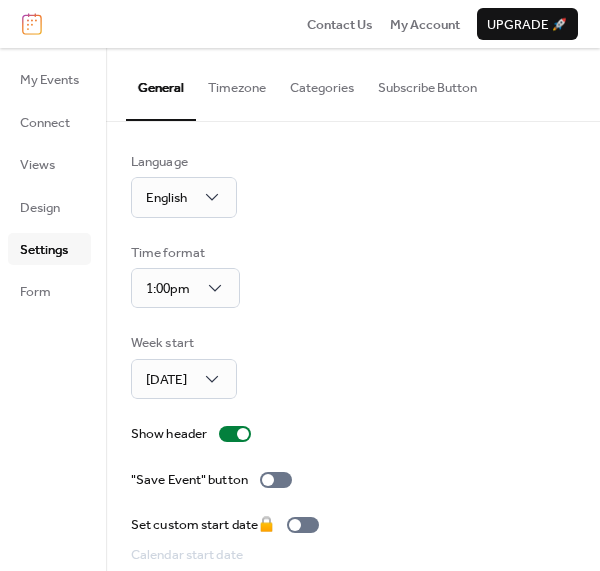 scroll, scrollTop: 165, scrollLeft: 0, axis: vertical 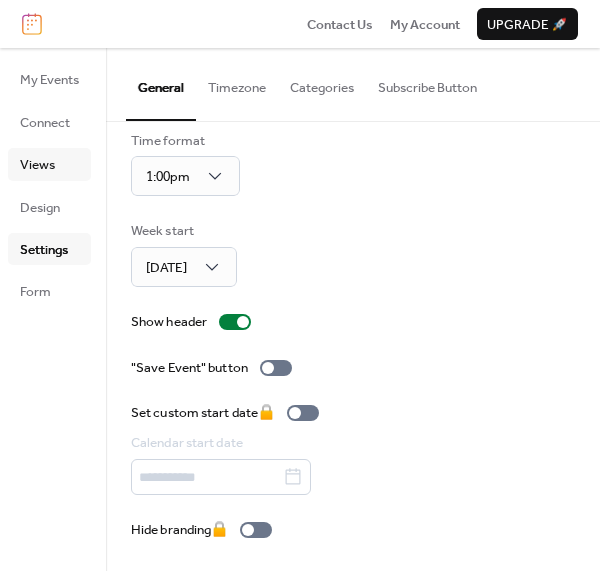 click on "Views" at bounding box center (37, 165) 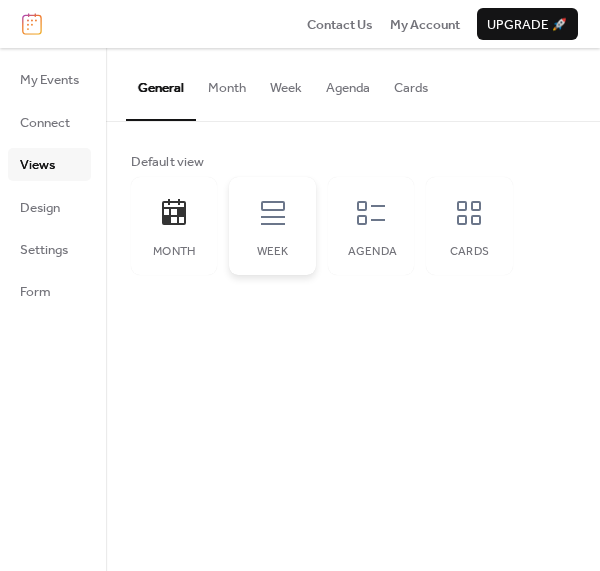 click 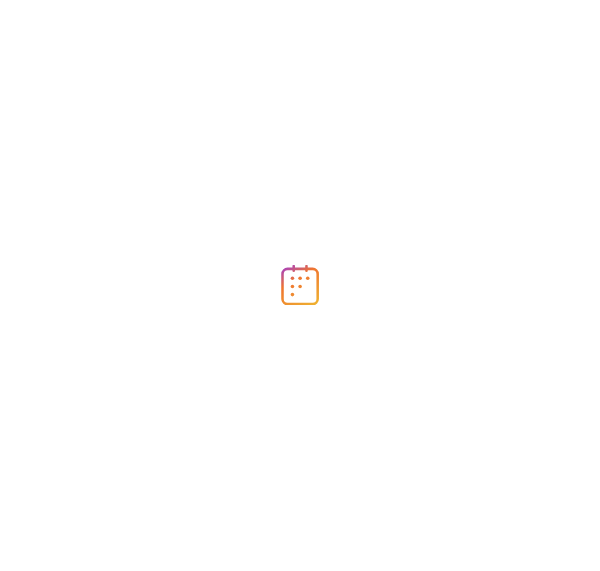scroll, scrollTop: 0, scrollLeft: 0, axis: both 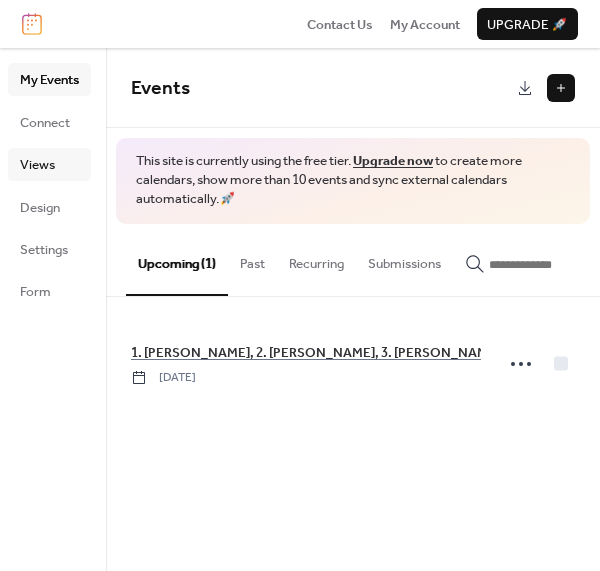 click on "Views" at bounding box center (37, 165) 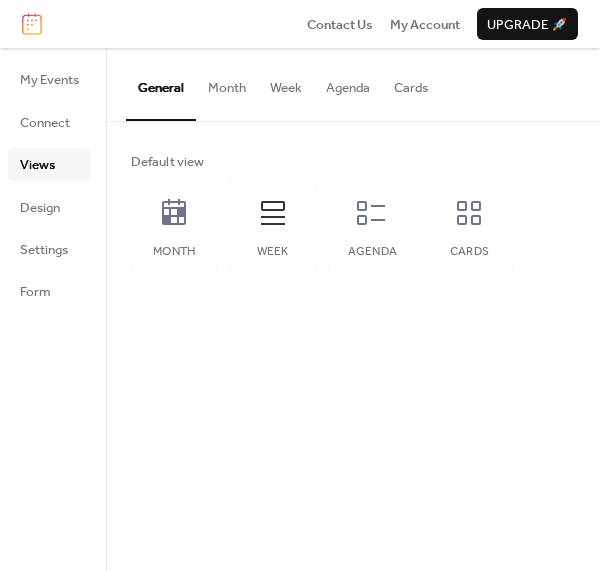 click on "Month" at bounding box center (227, 83) 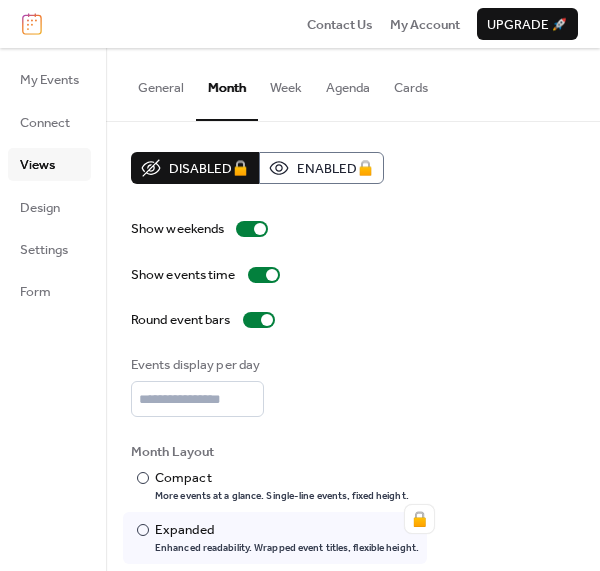scroll, scrollTop: 62, scrollLeft: 0, axis: vertical 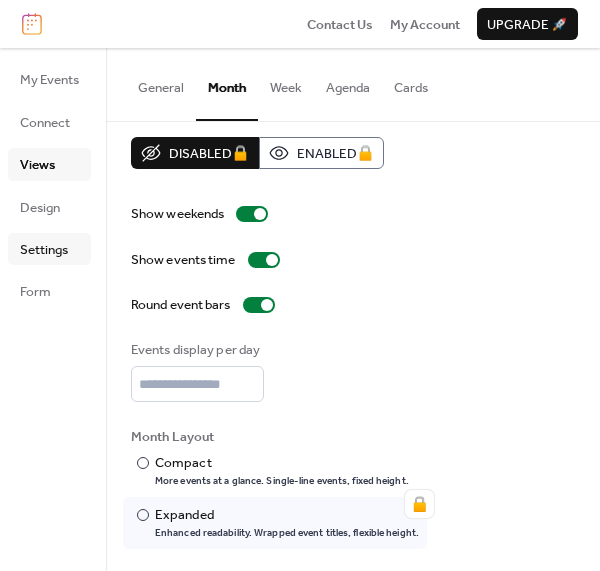 click on "Settings" at bounding box center (44, 250) 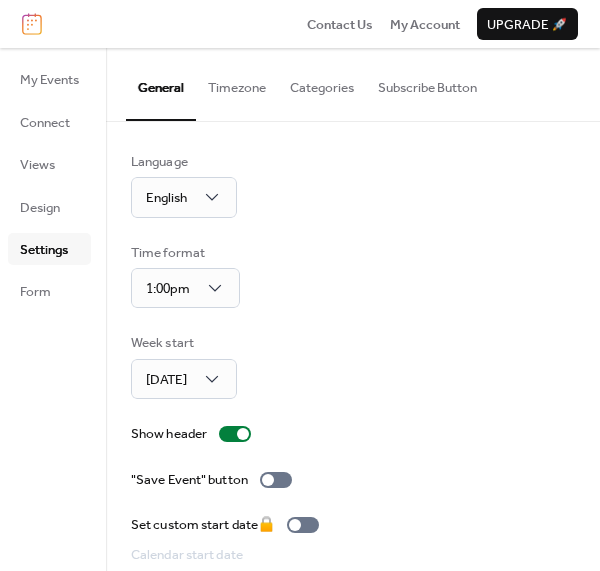 scroll, scrollTop: 165, scrollLeft: 0, axis: vertical 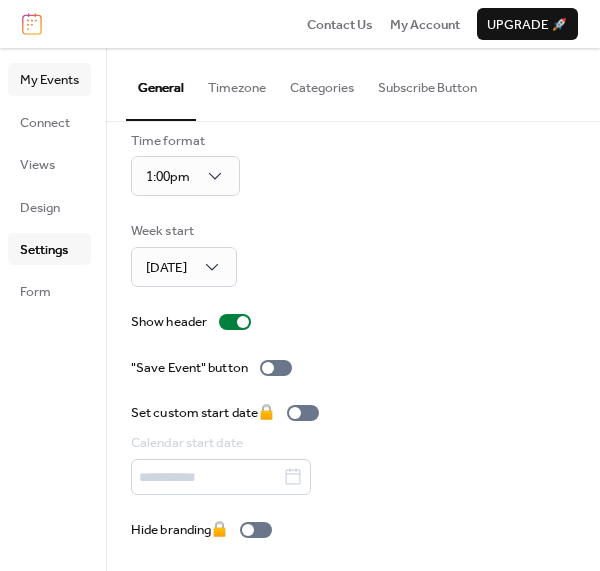 click on "My Events" at bounding box center [49, 80] 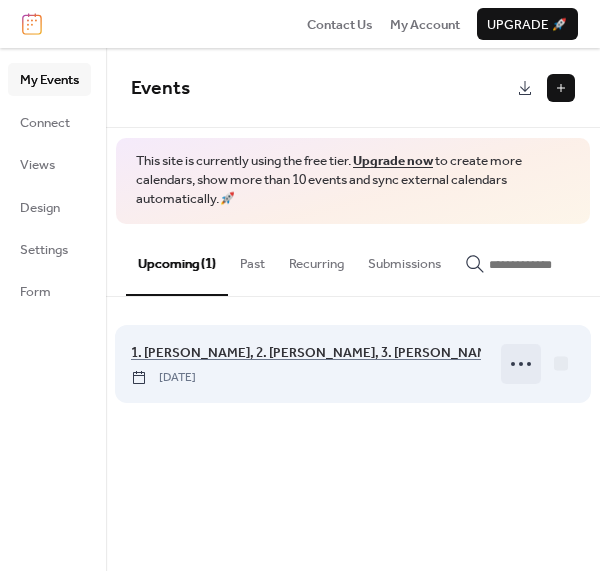 click 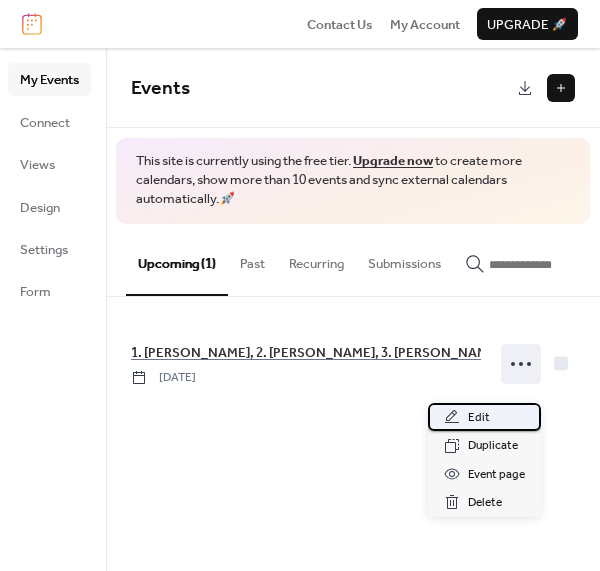 click on "Edit" at bounding box center [479, 418] 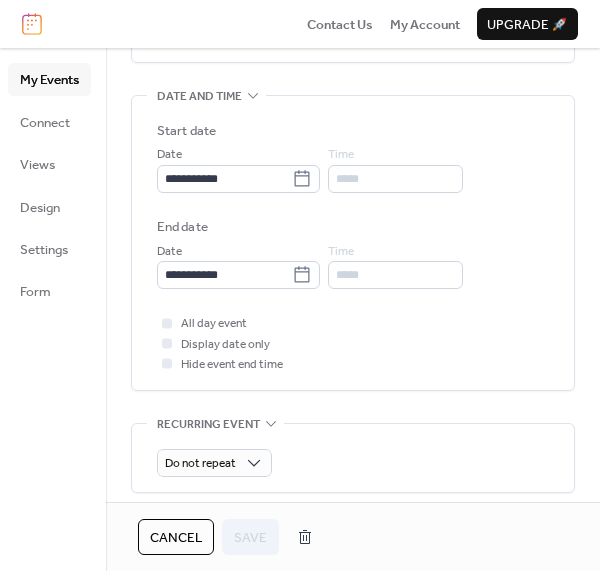 scroll, scrollTop: 641, scrollLeft: 0, axis: vertical 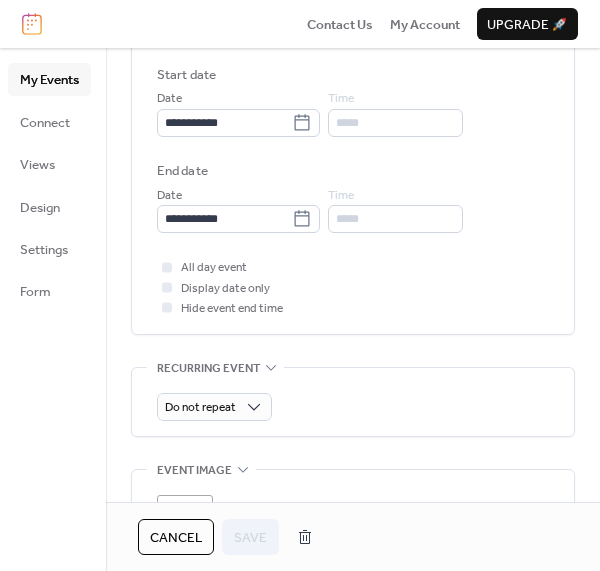 click at bounding box center [167, 267] 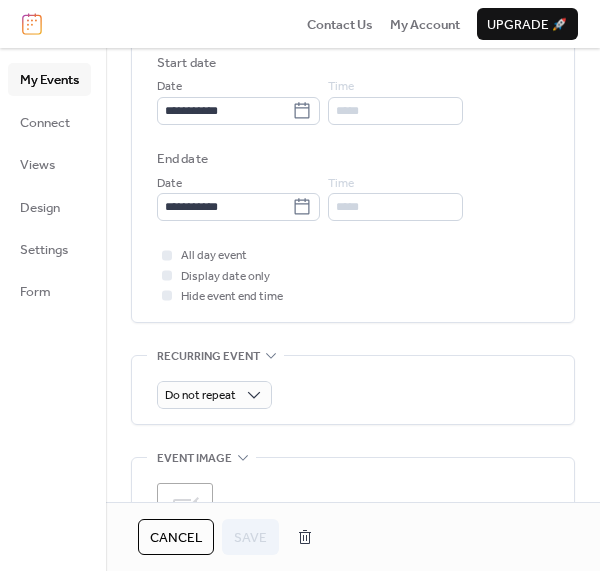 click at bounding box center [167, 255] 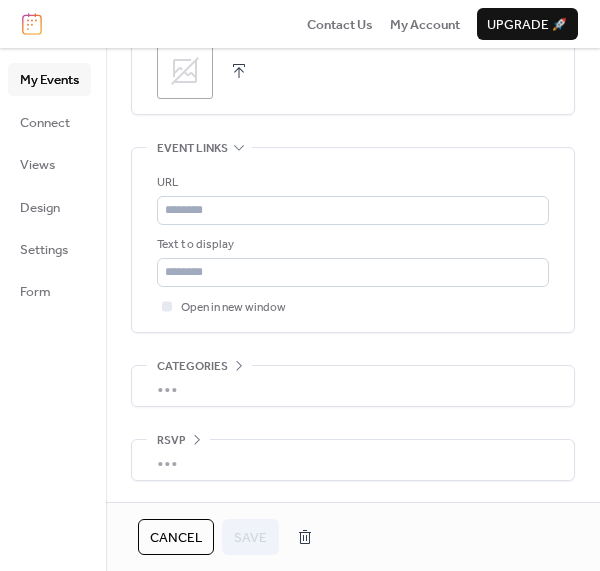 scroll, scrollTop: 1206, scrollLeft: 0, axis: vertical 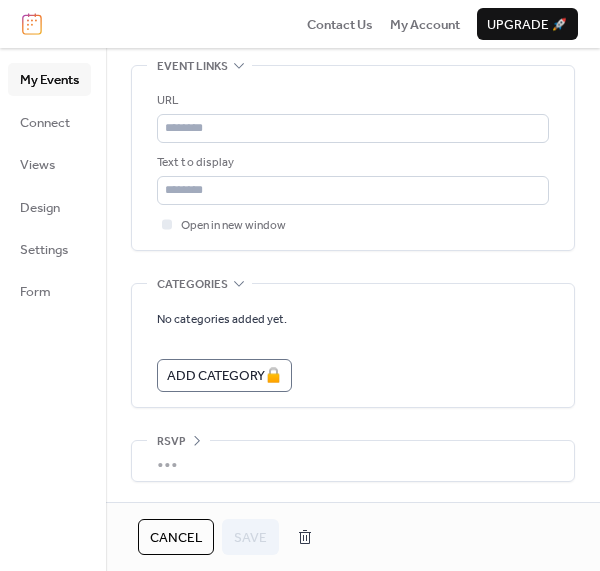 click 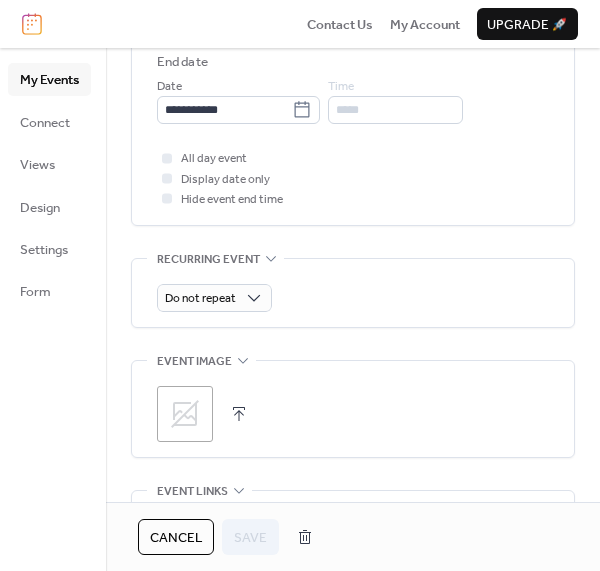 scroll, scrollTop: 700, scrollLeft: 0, axis: vertical 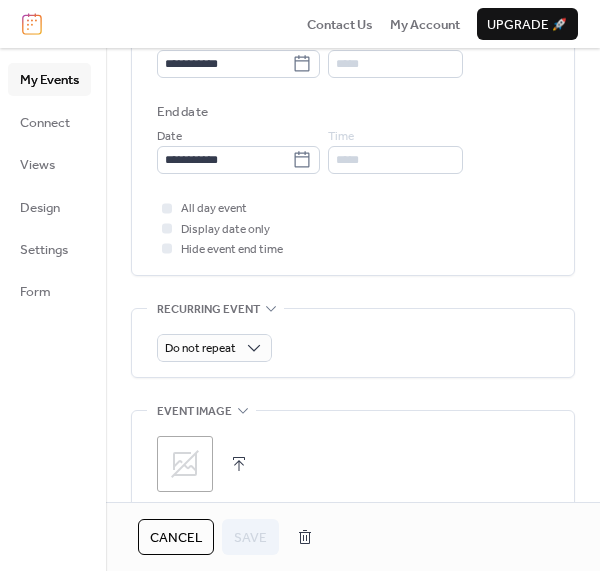 click at bounding box center (167, 208) 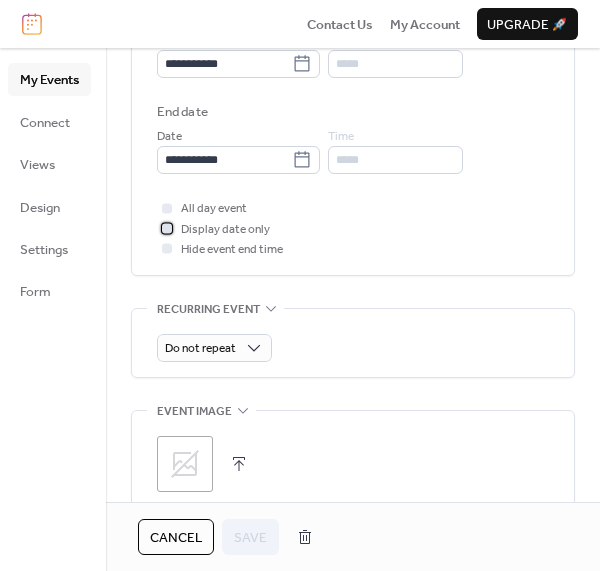 click 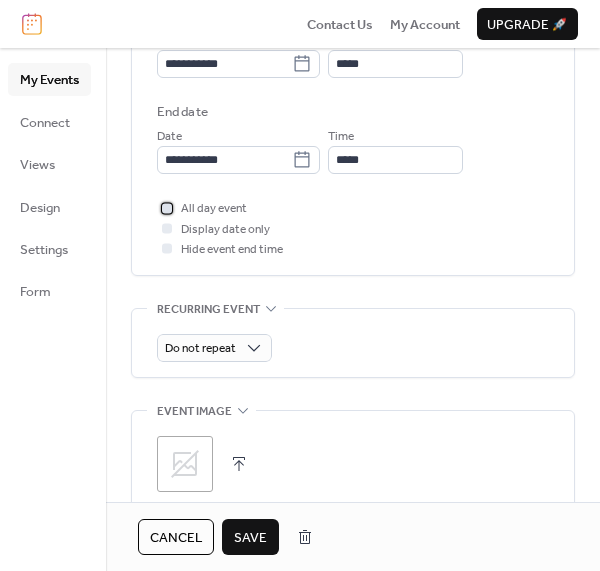 click at bounding box center (167, 208) 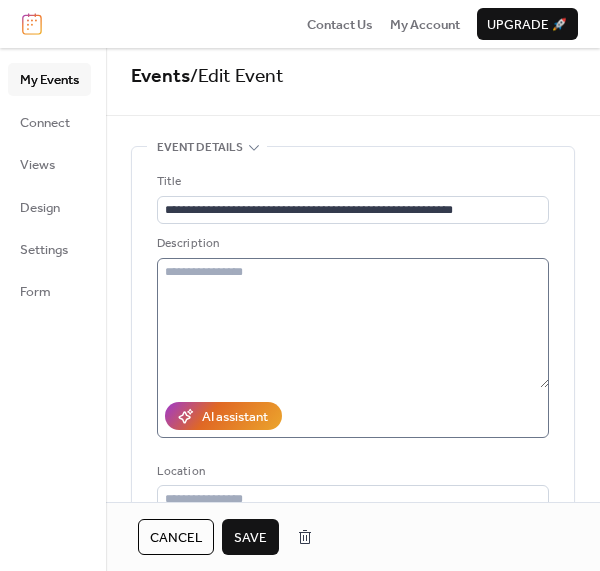 scroll, scrollTop: 0, scrollLeft: 0, axis: both 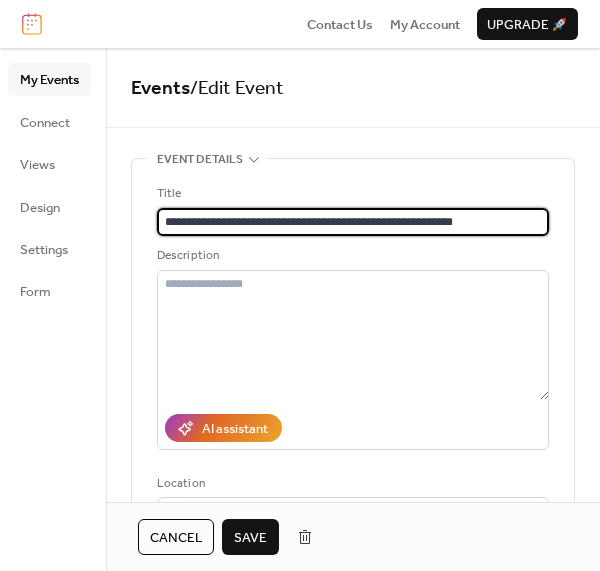 click on "**********" at bounding box center [353, 222] 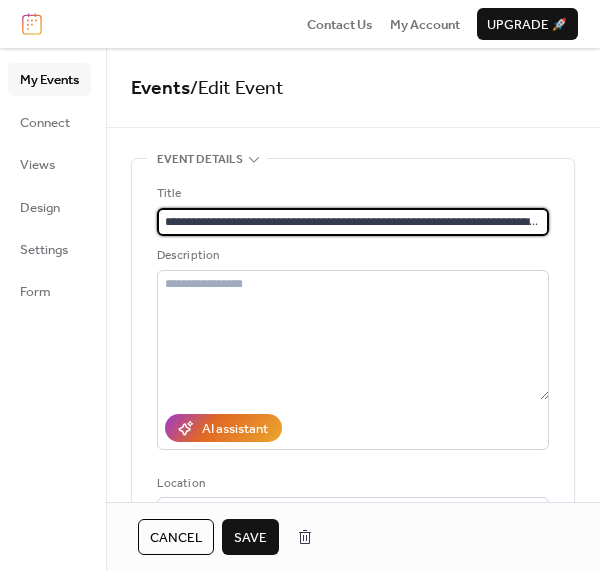 type on "**********" 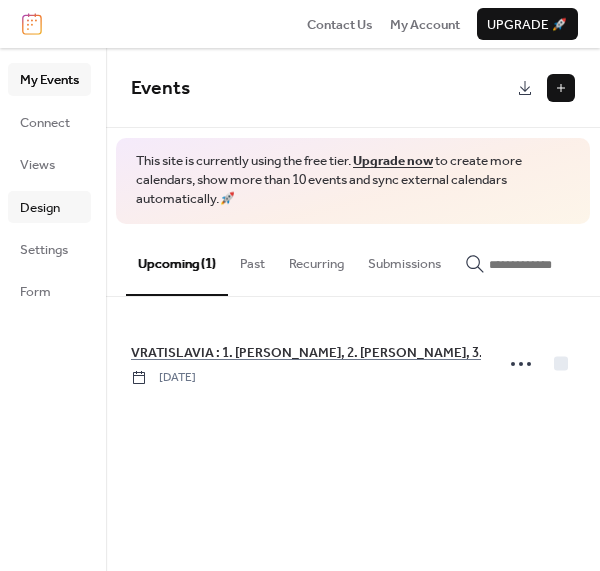 click on "Design" at bounding box center [40, 208] 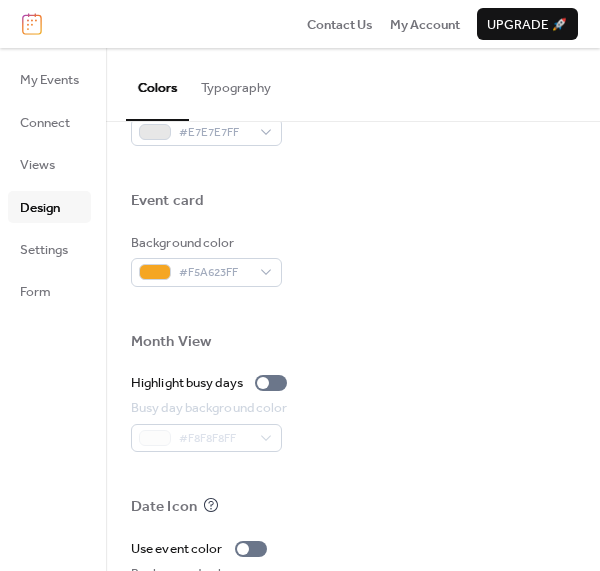 scroll, scrollTop: 1212, scrollLeft: 0, axis: vertical 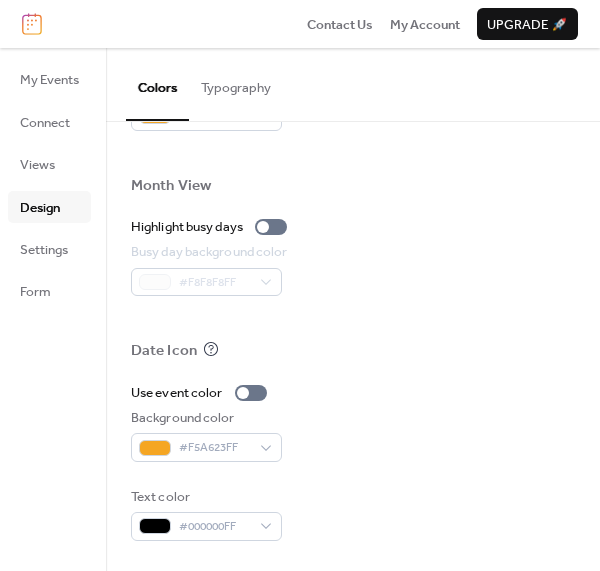 click on "Typography" at bounding box center [236, 83] 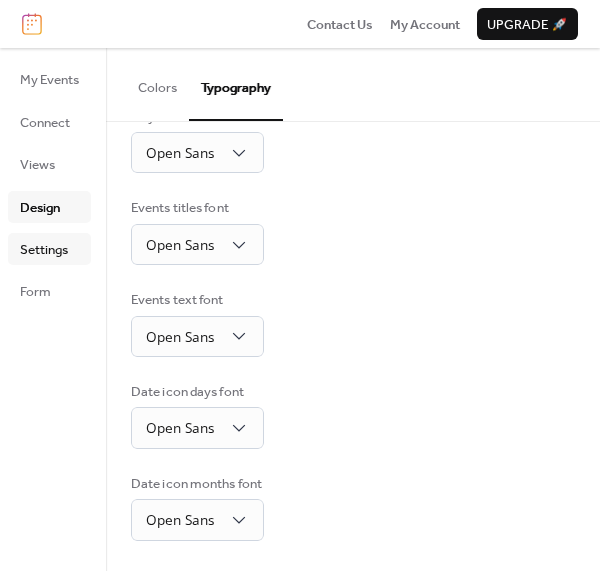 click on "Settings" at bounding box center (44, 250) 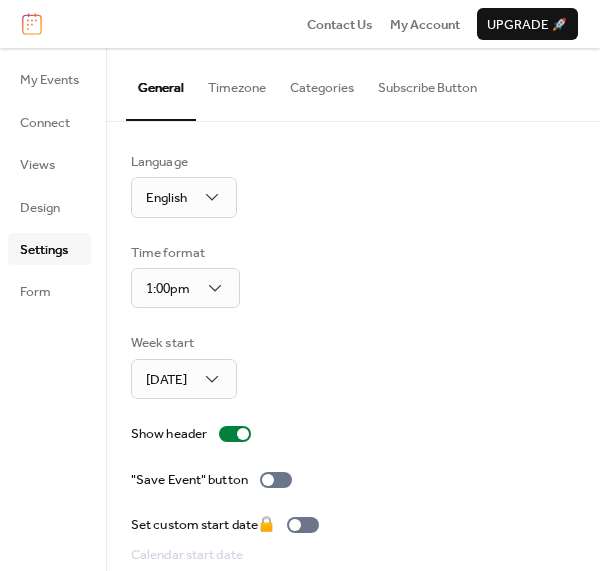 scroll, scrollTop: 165, scrollLeft: 0, axis: vertical 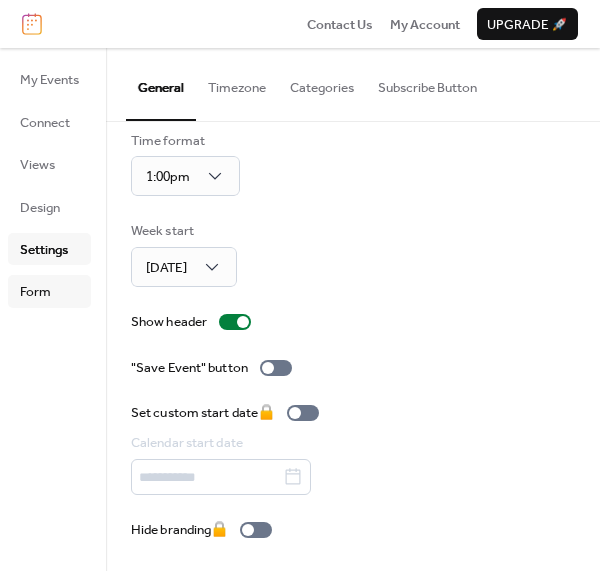 click on "Form" at bounding box center [35, 292] 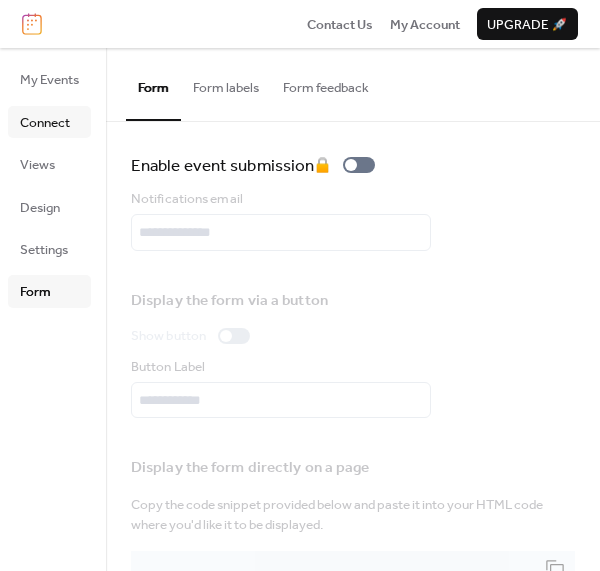 click on "Connect" at bounding box center [45, 123] 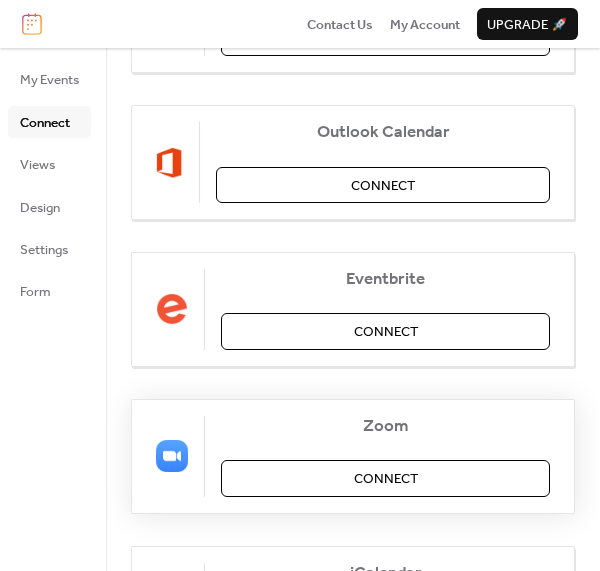 scroll, scrollTop: 556, scrollLeft: 0, axis: vertical 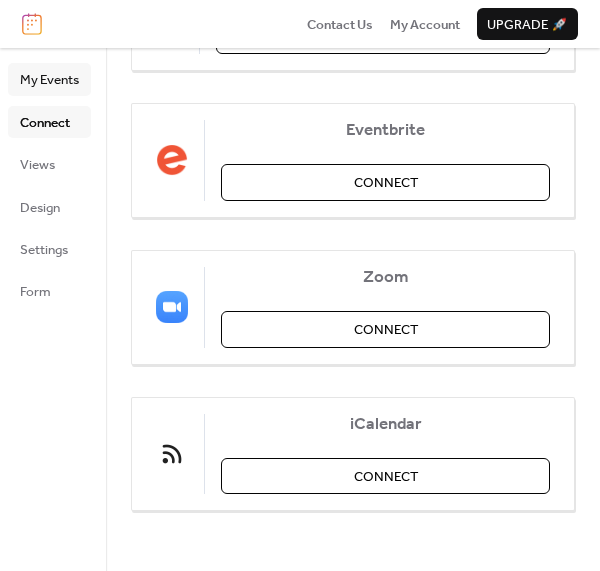 click on "My Events" at bounding box center (49, 80) 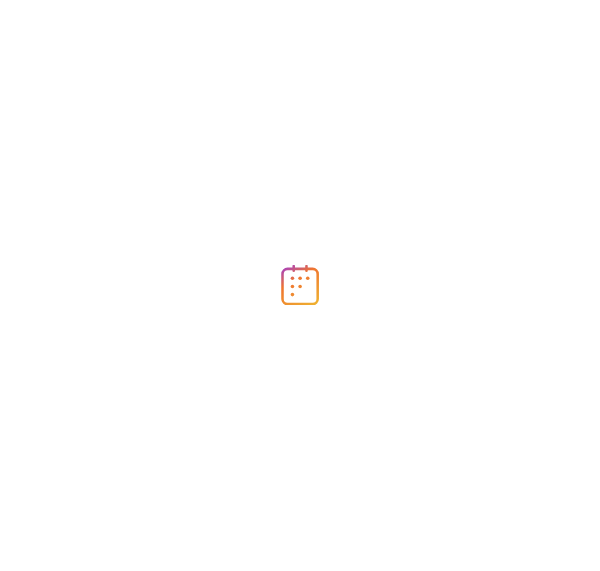 scroll, scrollTop: 0, scrollLeft: 0, axis: both 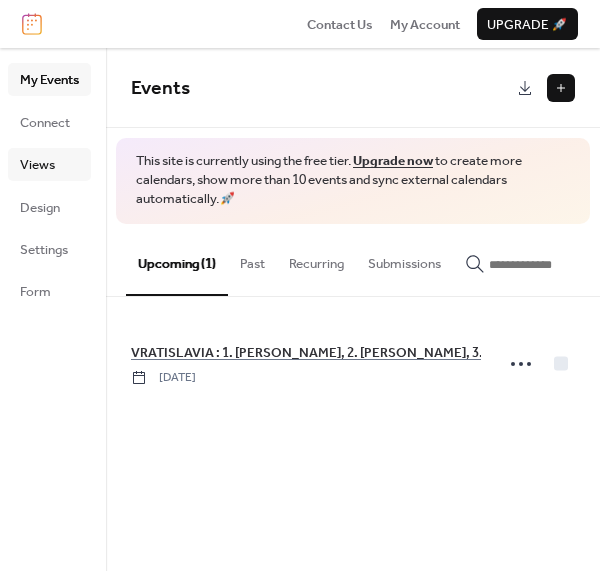 click on "Views" at bounding box center [37, 165] 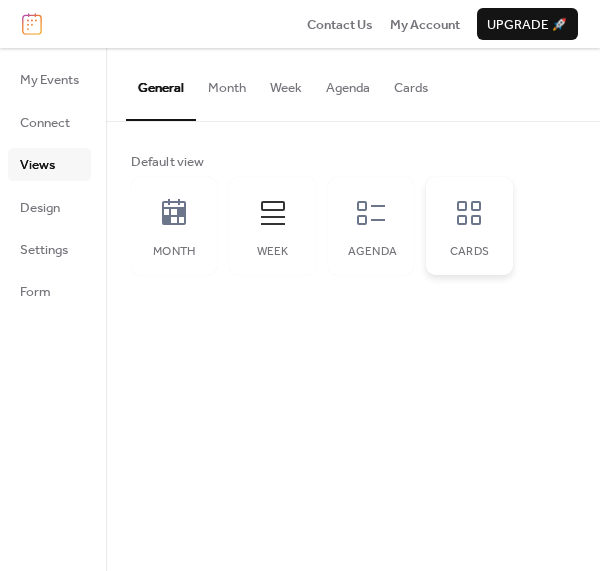 click 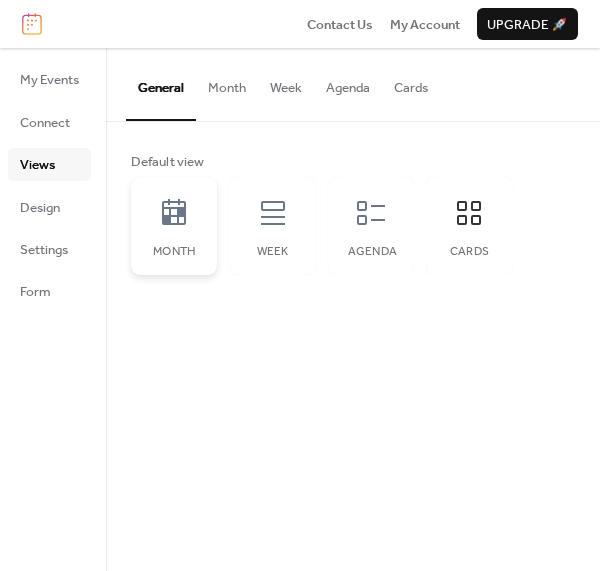 click 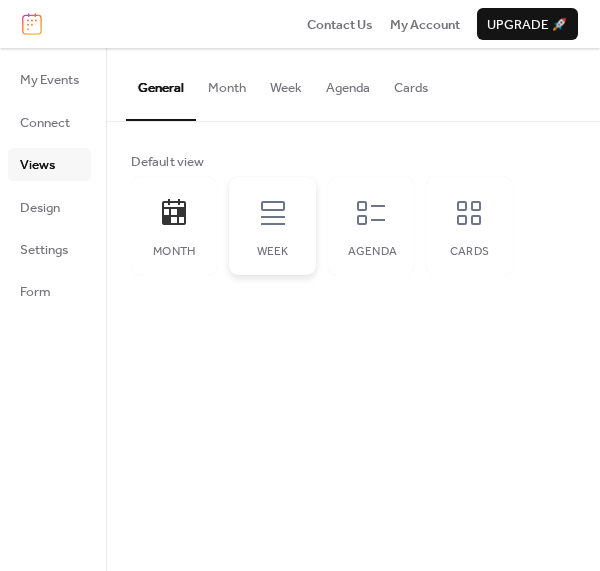 click on "Week" at bounding box center [272, 226] 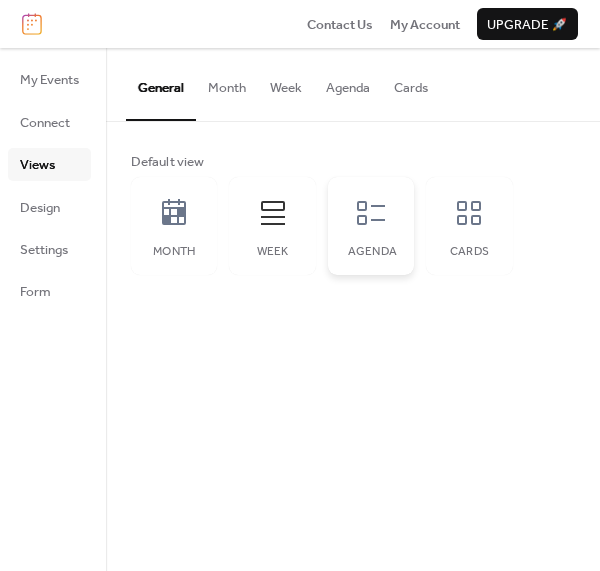 click 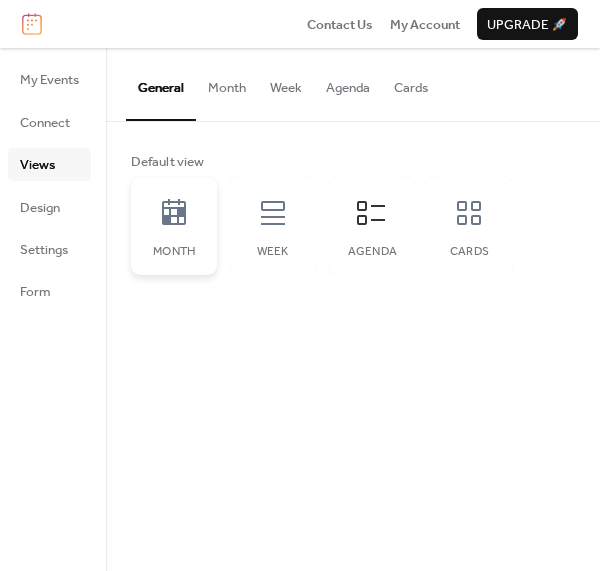 click 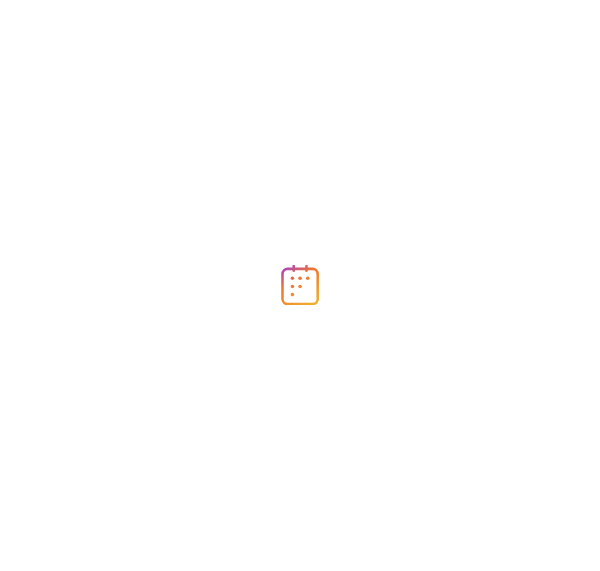 scroll, scrollTop: 0, scrollLeft: 0, axis: both 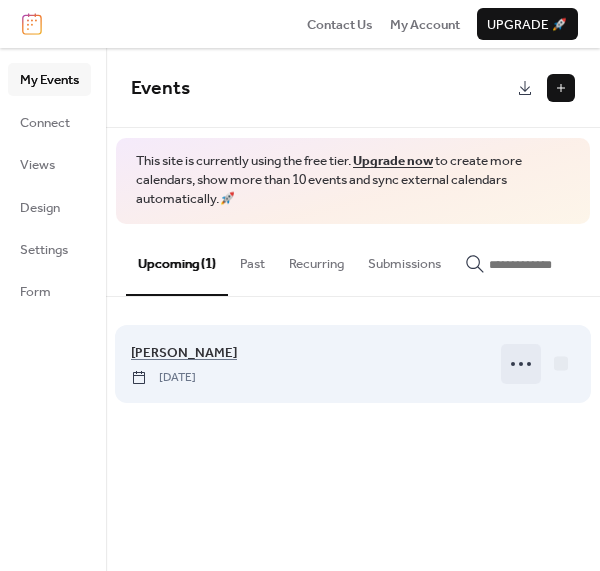 click 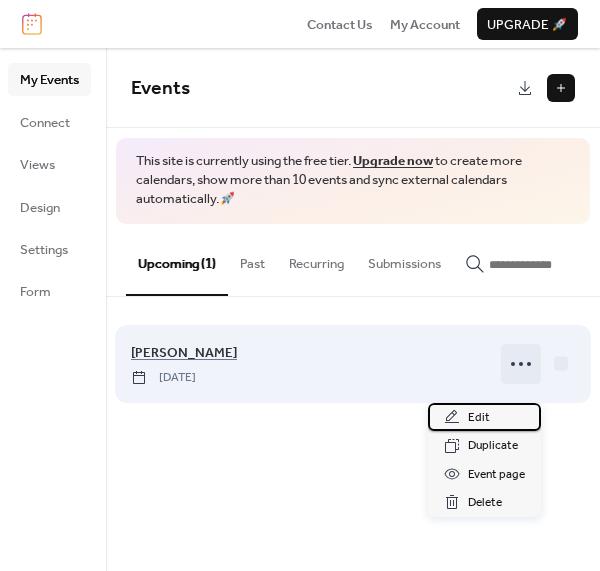 click on "Edit" at bounding box center [479, 418] 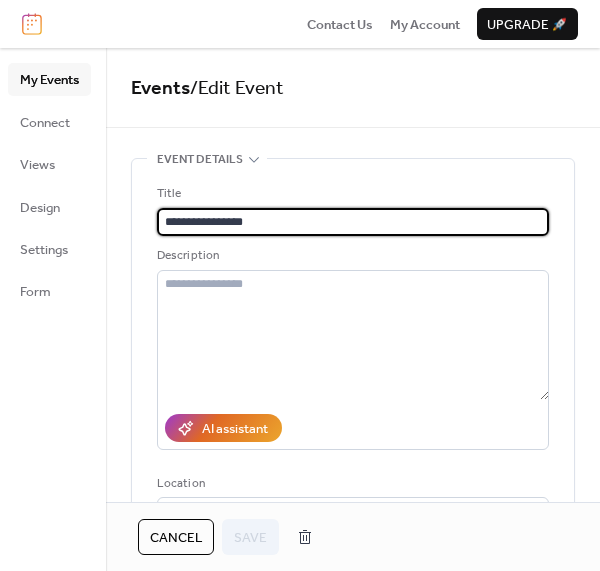 click on "**********" at bounding box center [353, 222] 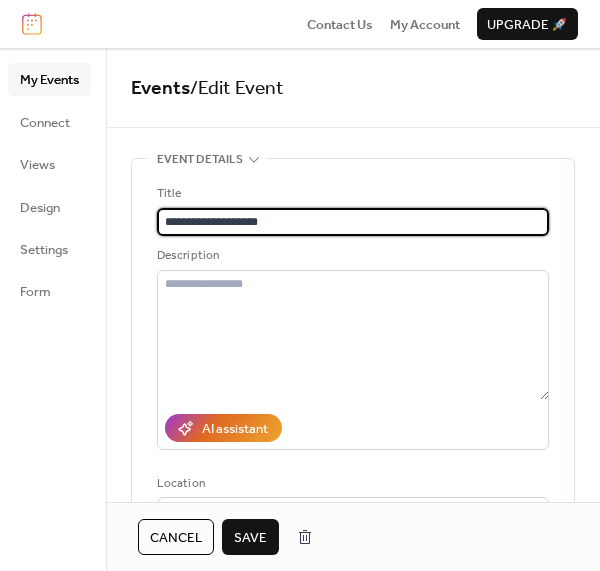 click on "**********" at bounding box center [353, 222] 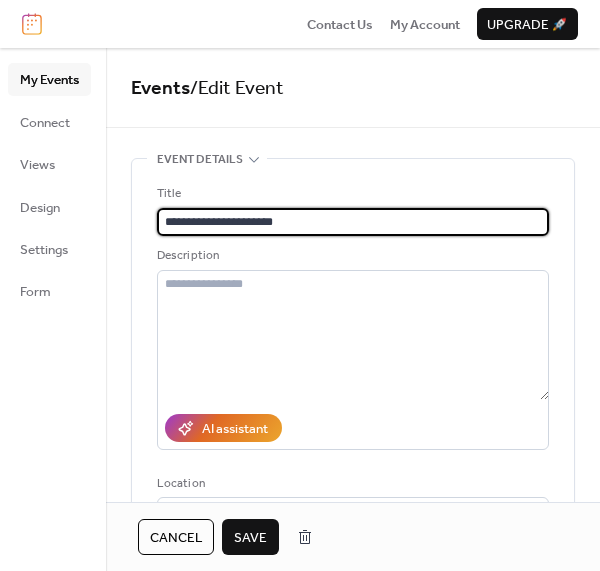 type on "**********" 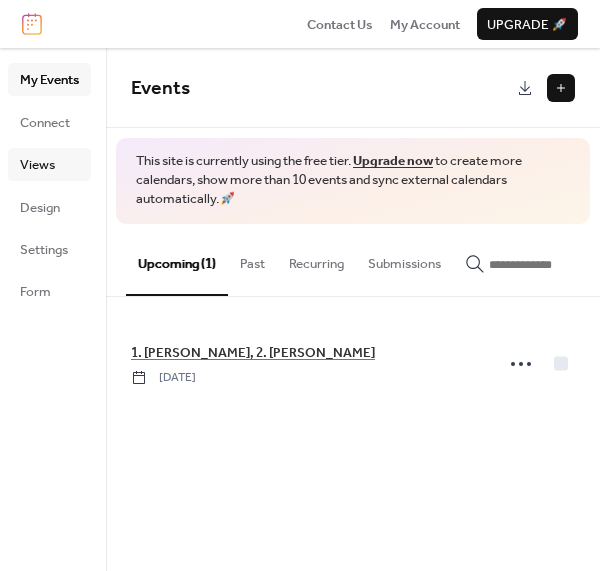 click on "Views" at bounding box center [37, 165] 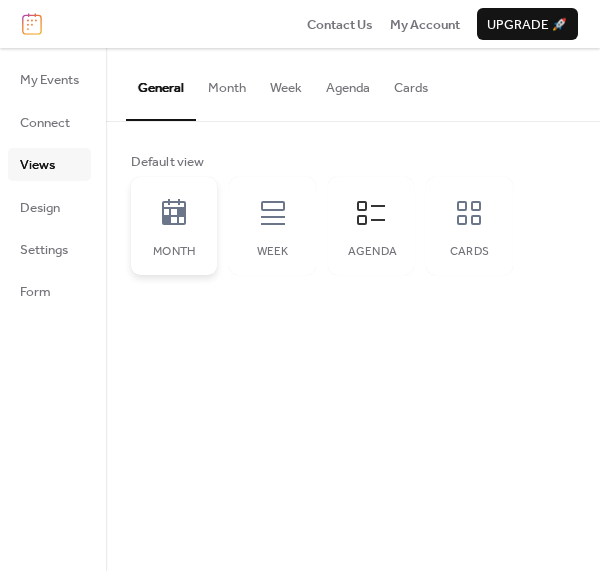 click 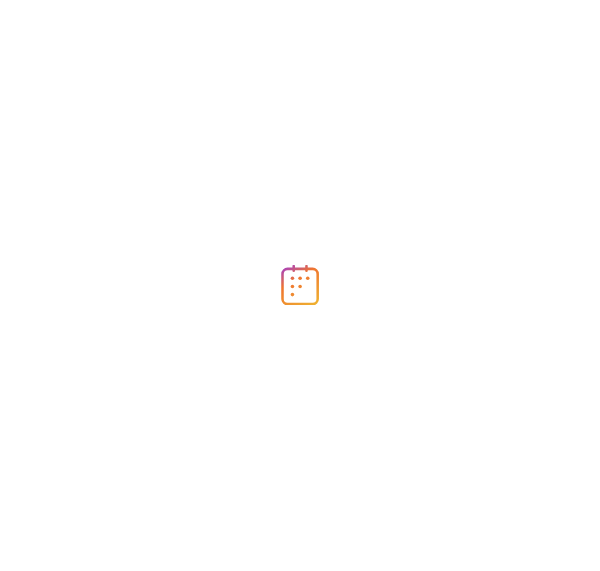 scroll, scrollTop: 0, scrollLeft: 0, axis: both 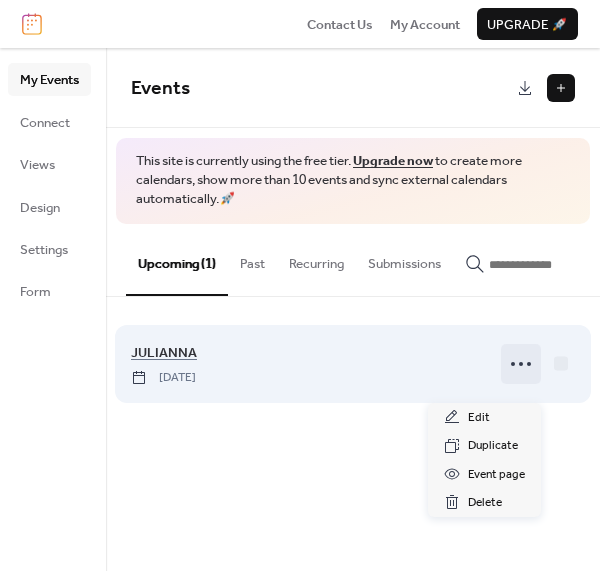 click 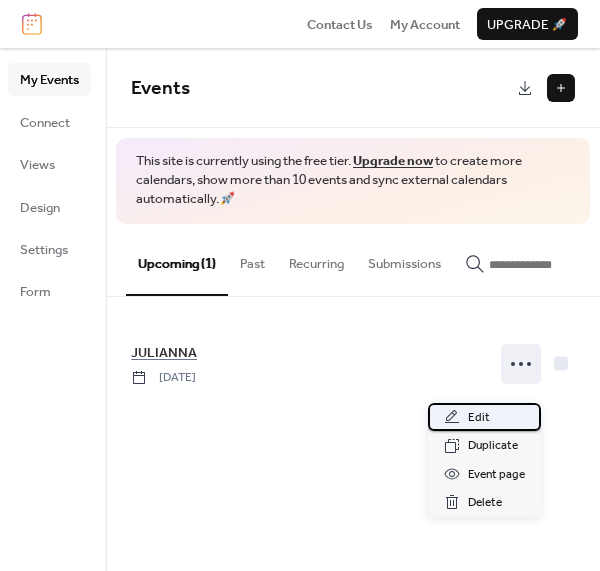 click on "Edit" at bounding box center (479, 418) 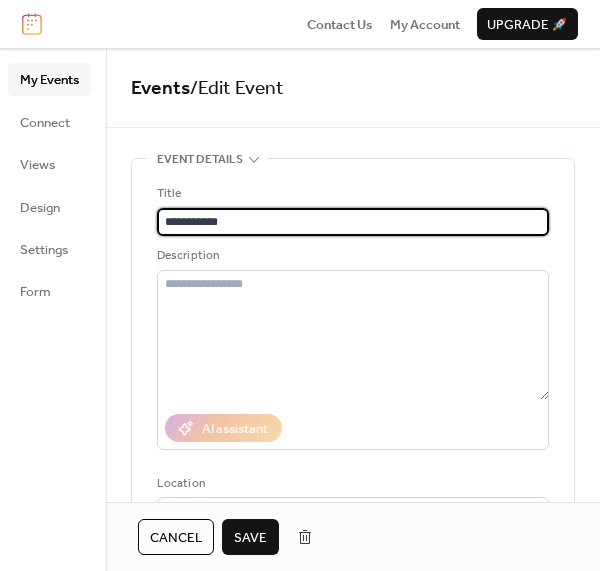 type on "**********" 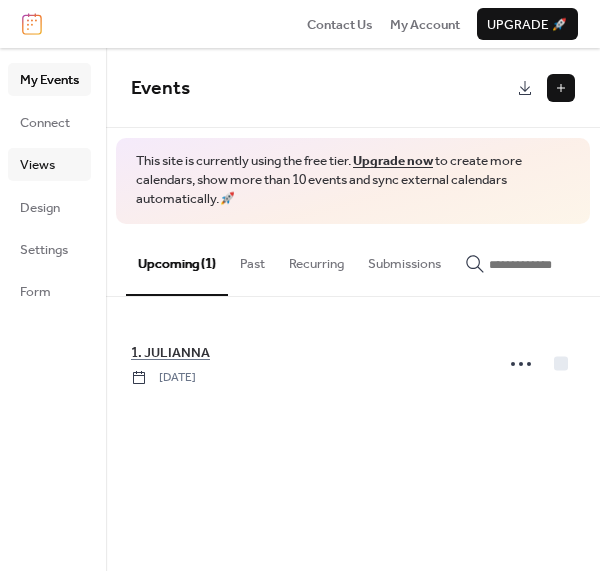 click on "Views" at bounding box center [37, 165] 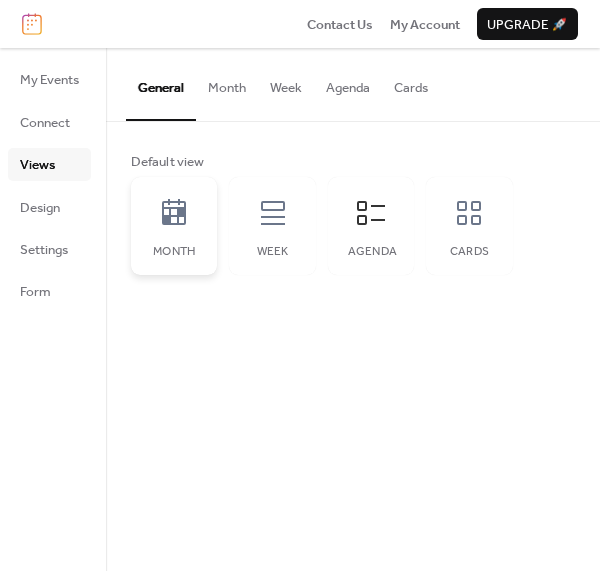 click 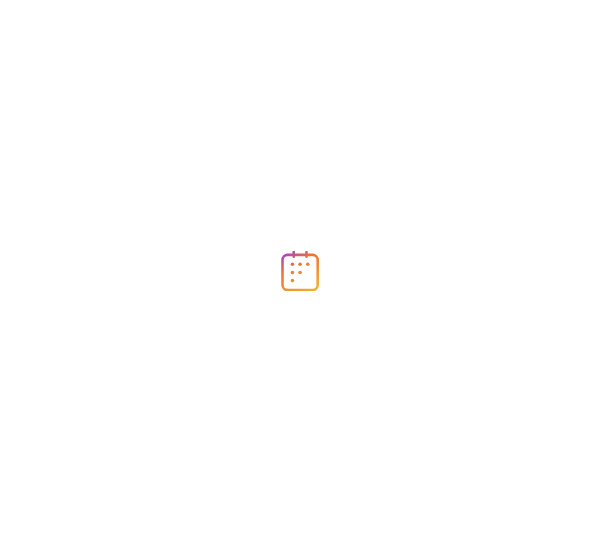 scroll, scrollTop: 0, scrollLeft: 0, axis: both 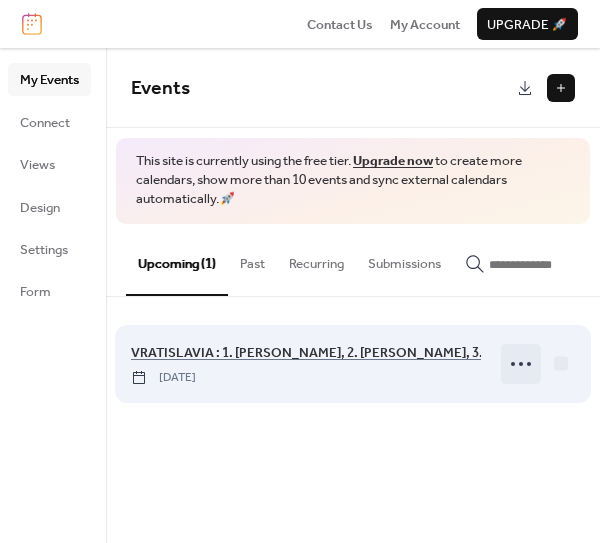 click 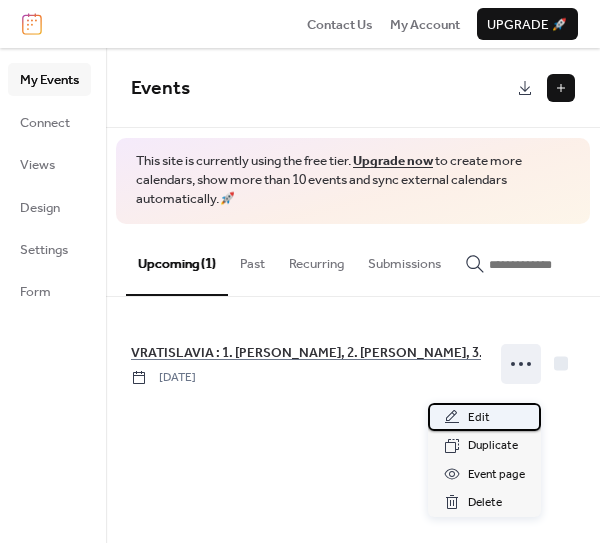 click on "Edit" at bounding box center [479, 418] 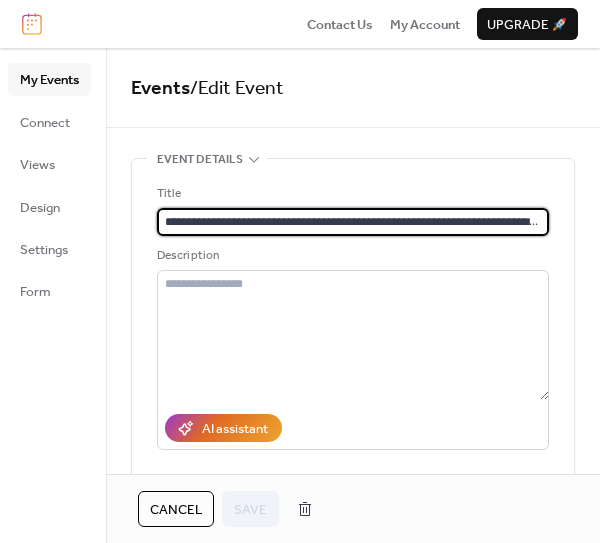 scroll, scrollTop: 0, scrollLeft: 3, axis: horizontal 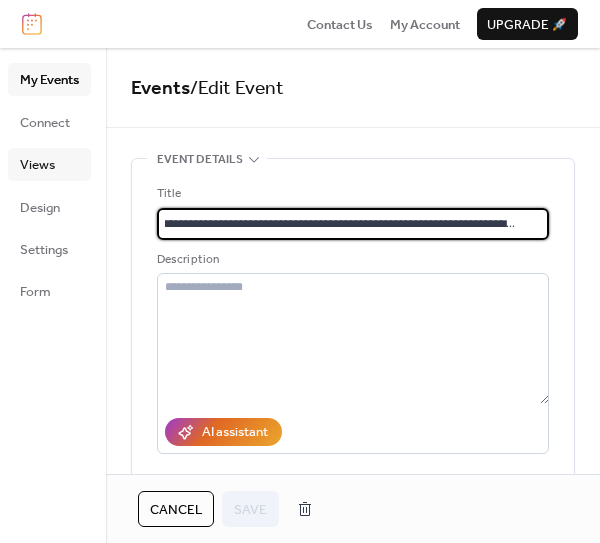 click on "Views" at bounding box center [37, 165] 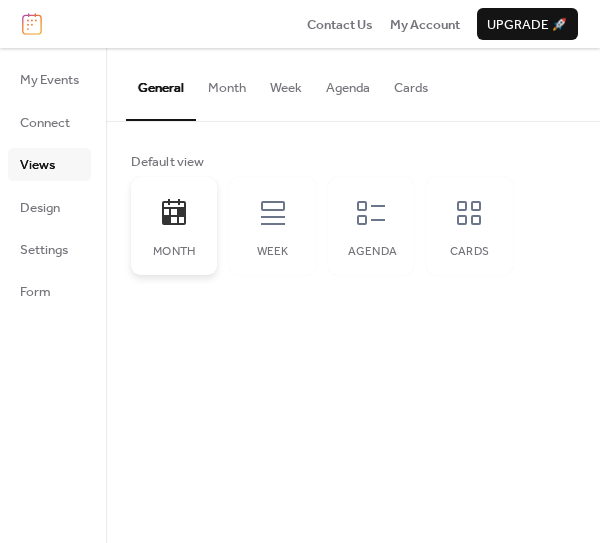 click 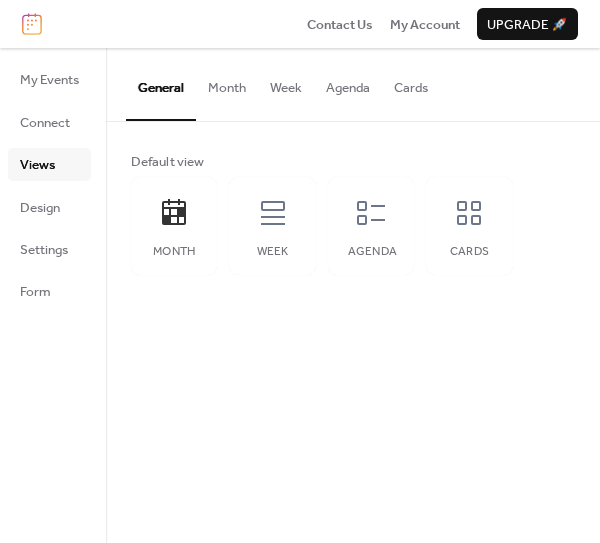 click on "Month" at bounding box center (227, 83) 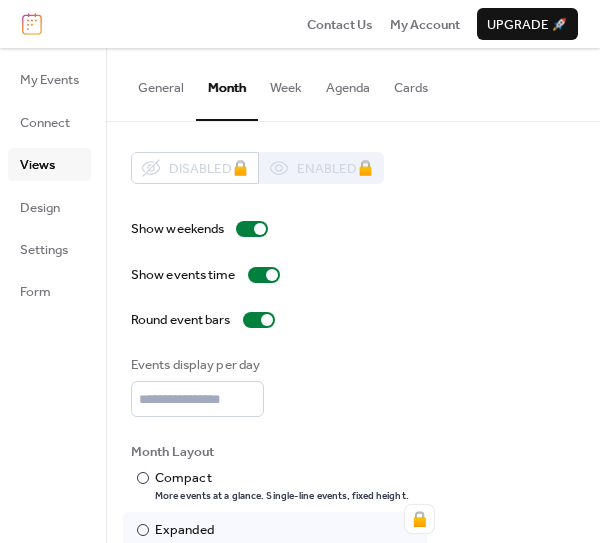 scroll, scrollTop: 90, scrollLeft: 0, axis: vertical 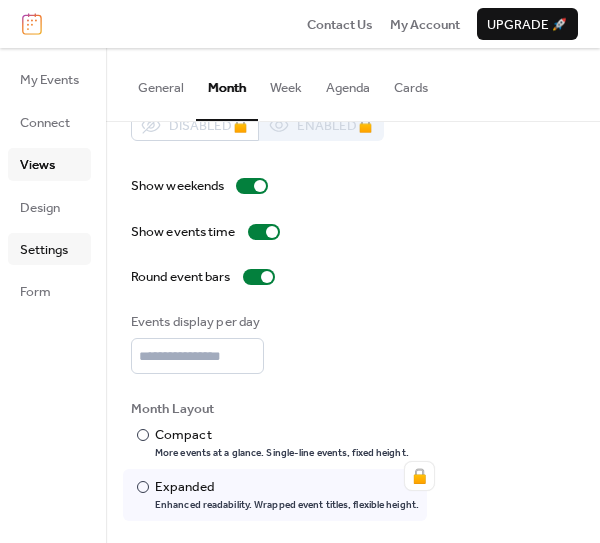 click on "Settings" at bounding box center [44, 250] 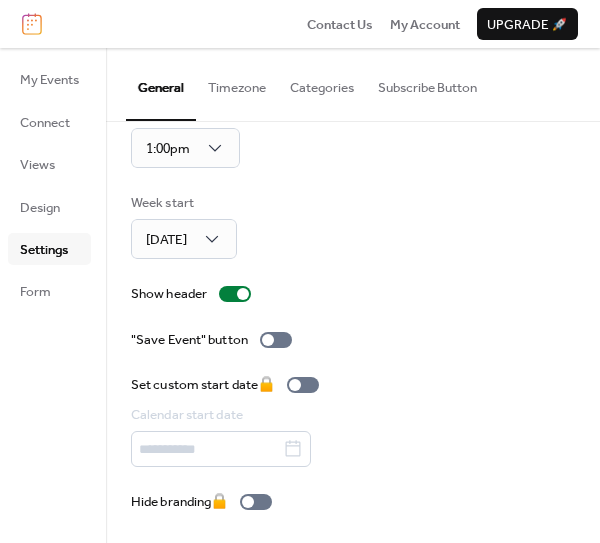scroll, scrollTop: 193, scrollLeft: 0, axis: vertical 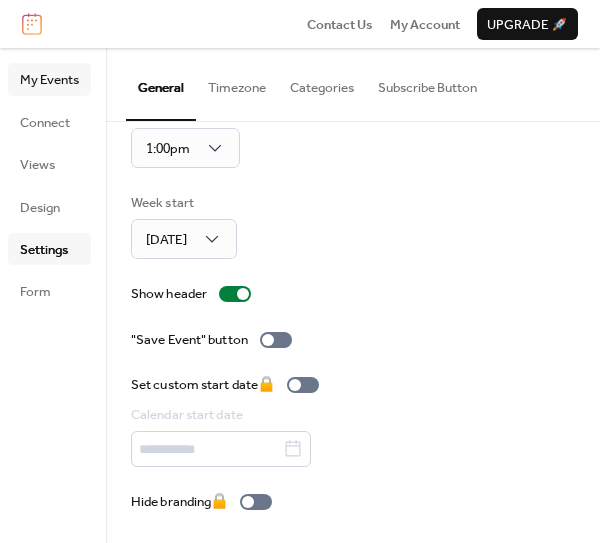 click on "My Events" at bounding box center (49, 80) 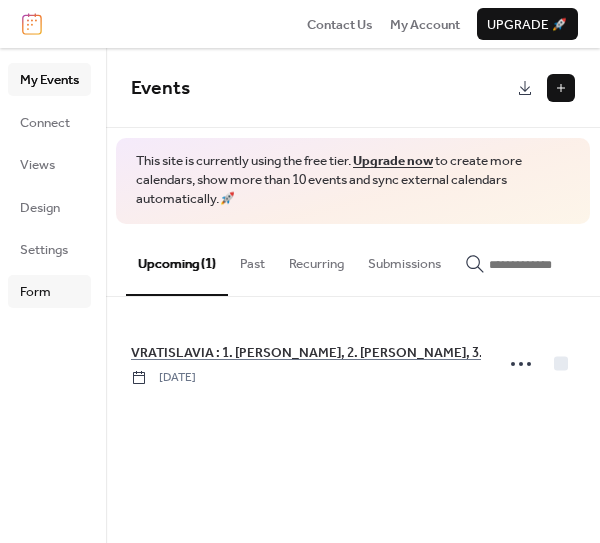 click on "Form" at bounding box center (35, 292) 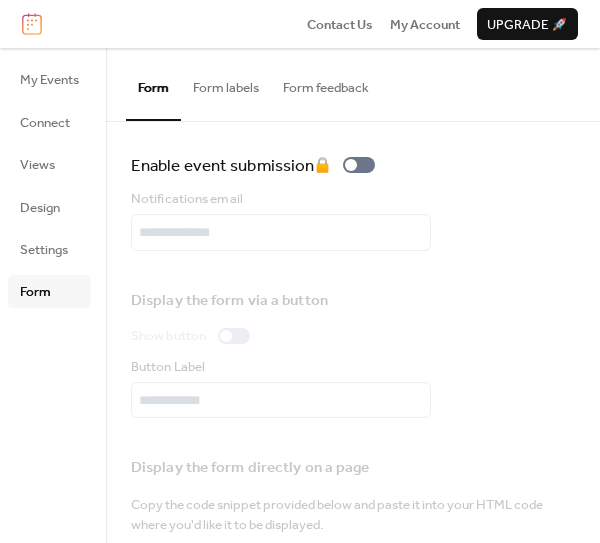 scroll, scrollTop: 168, scrollLeft: 0, axis: vertical 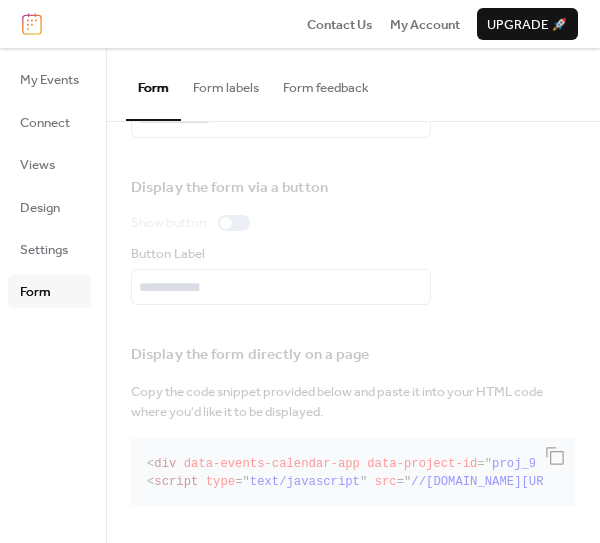 click on "Form labels" at bounding box center (226, 83) 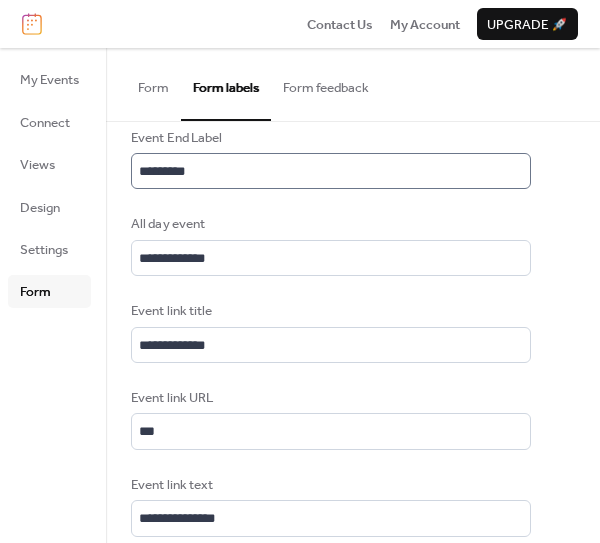 scroll, scrollTop: 870, scrollLeft: 0, axis: vertical 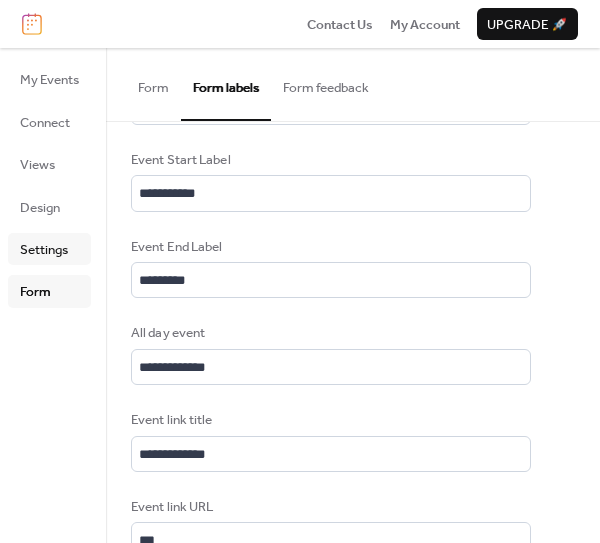 click on "Settings" at bounding box center (44, 250) 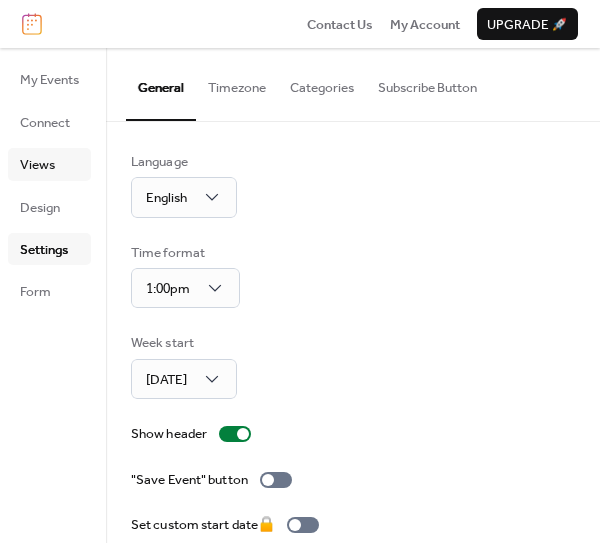click on "Views" at bounding box center [37, 165] 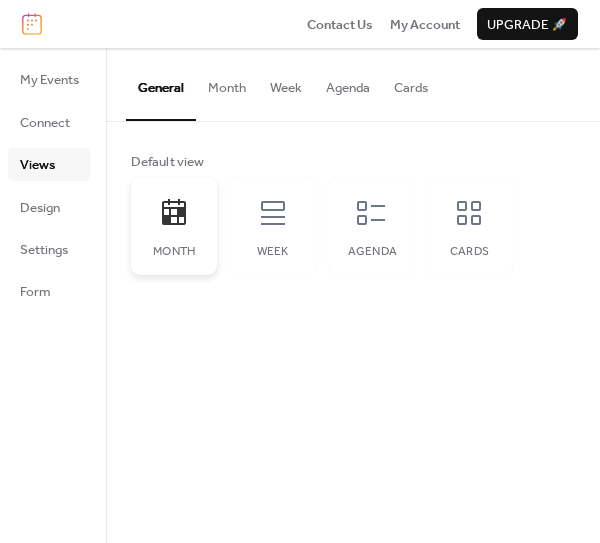 click on "Month" at bounding box center (174, 226) 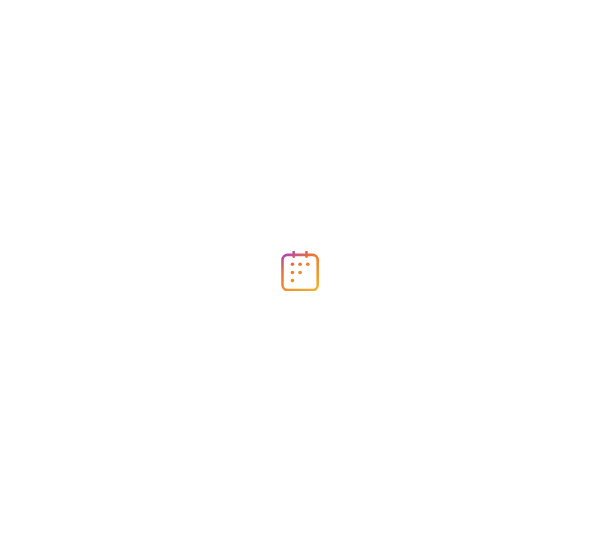 scroll, scrollTop: 0, scrollLeft: 0, axis: both 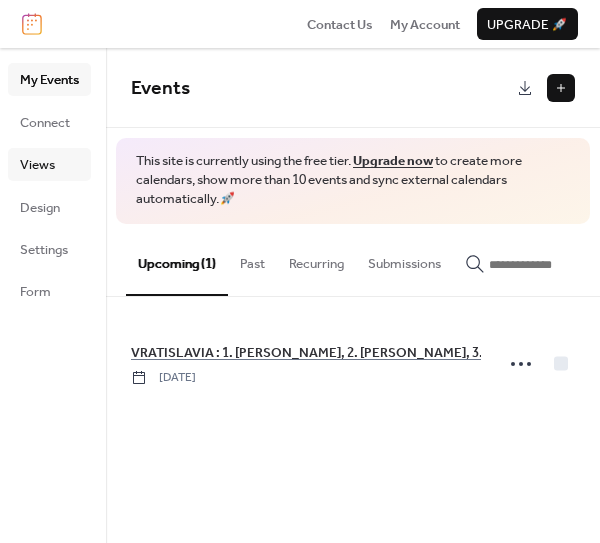 click on "Views" at bounding box center (37, 165) 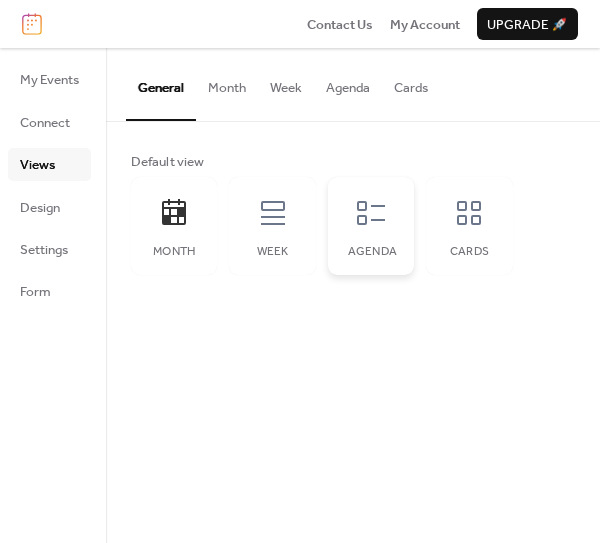 click on "Agenda" at bounding box center [371, 226] 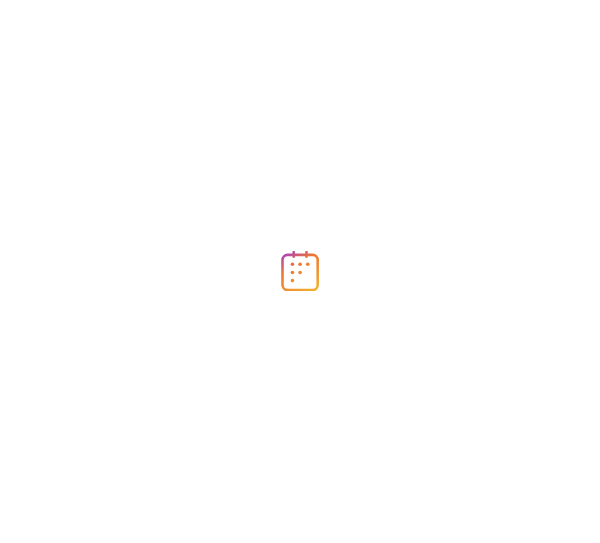 scroll, scrollTop: 0, scrollLeft: 0, axis: both 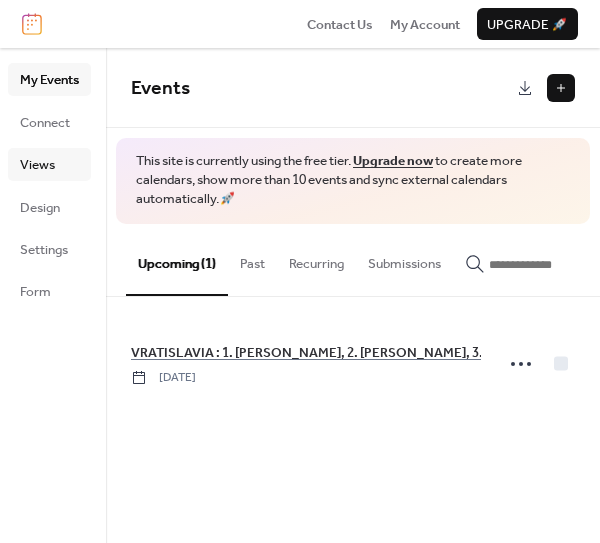 click on "Views" at bounding box center (37, 165) 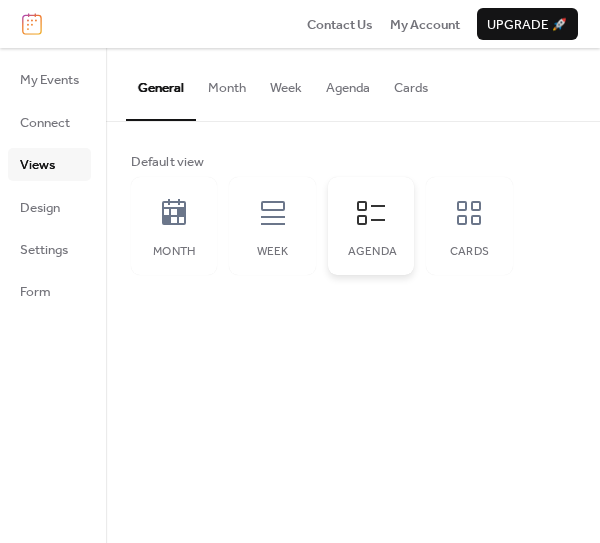 click on "Agenda" at bounding box center [371, 226] 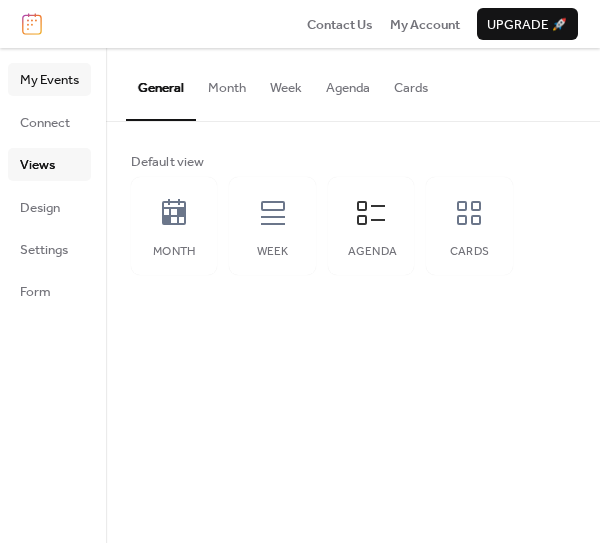 click on "My Events" at bounding box center (49, 80) 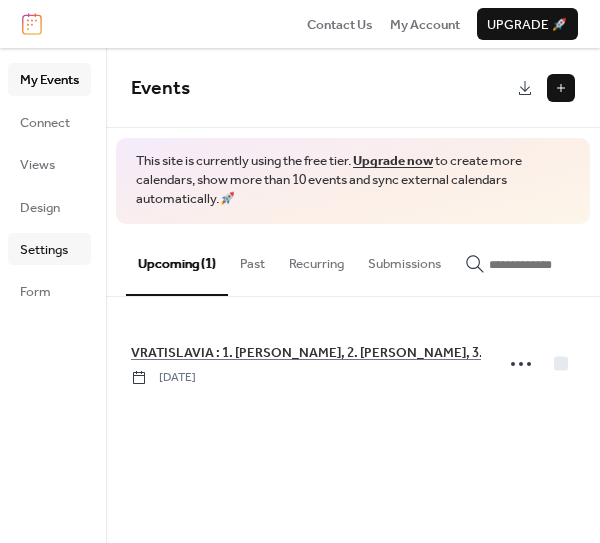 click on "Settings" at bounding box center (44, 250) 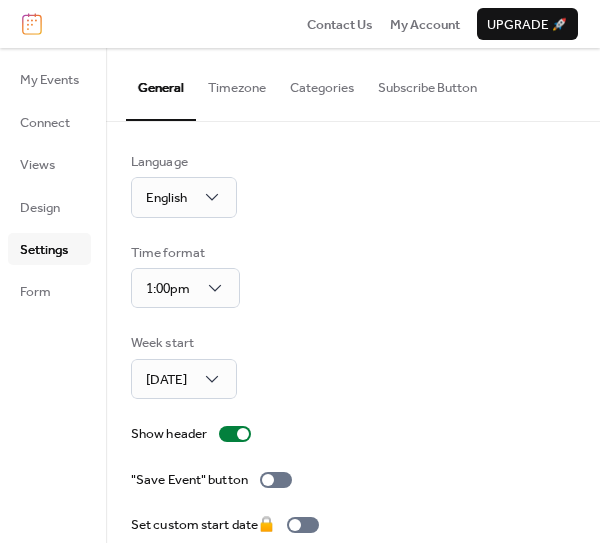 scroll, scrollTop: 193, scrollLeft: 0, axis: vertical 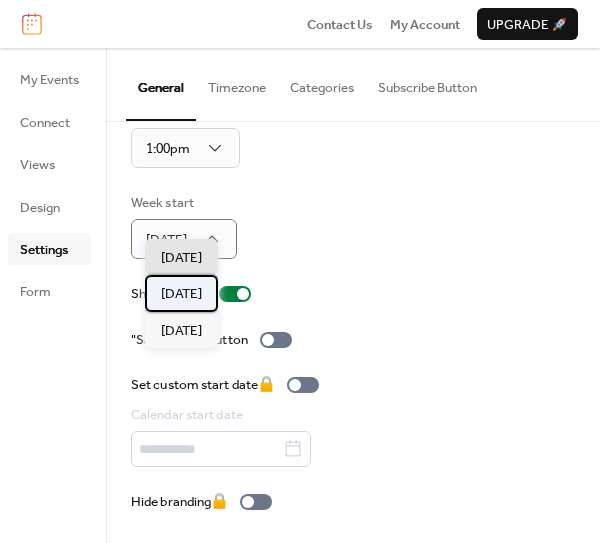 click on "[DATE]" at bounding box center (181, 293) 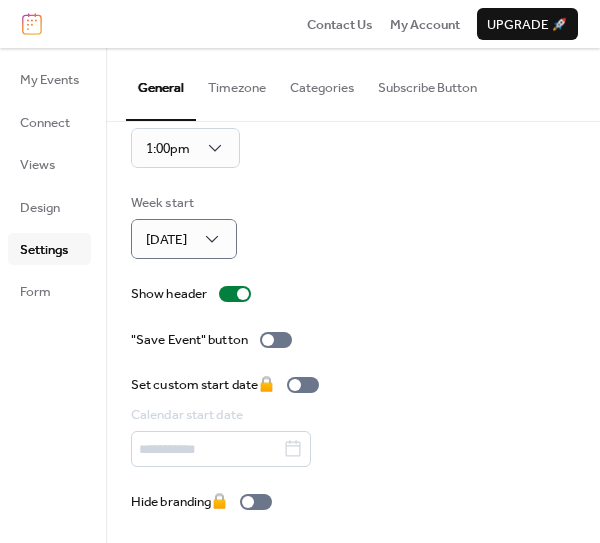 click on "Settings" at bounding box center (44, 250) 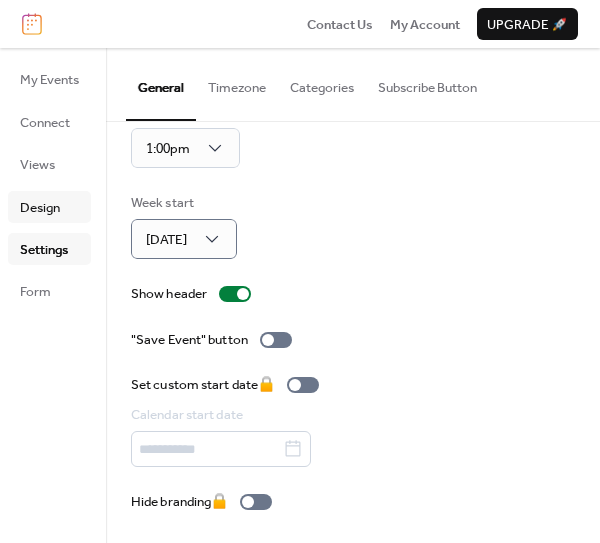 click on "Design" at bounding box center (40, 208) 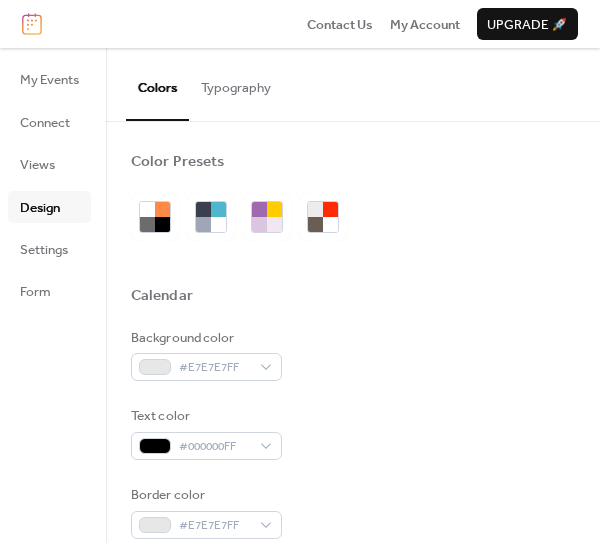 drag, startPoint x: 37, startPoint y: 181, endPoint x: 126, endPoint y: 203, distance: 91.67879 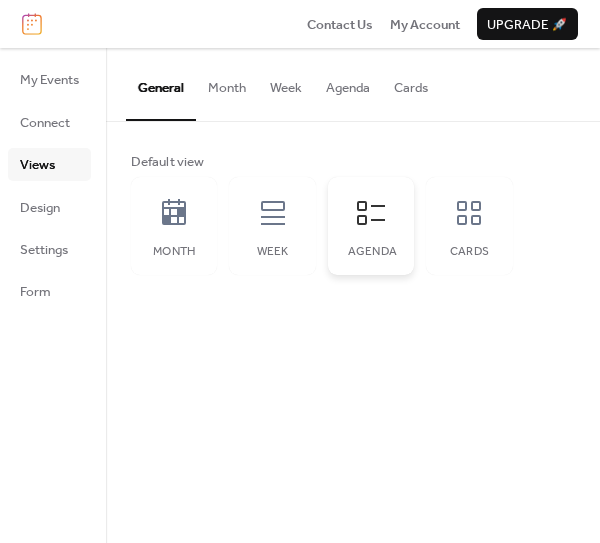 click on "Agenda" at bounding box center (371, 226) 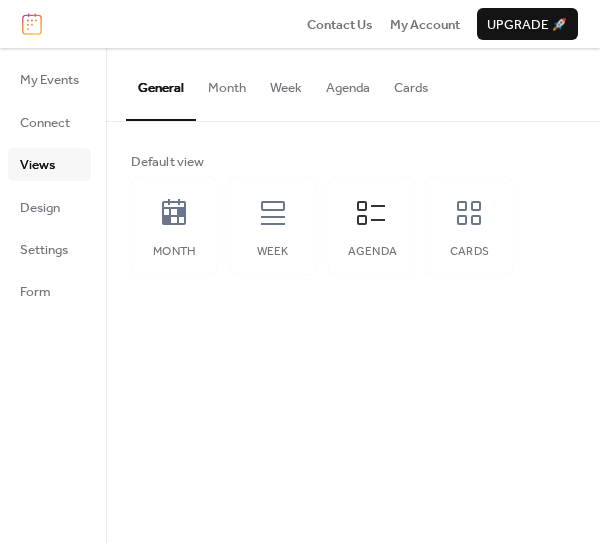 click on "Agenda" at bounding box center [348, 83] 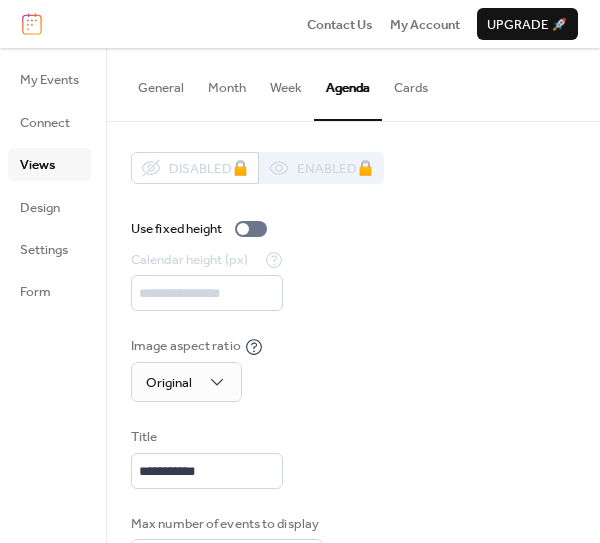 scroll, scrollTop: 213, scrollLeft: 0, axis: vertical 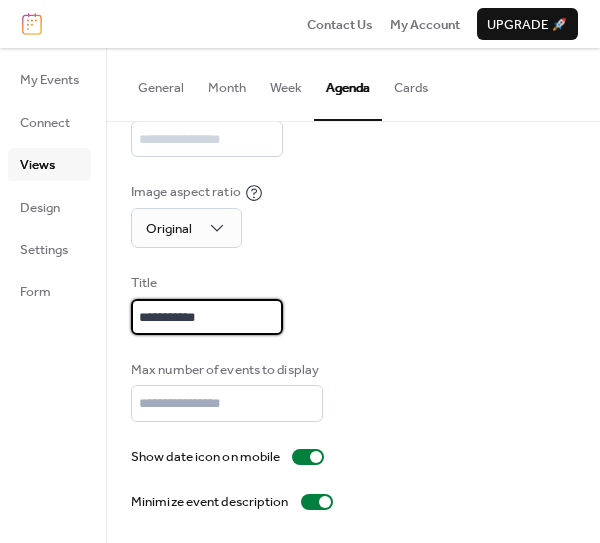 click on "**********" at bounding box center [207, 317] 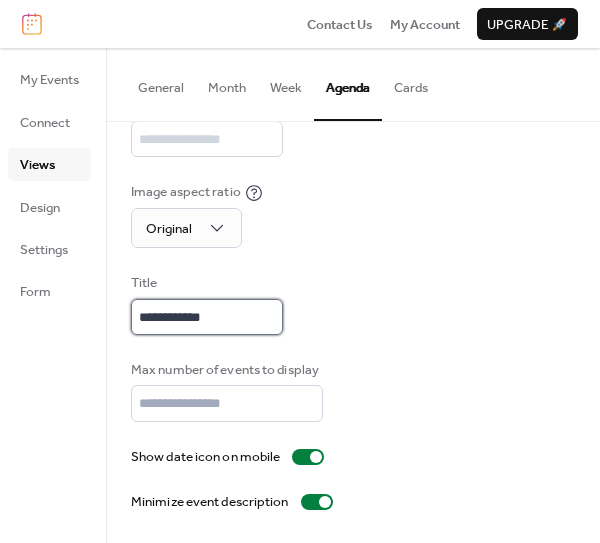 click on "**********" at bounding box center (207, 317) 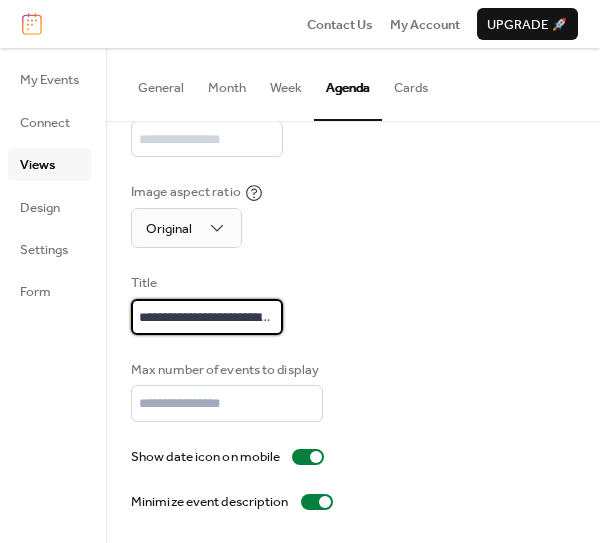 click on "**********" at bounding box center (207, 317) 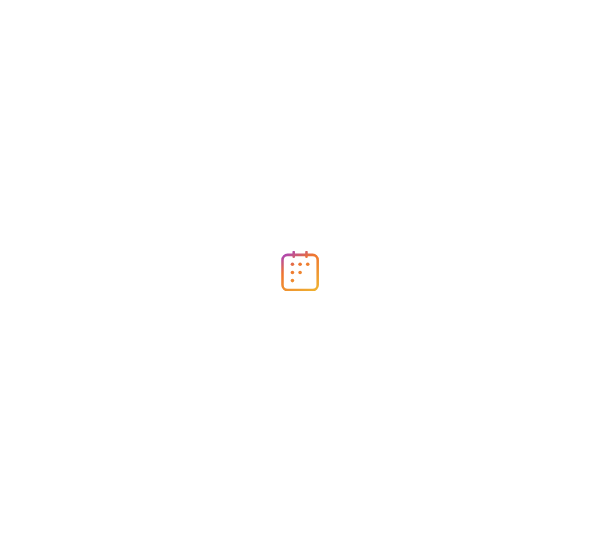 scroll, scrollTop: 0, scrollLeft: 0, axis: both 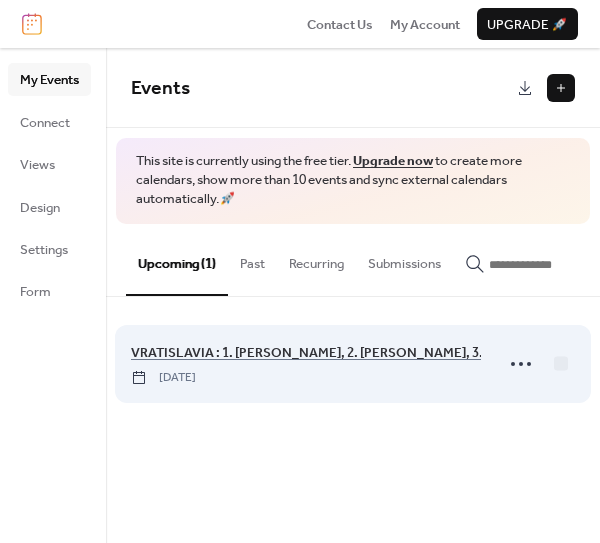 click on "[DATE]" at bounding box center [163, 378] 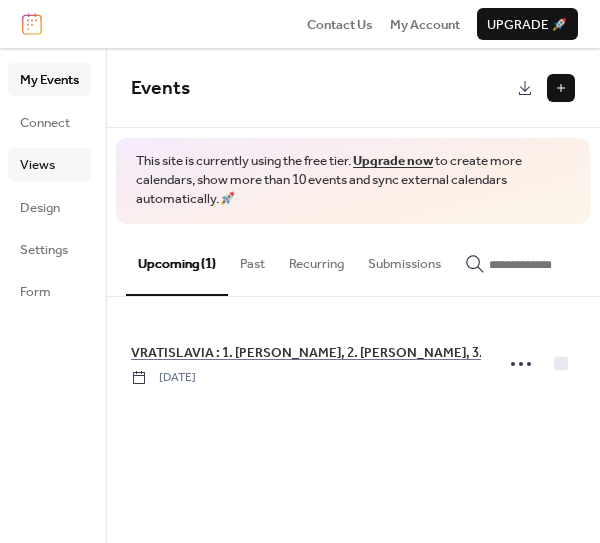 click on "Views" at bounding box center [37, 165] 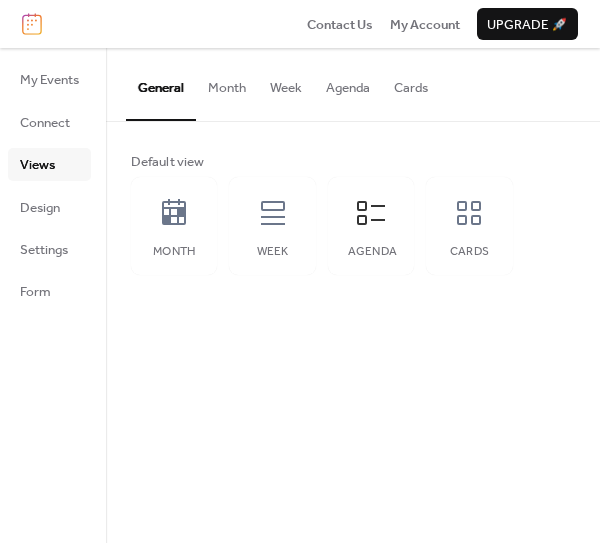 click on "Agenda" at bounding box center [348, 83] 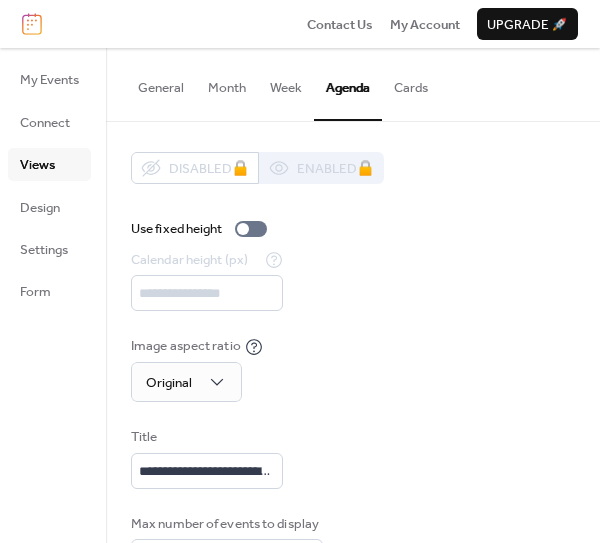 scroll, scrollTop: 213, scrollLeft: 0, axis: vertical 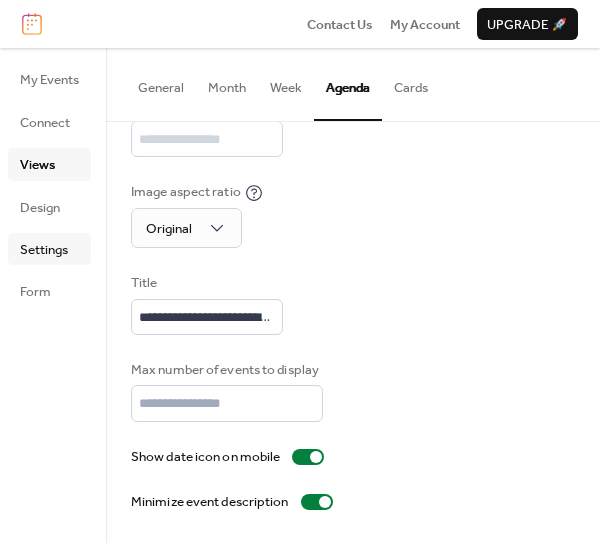click on "Settings" at bounding box center [44, 250] 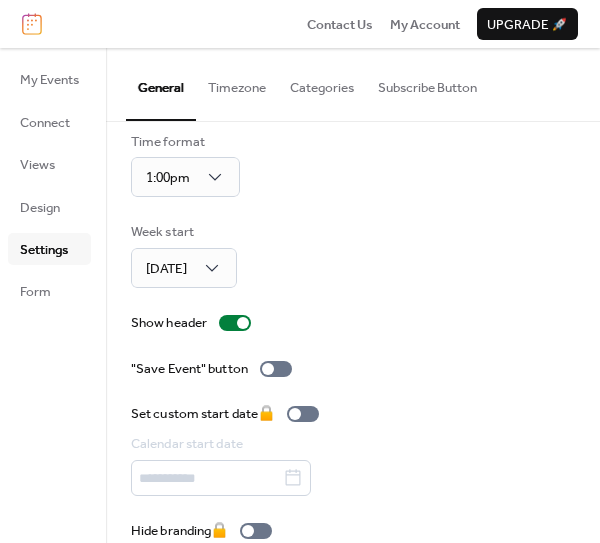 scroll, scrollTop: 193, scrollLeft: 0, axis: vertical 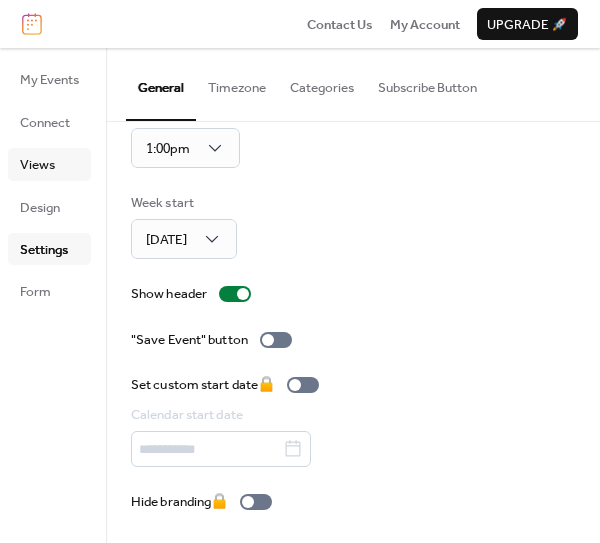 click on "Views" at bounding box center [37, 165] 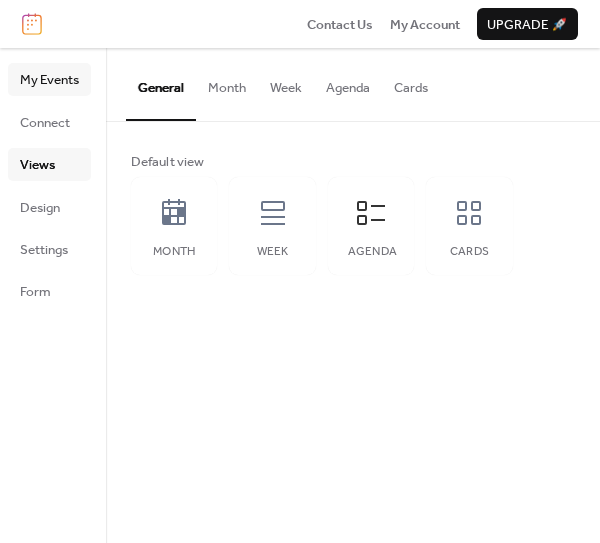 click on "My Events" at bounding box center [49, 80] 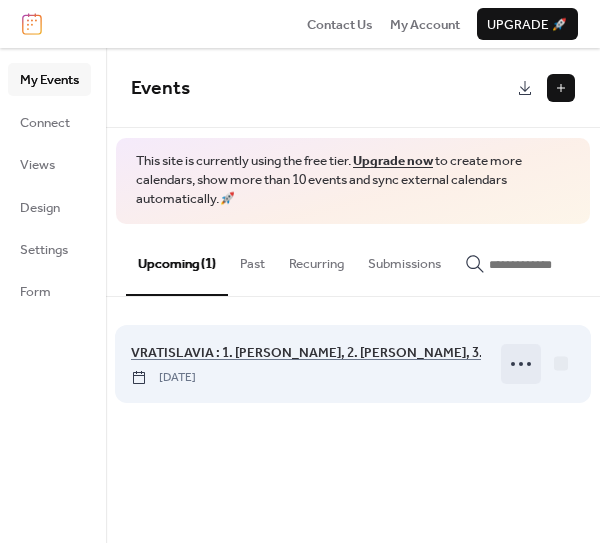 click 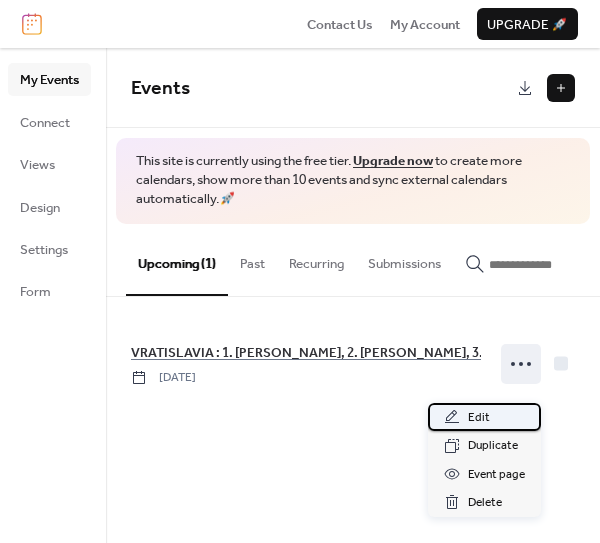 click on "Edit" at bounding box center [484, 417] 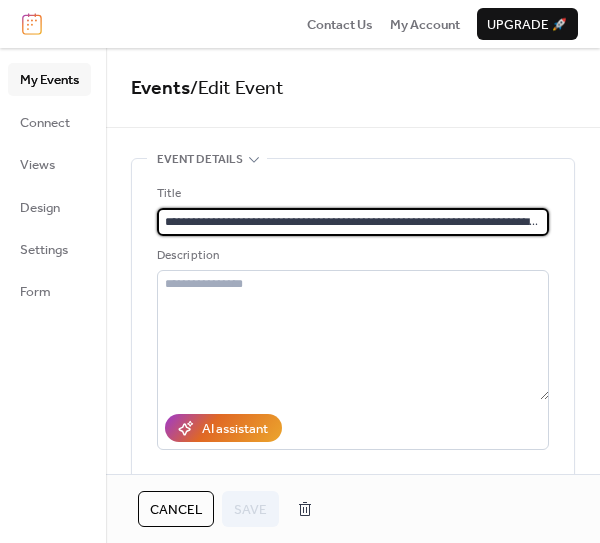 scroll, scrollTop: 0, scrollLeft: 3, axis: horizontal 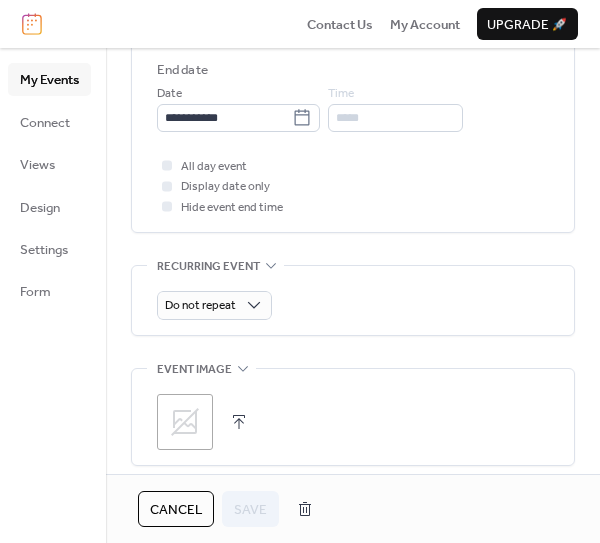 click at bounding box center [167, 186] 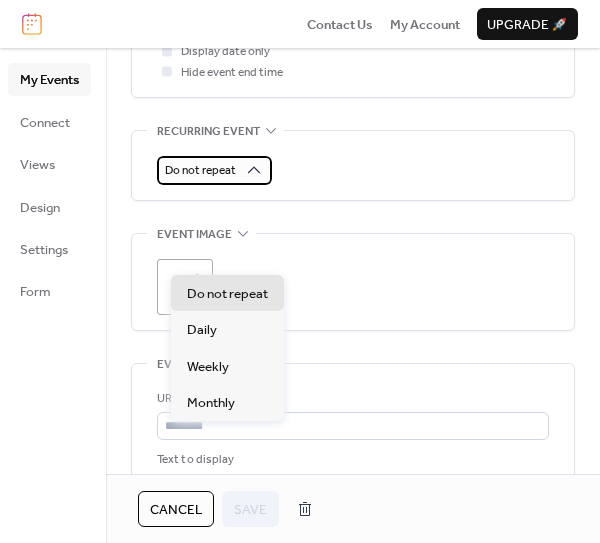 click 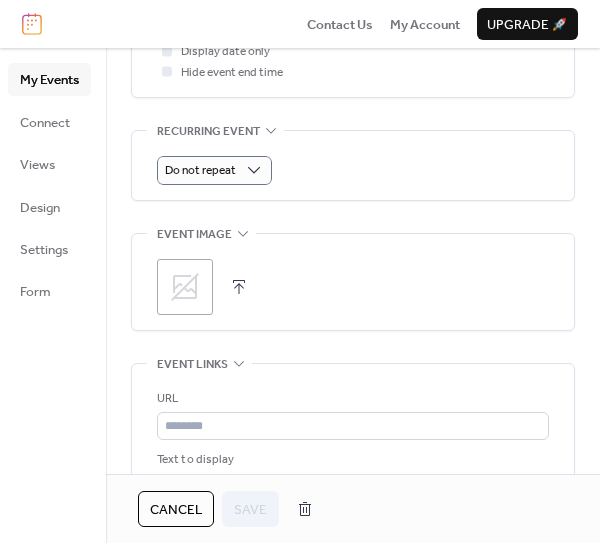 click at bounding box center [167, 51] 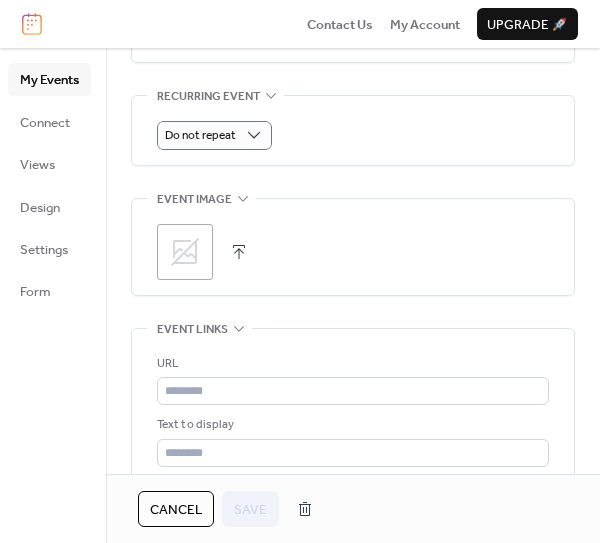 scroll, scrollTop: 889, scrollLeft: 0, axis: vertical 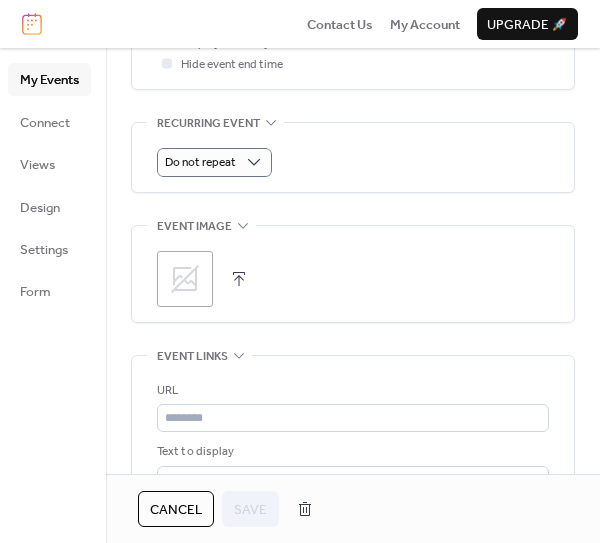 click at bounding box center [167, 43] 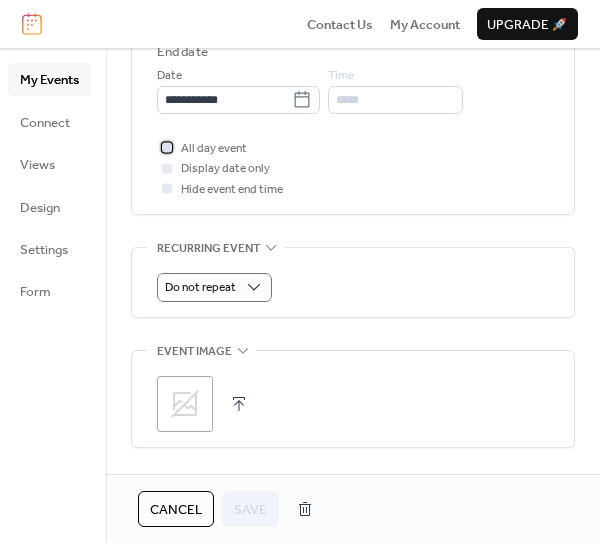 click 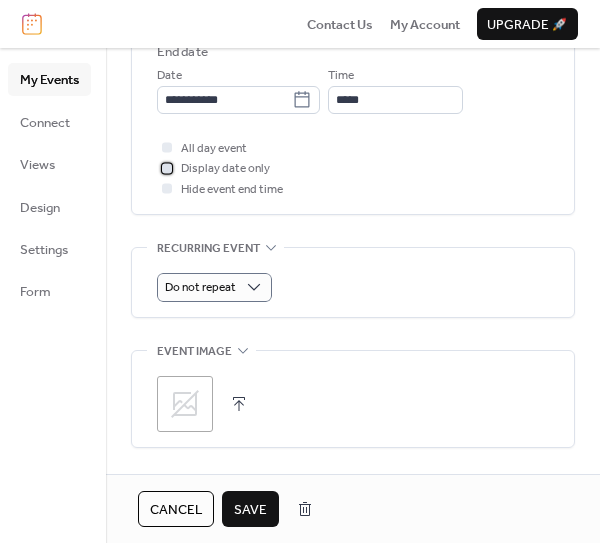 click at bounding box center (167, 168) 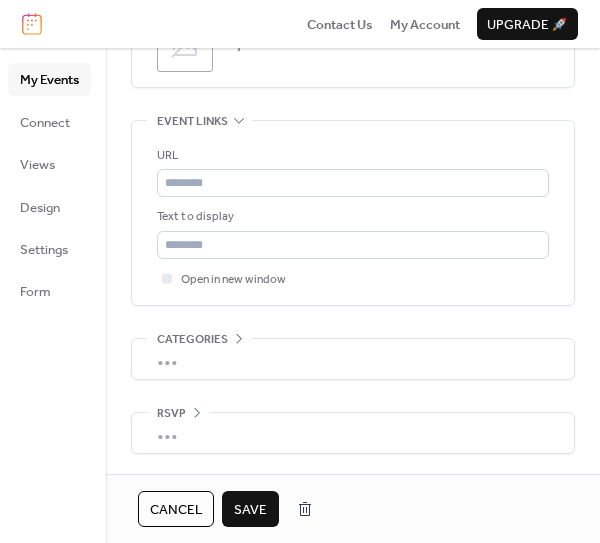 scroll, scrollTop: 1234, scrollLeft: 0, axis: vertical 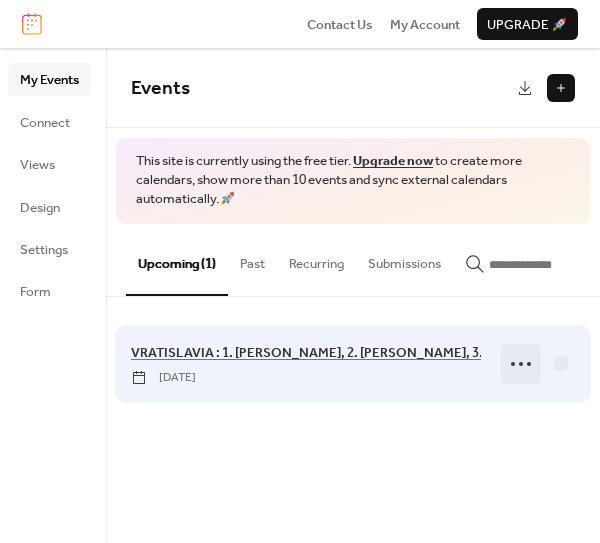 click 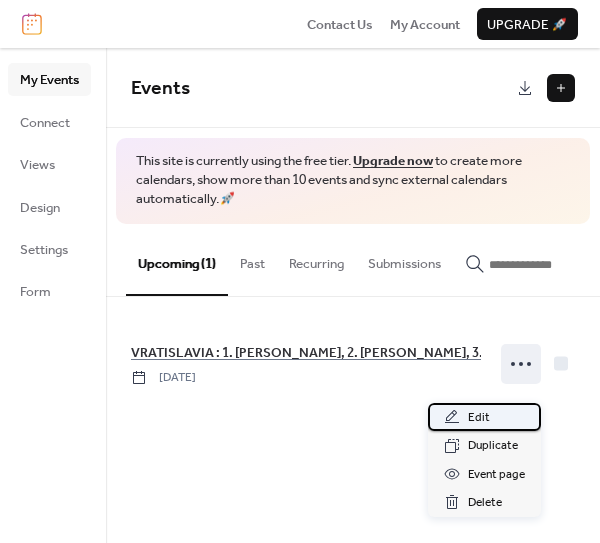 click on "Edit" at bounding box center (479, 418) 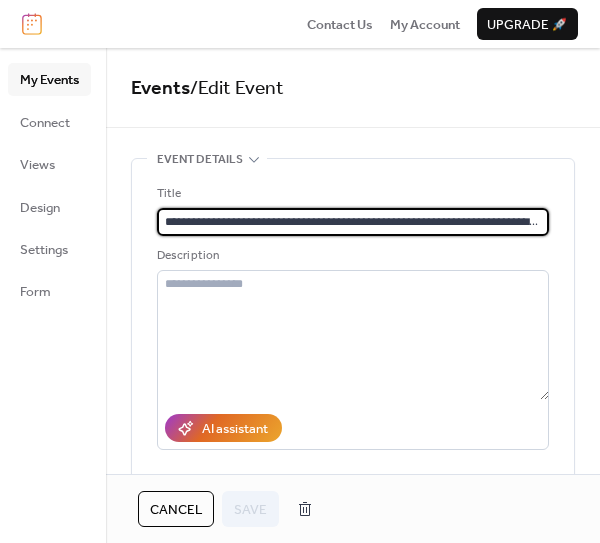 scroll, scrollTop: 0, scrollLeft: 3, axis: horizontal 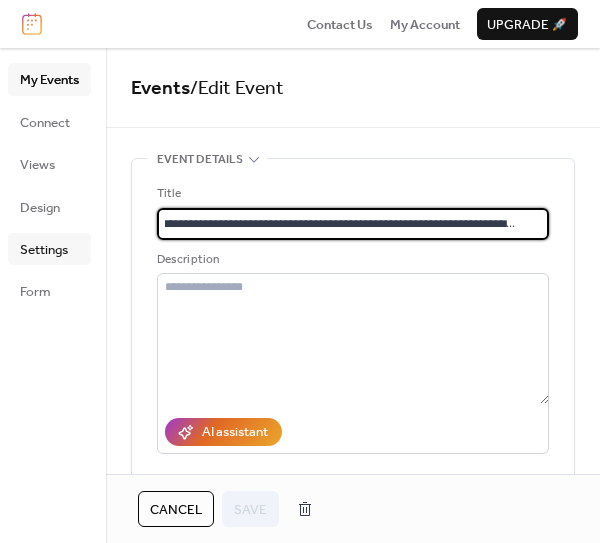 click on "Settings" at bounding box center (44, 250) 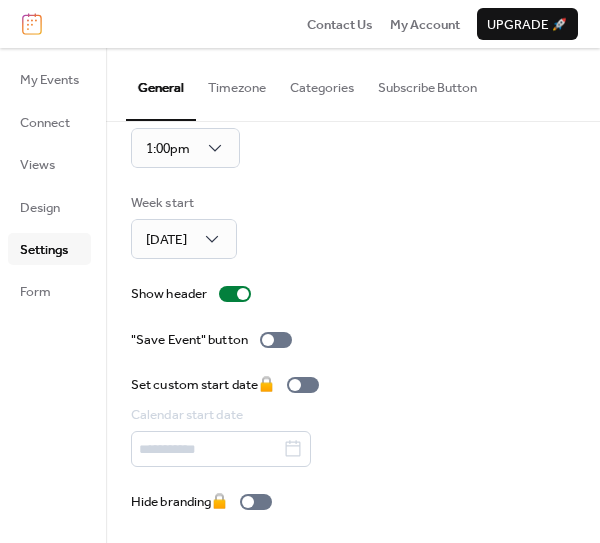 scroll, scrollTop: 193, scrollLeft: 0, axis: vertical 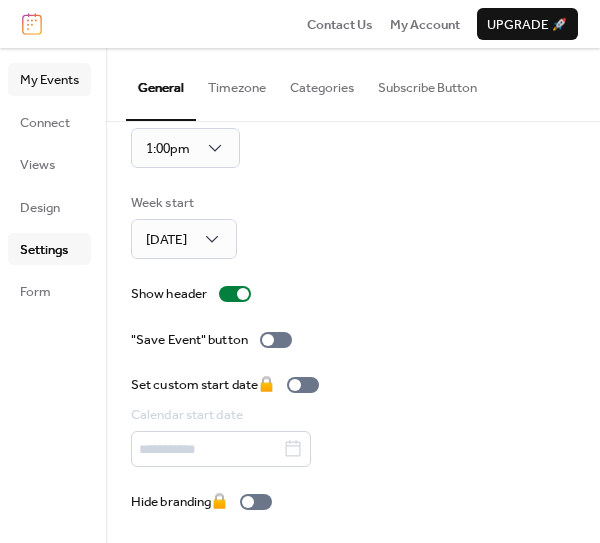 click on "My Events" at bounding box center (49, 80) 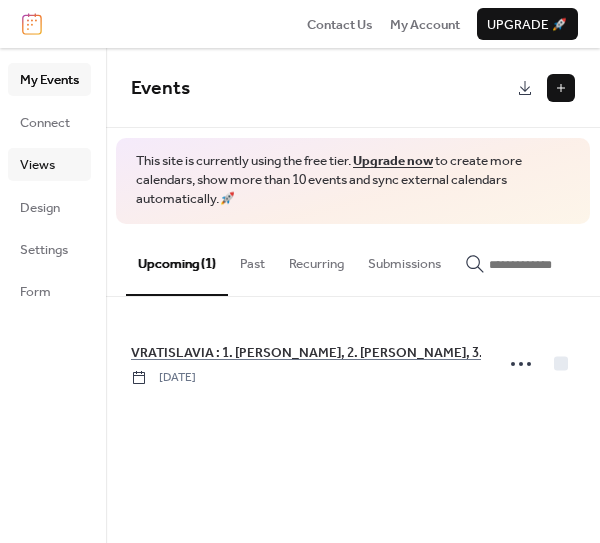 click on "Views" at bounding box center (37, 165) 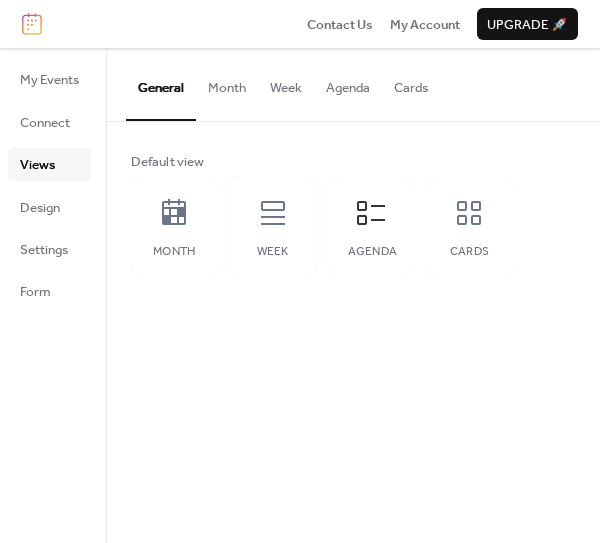 click on "Agenda" at bounding box center (348, 83) 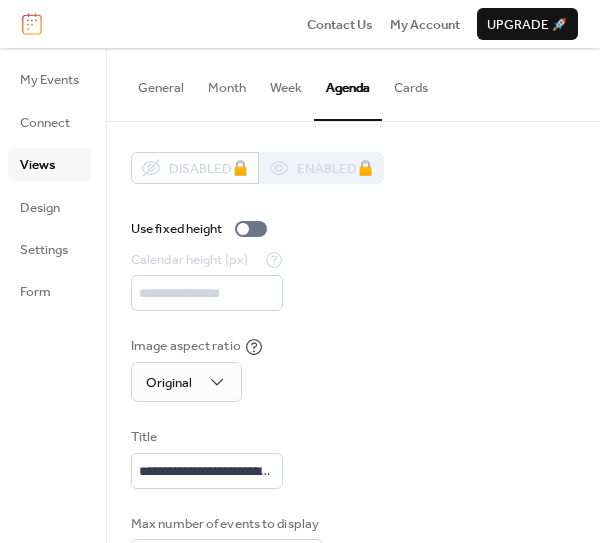 scroll, scrollTop: 213, scrollLeft: 0, axis: vertical 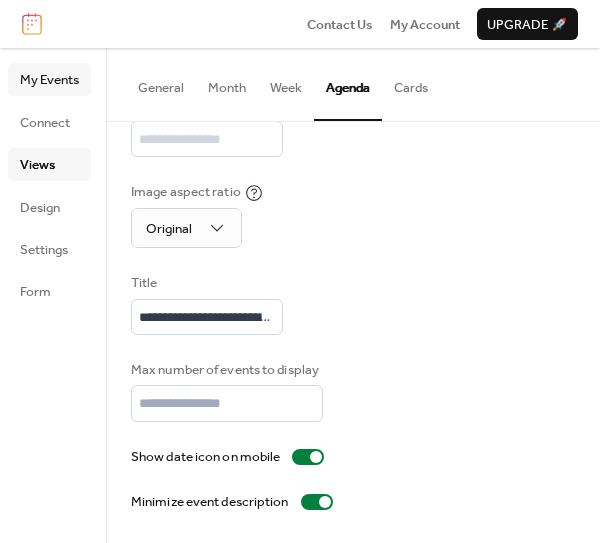 click on "My Events" at bounding box center [49, 80] 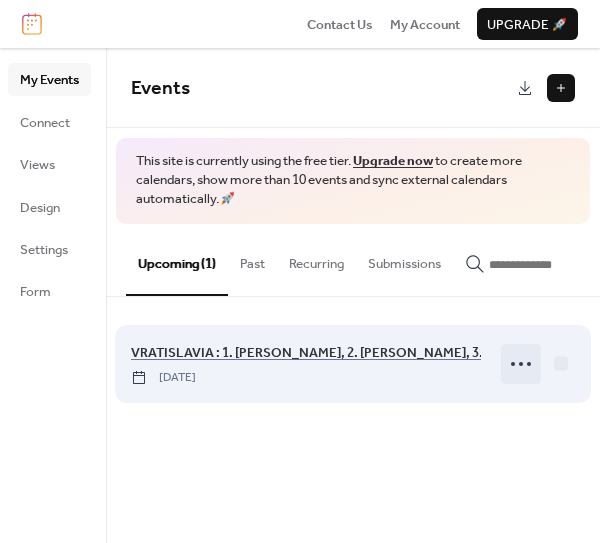 click 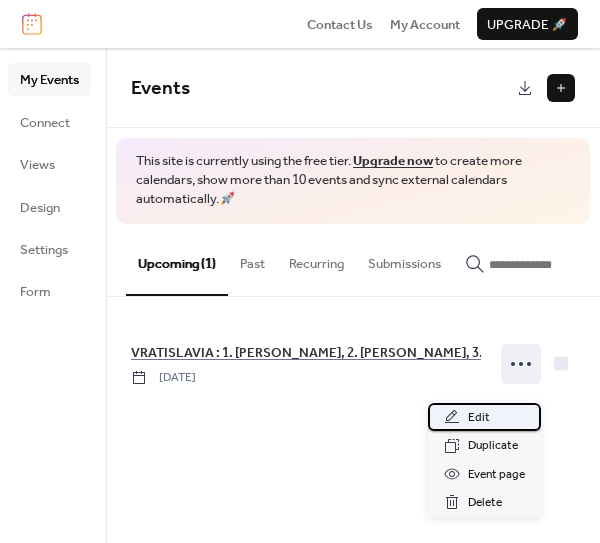 click 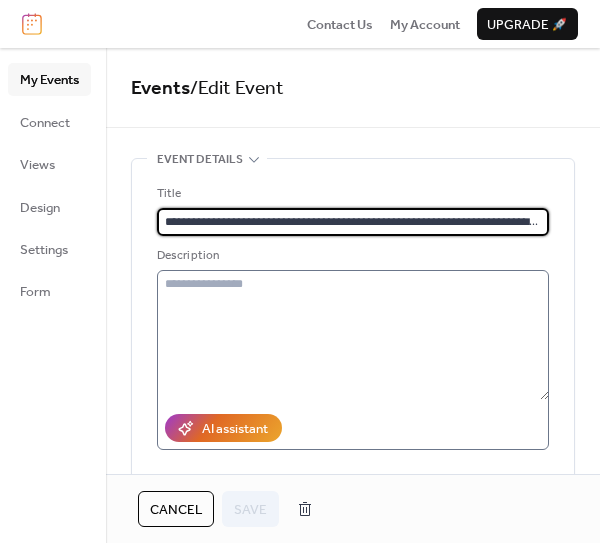 scroll, scrollTop: 0, scrollLeft: 3, axis: horizontal 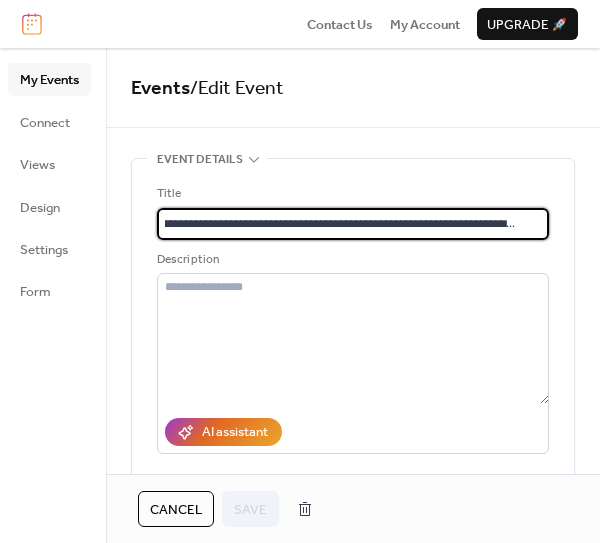 click on "**********" at bounding box center (343, 224) 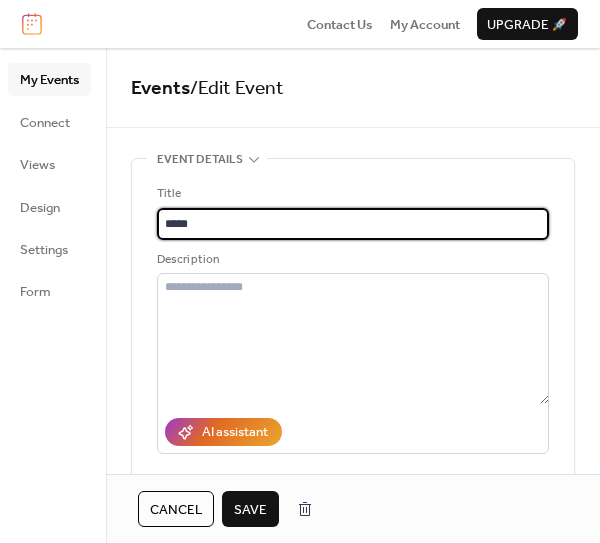 type on "*****" 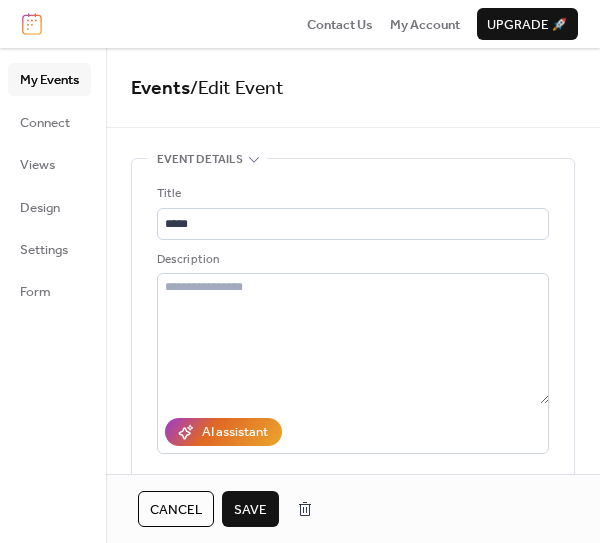 click on "Save" at bounding box center (250, 510) 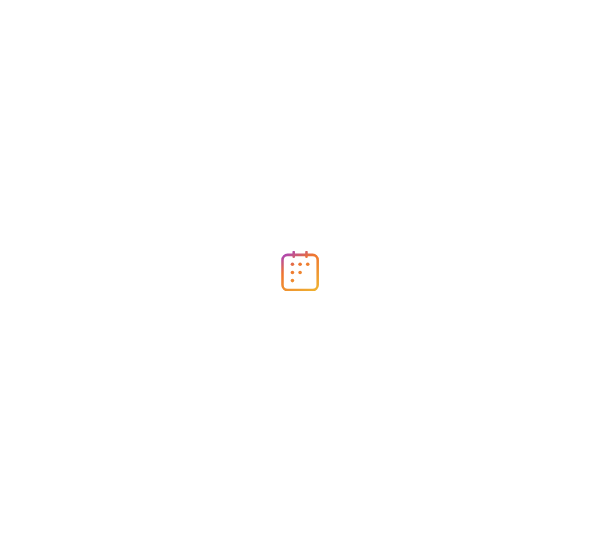 scroll, scrollTop: 0, scrollLeft: 0, axis: both 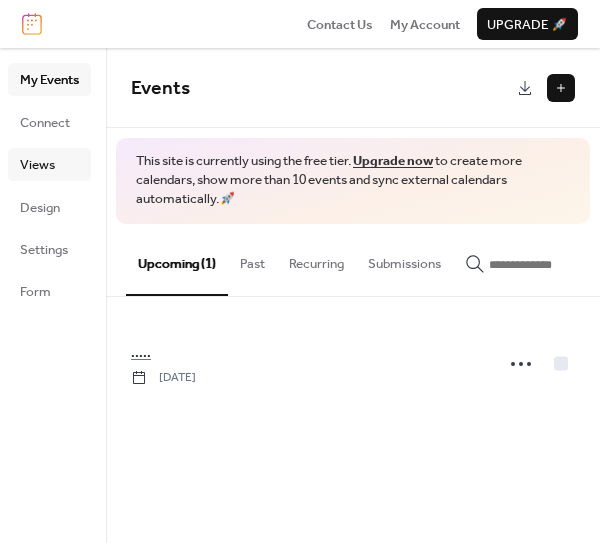 click on "Views" at bounding box center (37, 165) 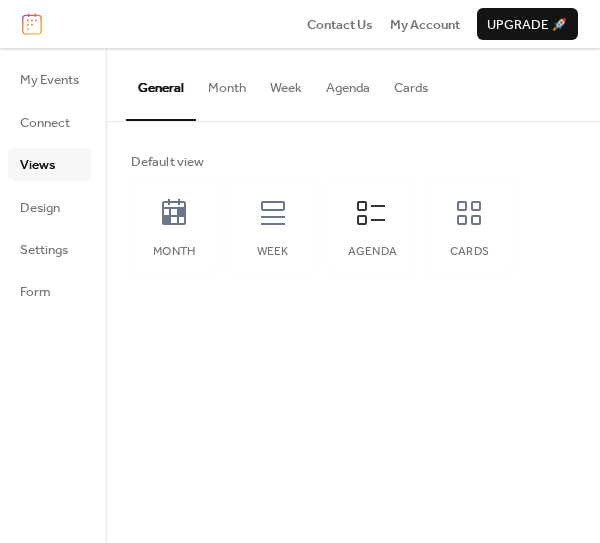 drag, startPoint x: 235, startPoint y: 90, endPoint x: 324, endPoint y: 130, distance: 97.575615 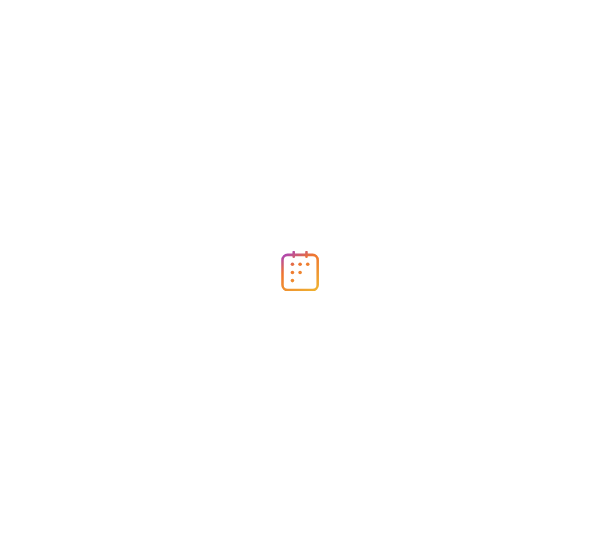 scroll, scrollTop: 0, scrollLeft: 0, axis: both 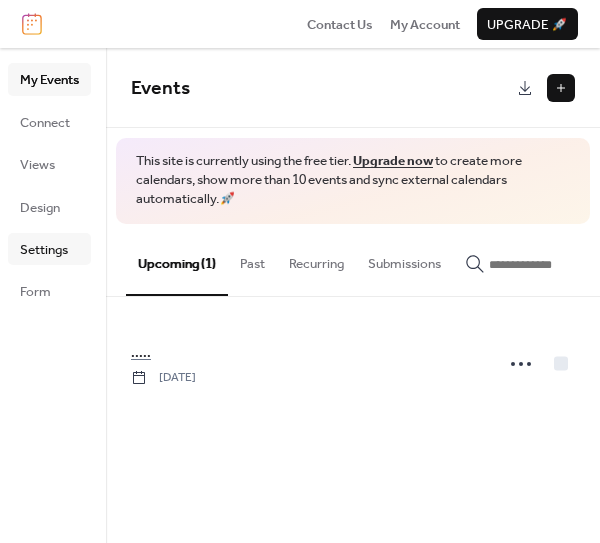 click on "Settings" at bounding box center (44, 250) 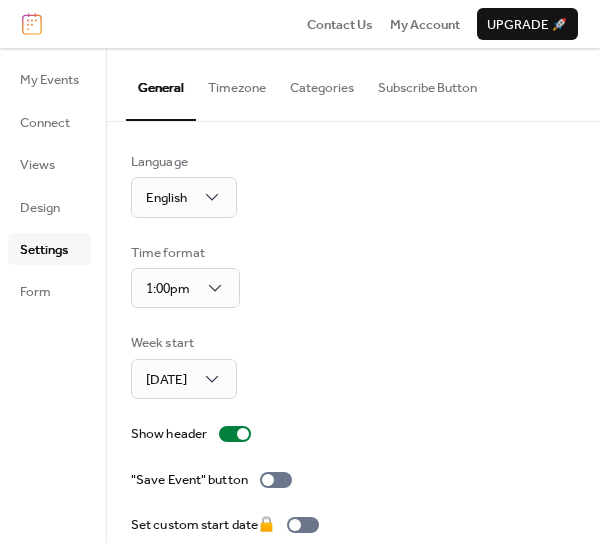 scroll, scrollTop: 193, scrollLeft: 0, axis: vertical 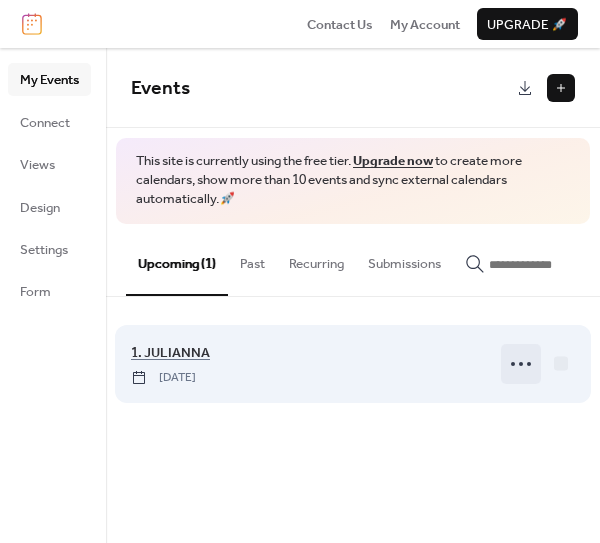 click 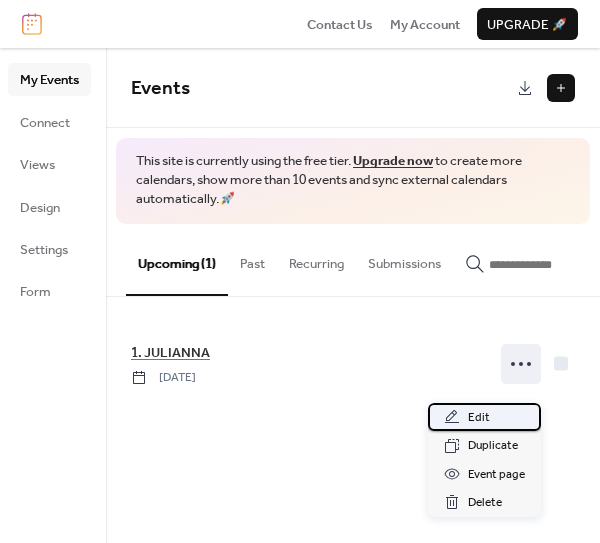 click on "Edit" at bounding box center (479, 418) 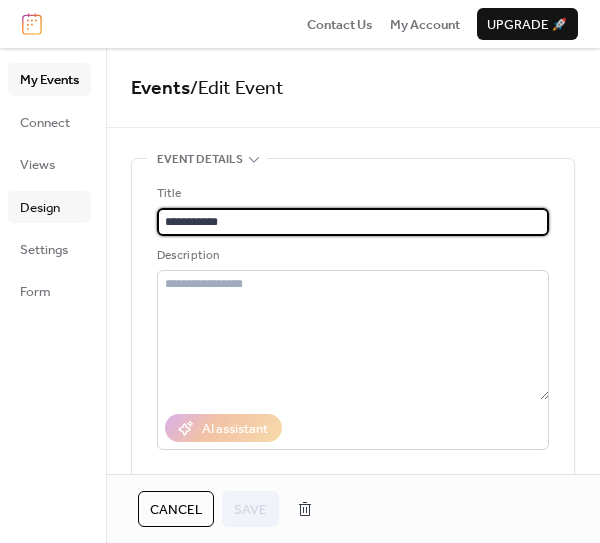 click on "Design" at bounding box center (40, 208) 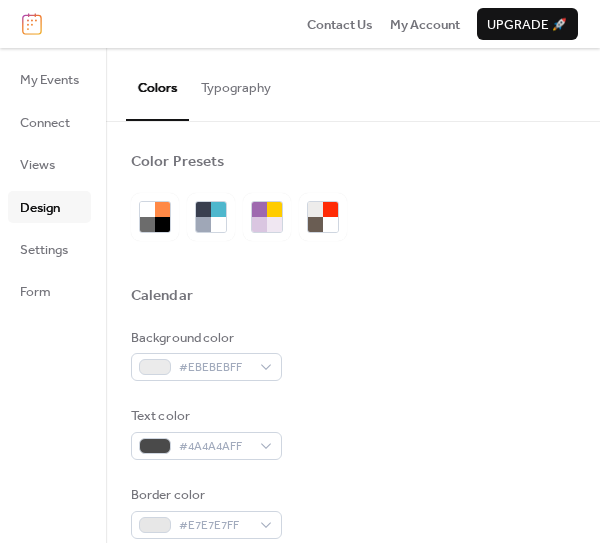 drag, startPoint x: 67, startPoint y: 84, endPoint x: 108, endPoint y: 113, distance: 50.219517 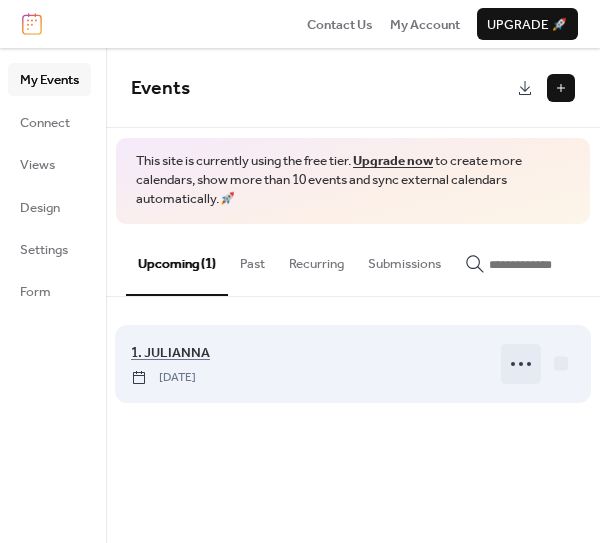 click 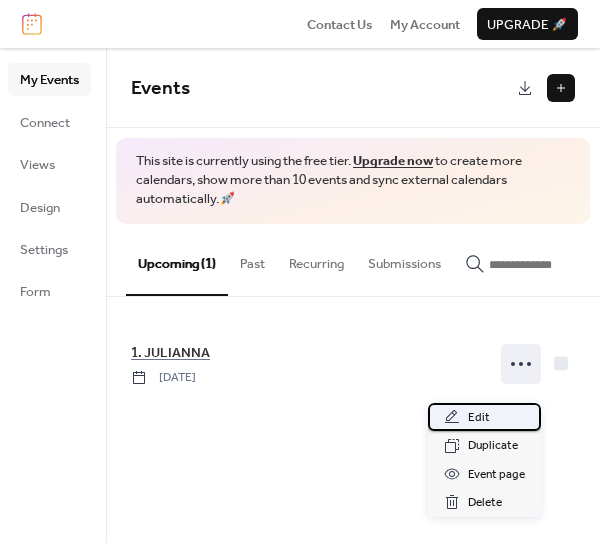 click on "Edit" at bounding box center [479, 418] 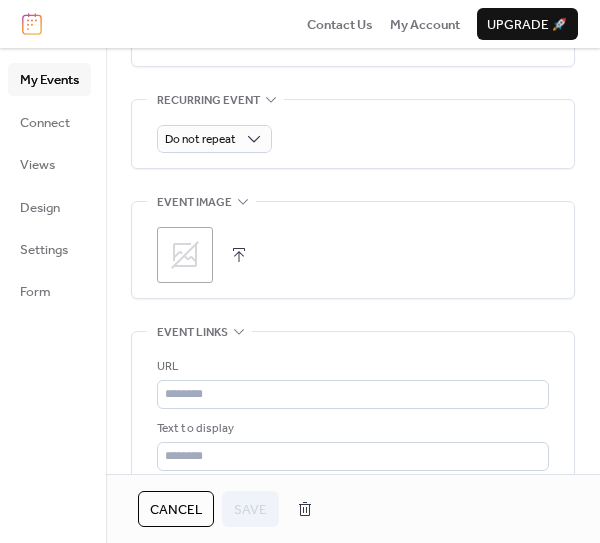 scroll, scrollTop: 913, scrollLeft: 0, axis: vertical 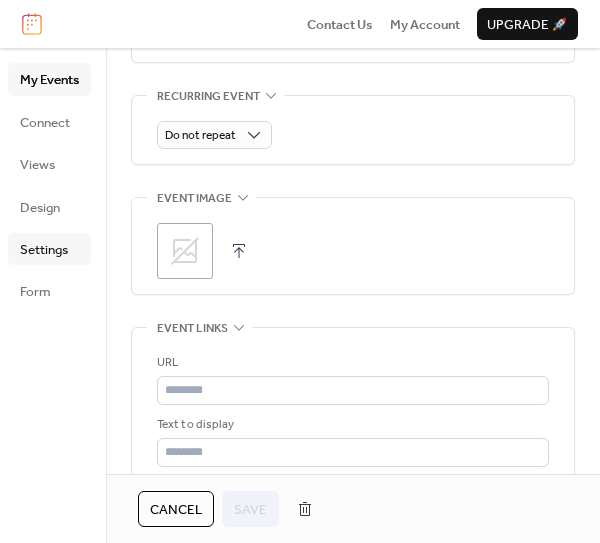 click on "Settings" at bounding box center [44, 250] 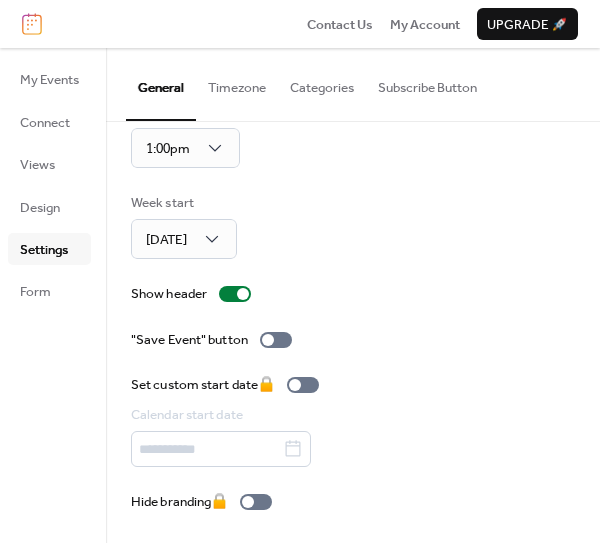 scroll, scrollTop: 193, scrollLeft: 0, axis: vertical 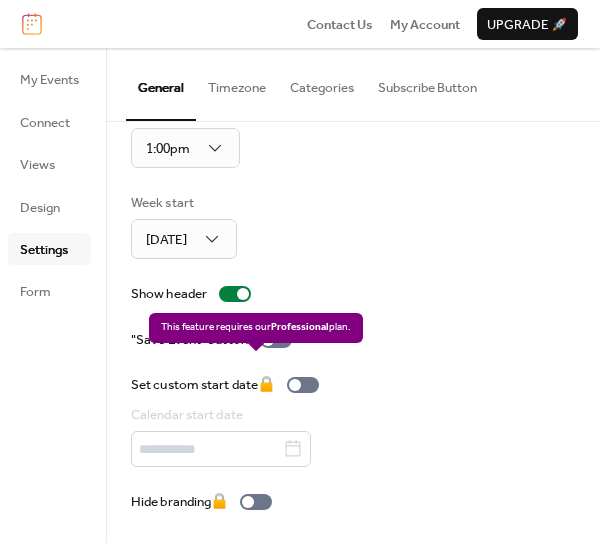 click on "Set custom start date  🔒 Calendar start date" at bounding box center [229, 421] 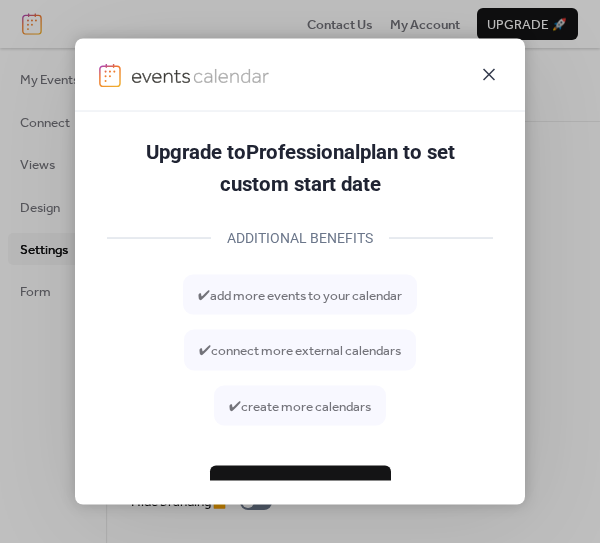 click 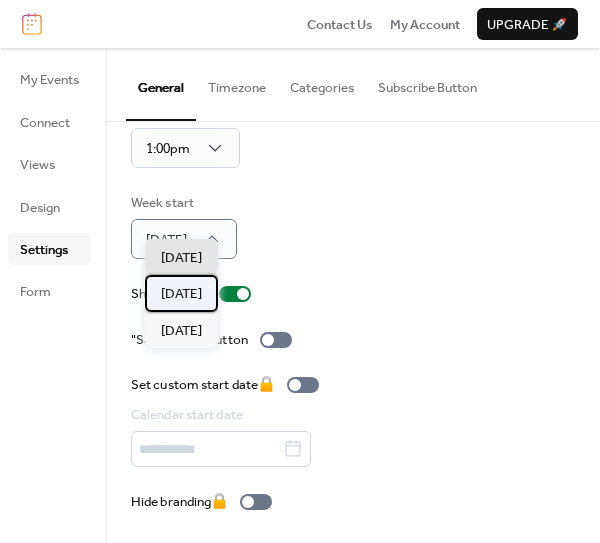 click on "[DATE]" at bounding box center (181, 294) 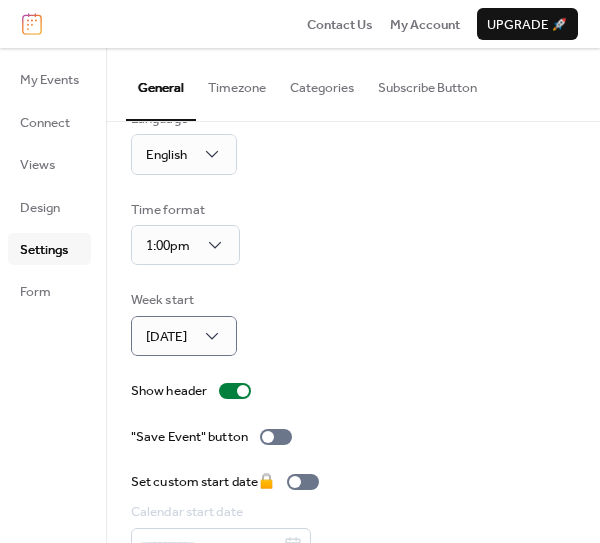 scroll, scrollTop: 0, scrollLeft: 0, axis: both 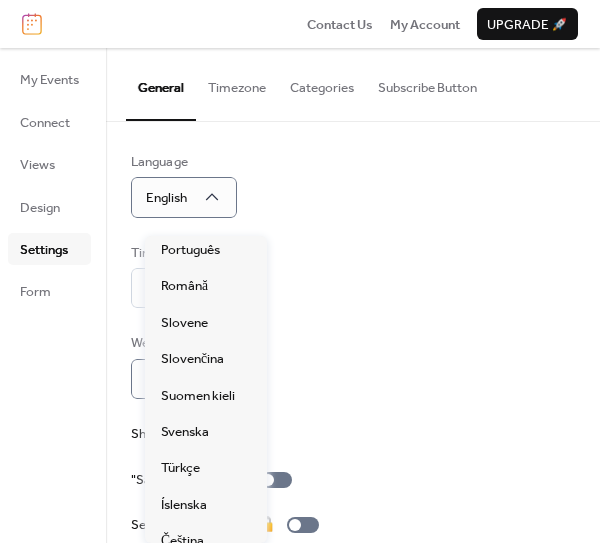 click on "Polski" at bounding box center (178, 214) 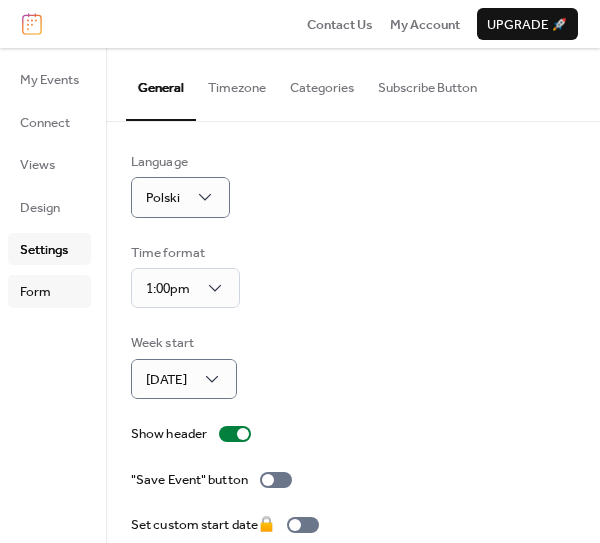 click on "Form" at bounding box center [35, 292] 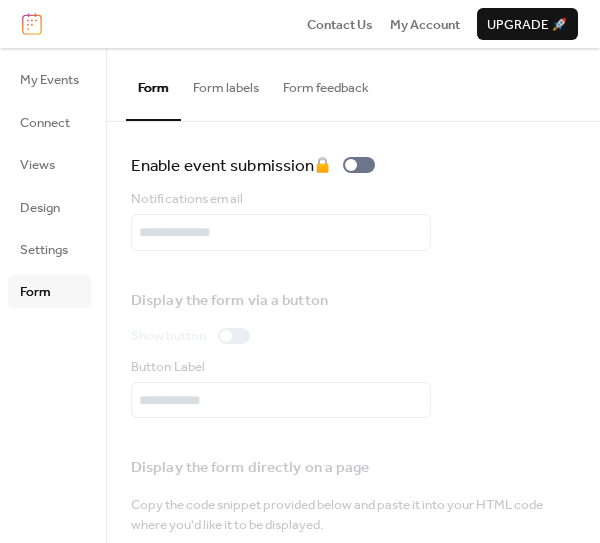 scroll, scrollTop: 168, scrollLeft: 0, axis: vertical 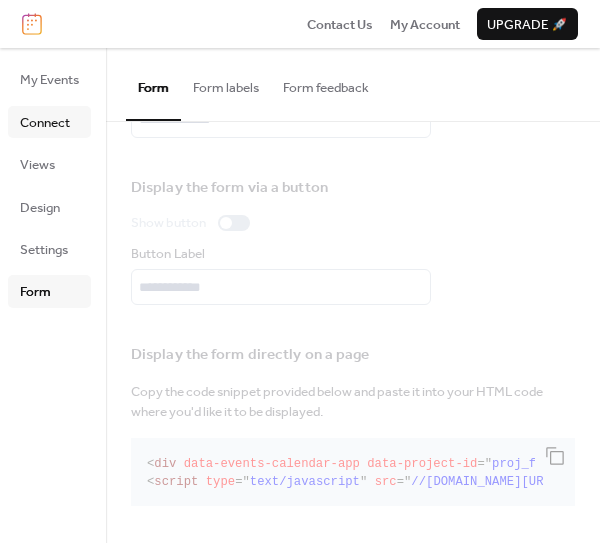 click on "Connect" at bounding box center (45, 123) 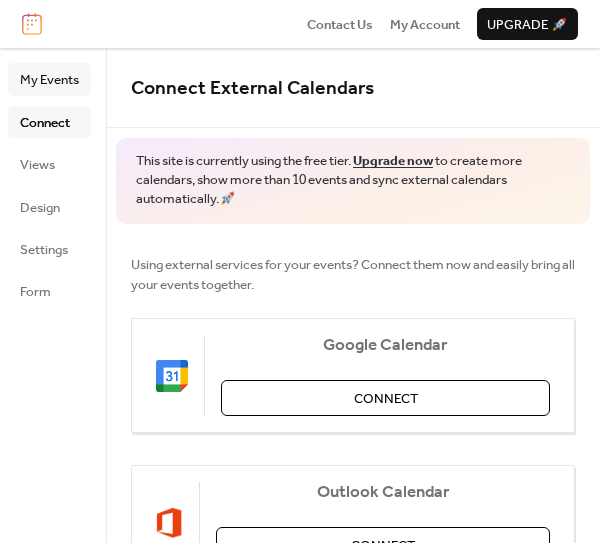 click on "My Events" at bounding box center (49, 80) 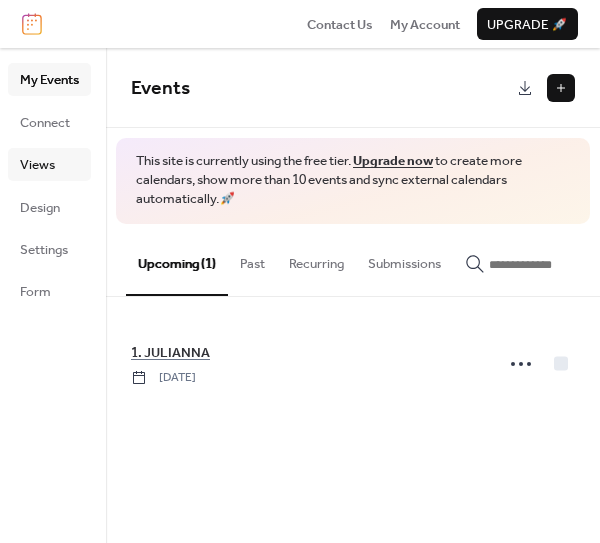 click on "Views" at bounding box center (37, 165) 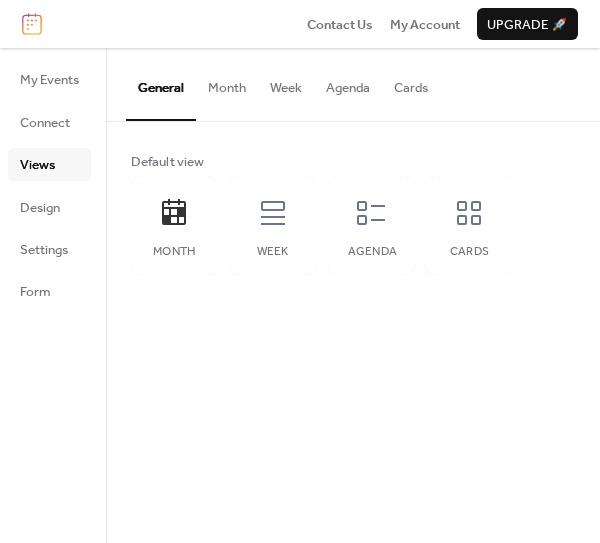 click on "Agenda" at bounding box center (348, 83) 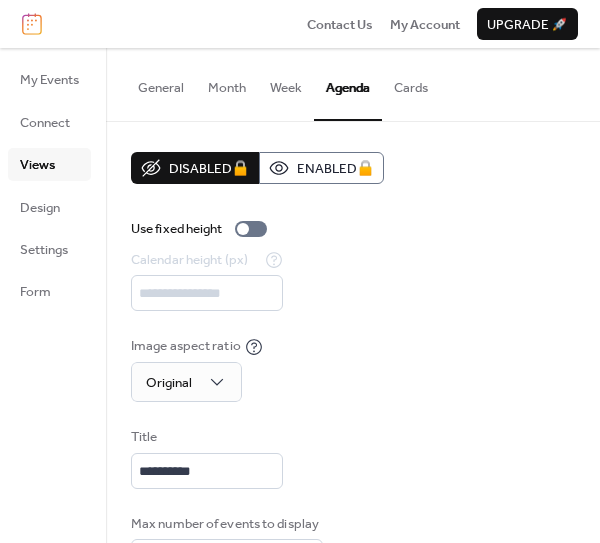 scroll, scrollTop: 129, scrollLeft: 0, axis: vertical 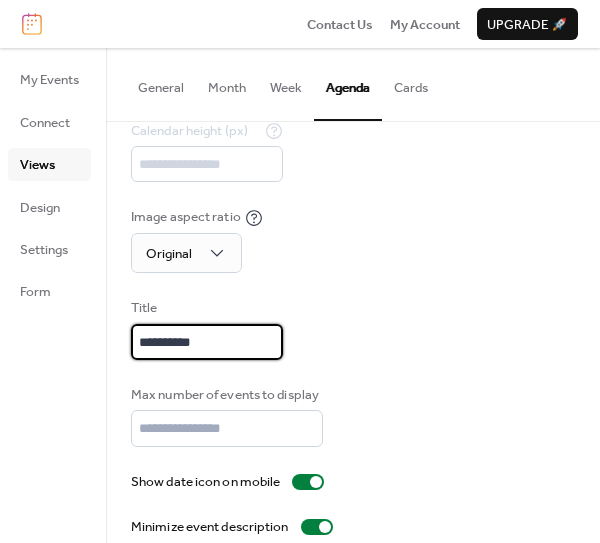 click on "**********" at bounding box center [207, 342] 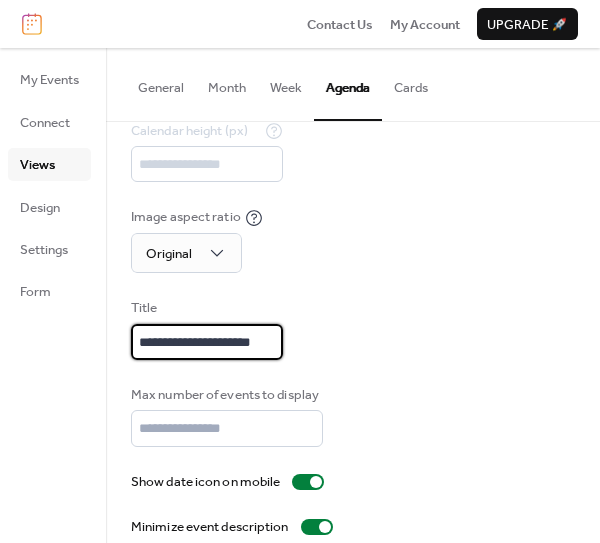 click on "**********" at bounding box center [207, 342] 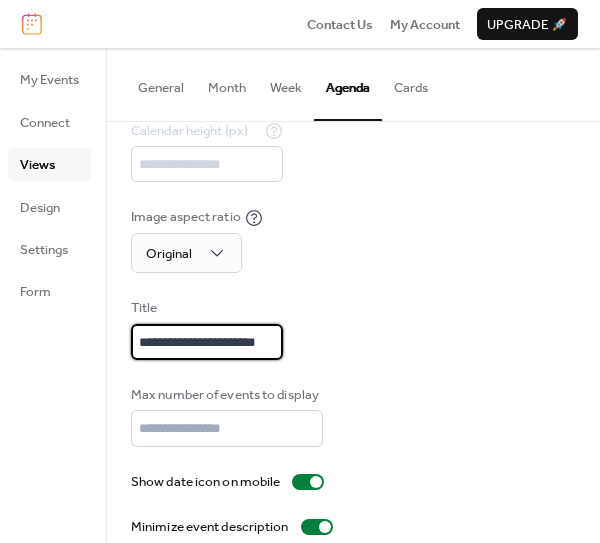 scroll, scrollTop: 213, scrollLeft: 0, axis: vertical 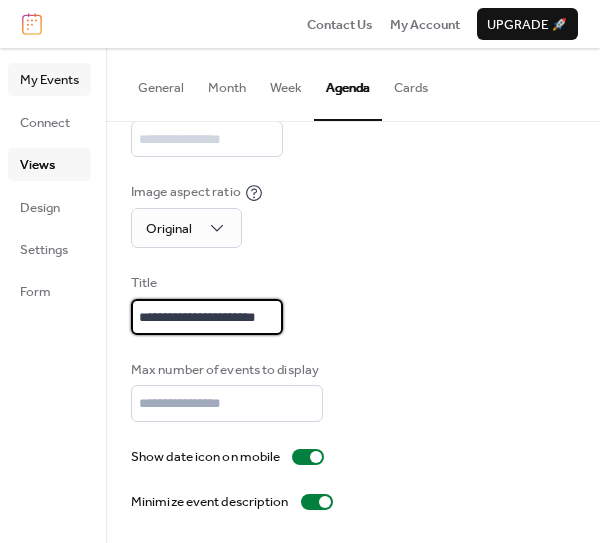 type on "**********" 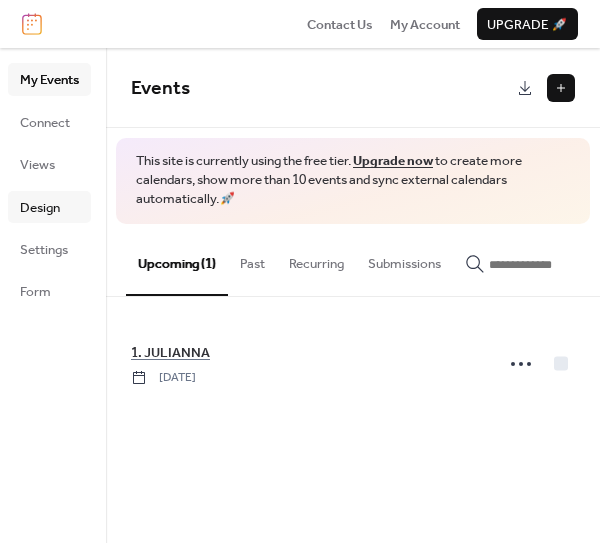 click on "Design" at bounding box center [40, 208] 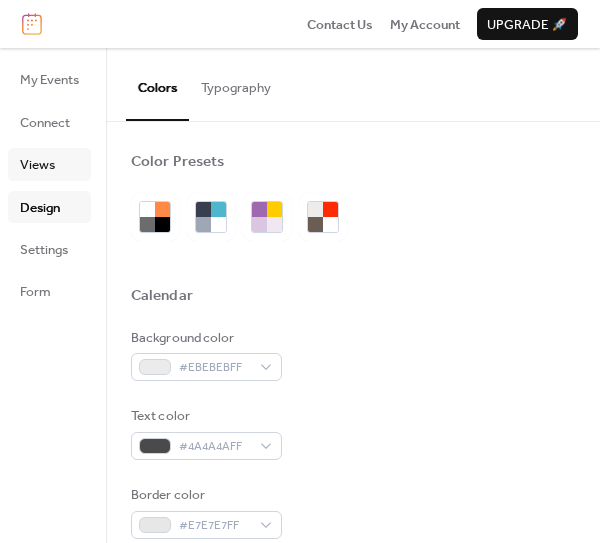 click on "Views" at bounding box center [37, 165] 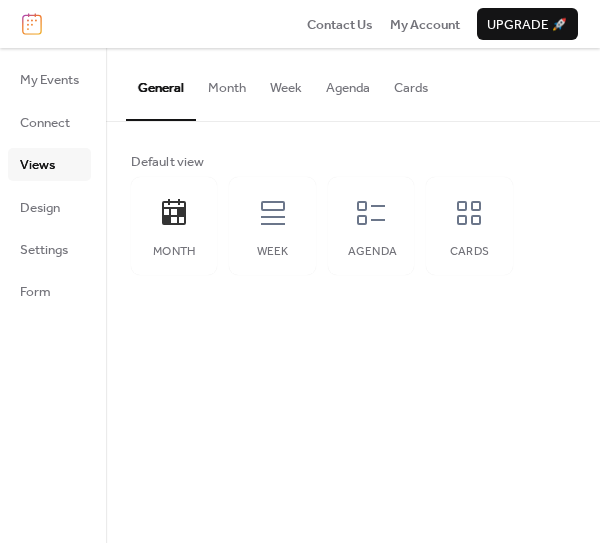 click on "Month" at bounding box center [227, 83] 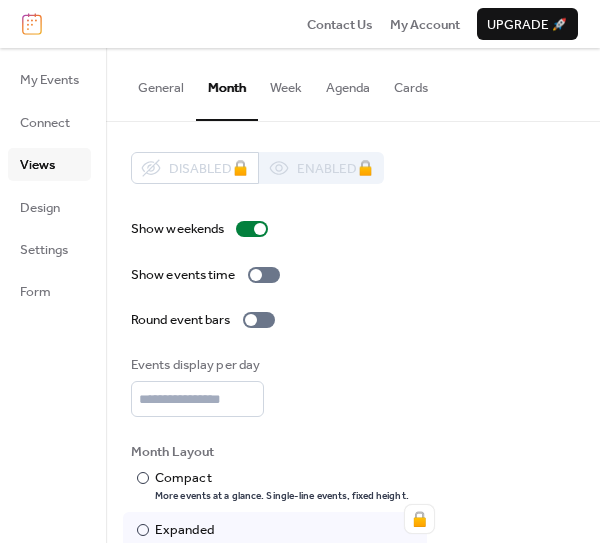 scroll, scrollTop: 90, scrollLeft: 0, axis: vertical 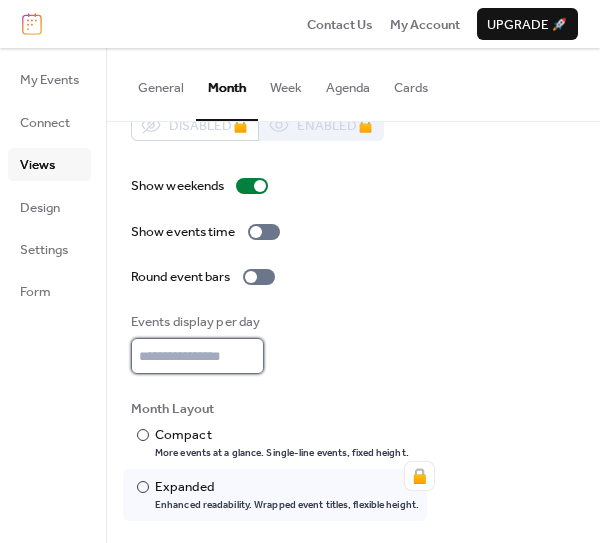 click on "*" at bounding box center (197, 356) 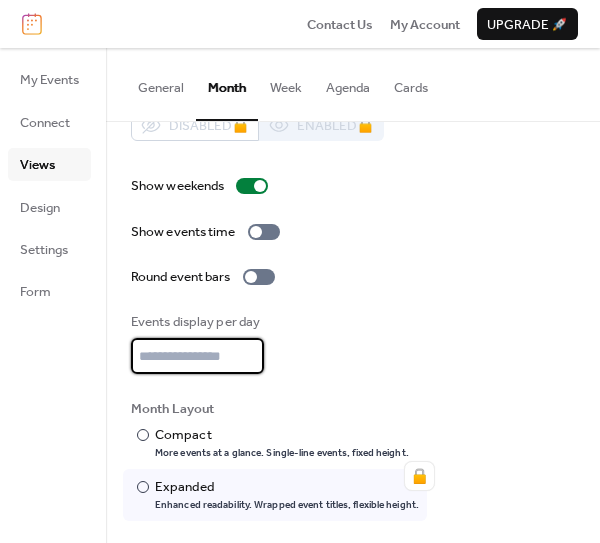 click on "*" at bounding box center (197, 356) 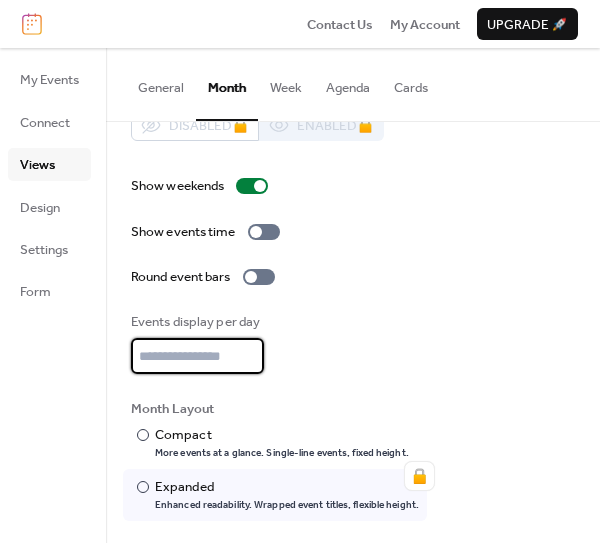 click on "Week" at bounding box center (286, 83) 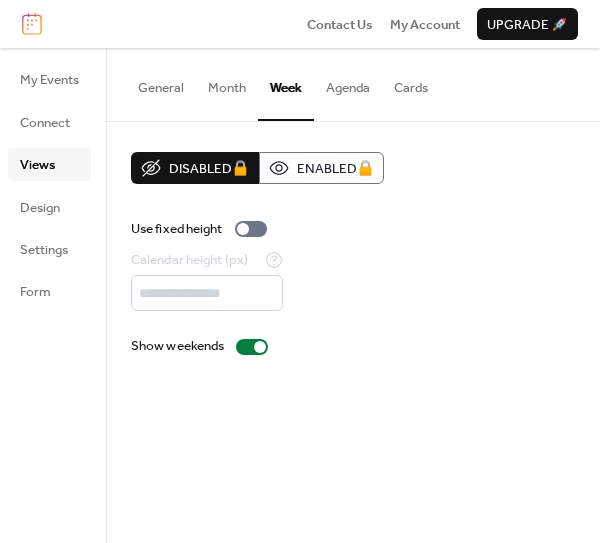 scroll, scrollTop: 0, scrollLeft: 0, axis: both 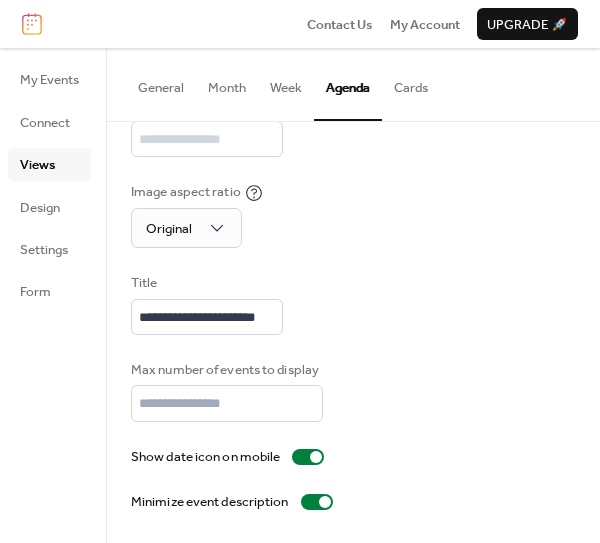 click on "Month" at bounding box center (227, 83) 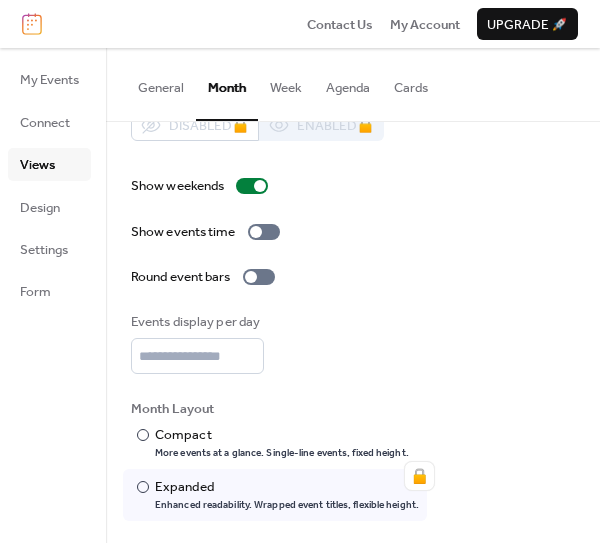 scroll, scrollTop: 90, scrollLeft: 0, axis: vertical 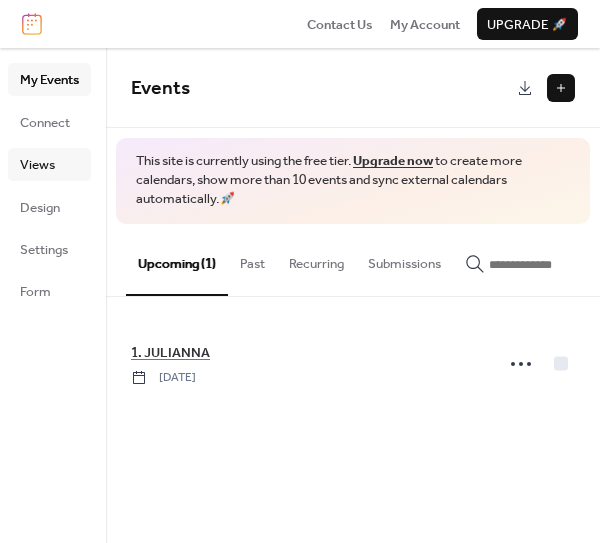 click on "Views" at bounding box center [37, 165] 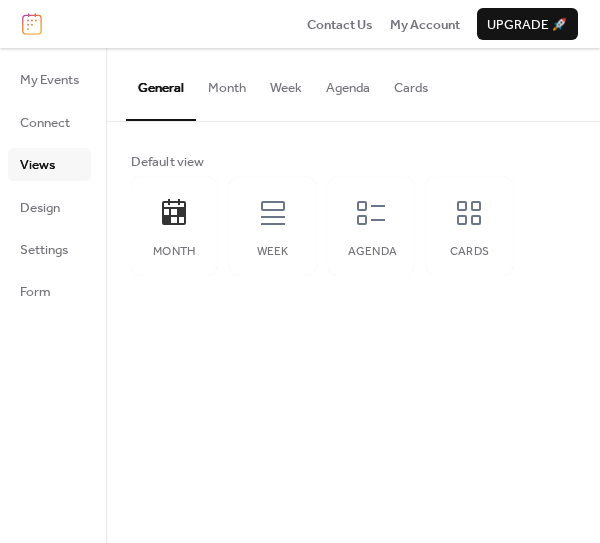 click on "Agenda" at bounding box center [348, 83] 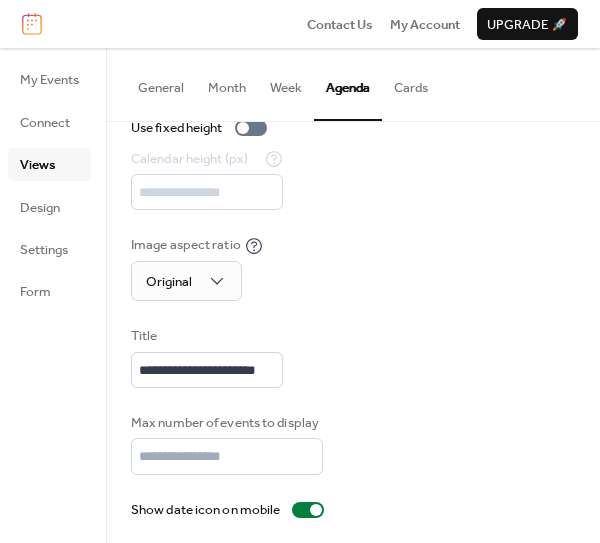 scroll, scrollTop: 213, scrollLeft: 0, axis: vertical 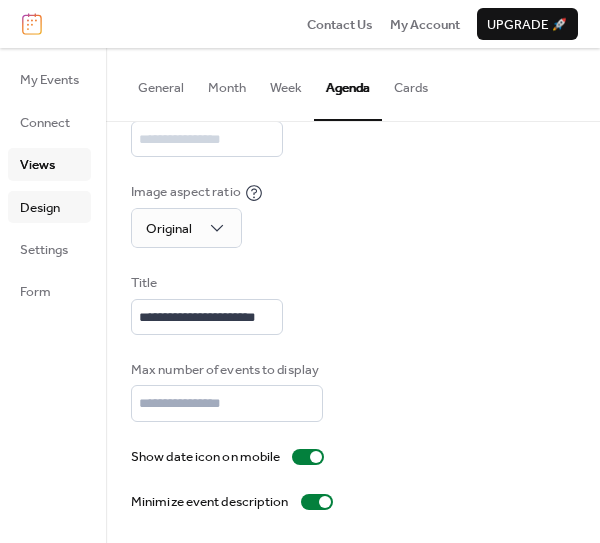 click on "Design" at bounding box center [40, 208] 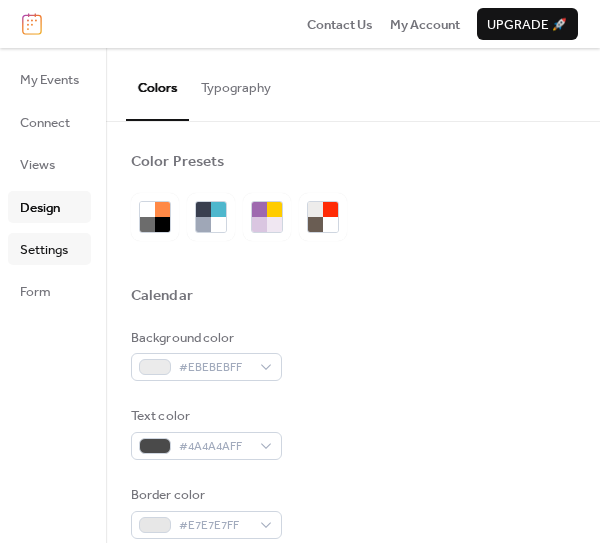 click on "Settings" at bounding box center (44, 250) 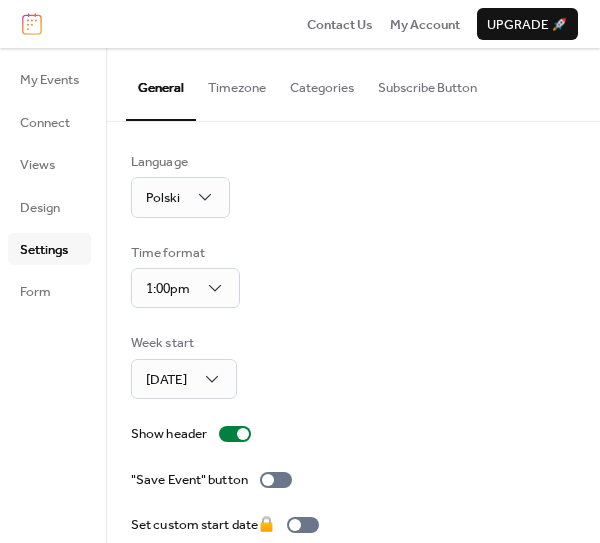 scroll, scrollTop: 193, scrollLeft: 0, axis: vertical 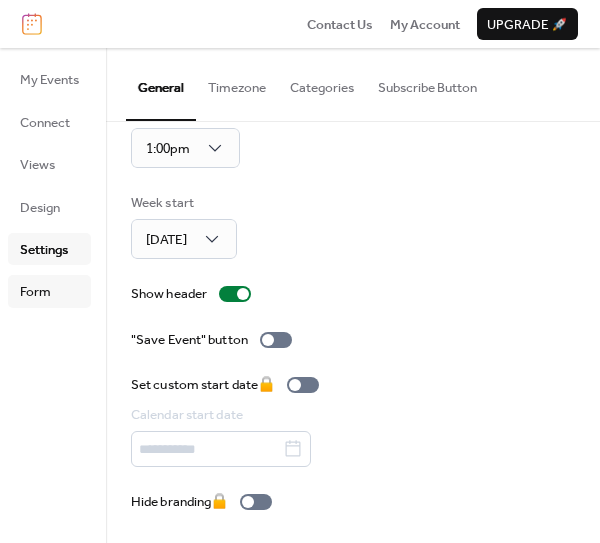 click on "Form" at bounding box center (35, 292) 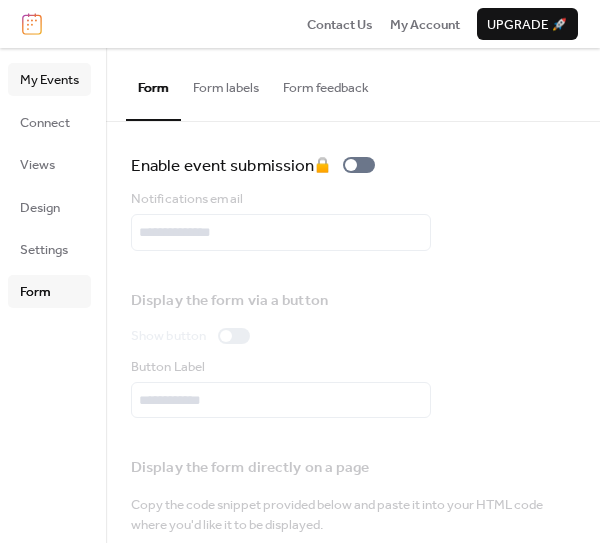 click on "My Events" at bounding box center [49, 79] 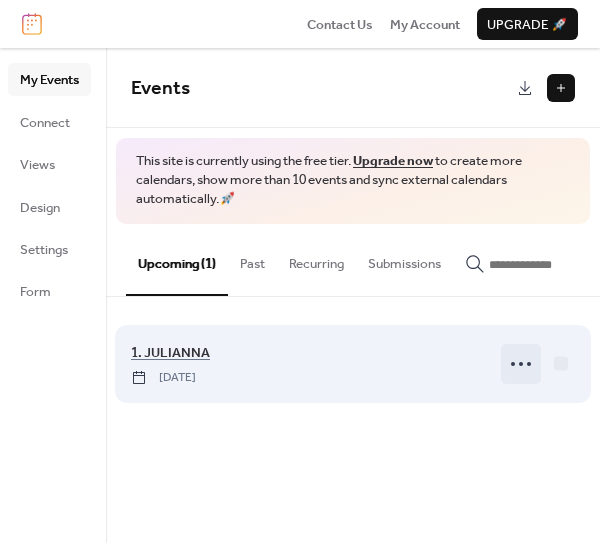 click 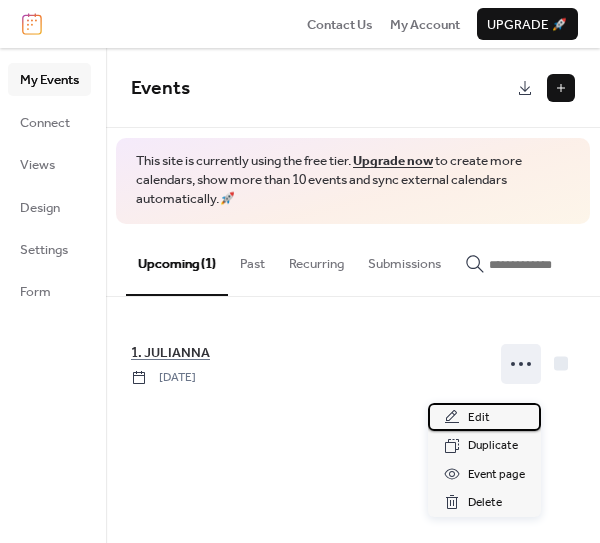 drag, startPoint x: 466, startPoint y: 420, endPoint x: 451, endPoint y: 409, distance: 18.601076 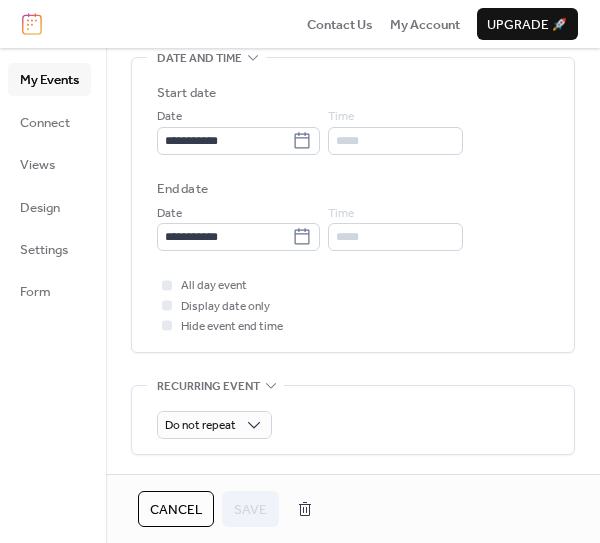 scroll, scrollTop: 0, scrollLeft: 0, axis: both 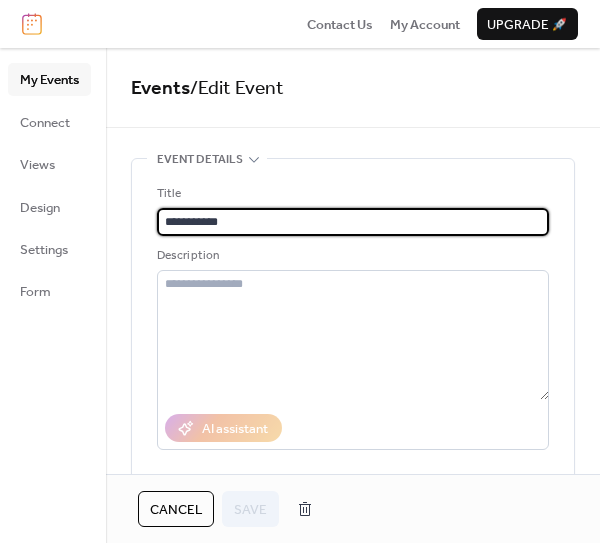 click on "**********" at bounding box center [353, 222] 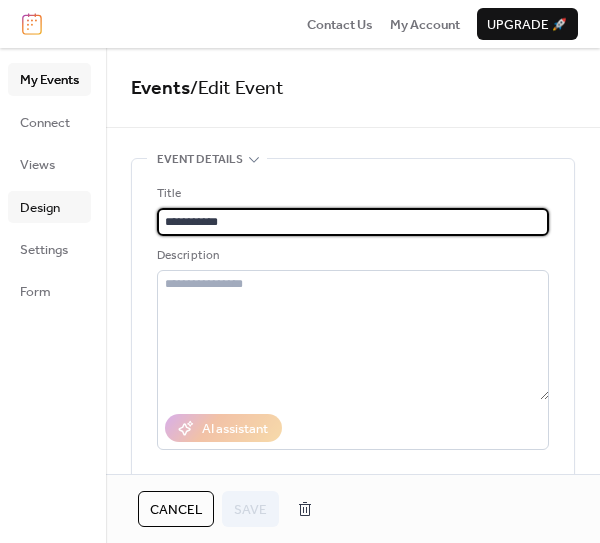 click on "Design" at bounding box center [40, 208] 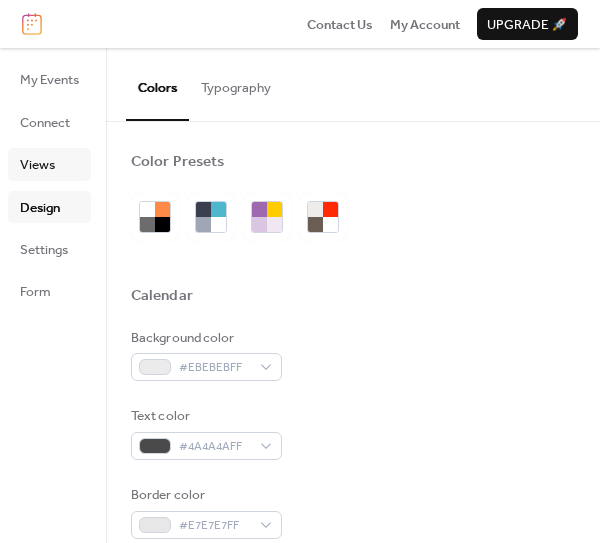 drag, startPoint x: 37, startPoint y: 174, endPoint x: 51, endPoint y: 173, distance: 14.035668 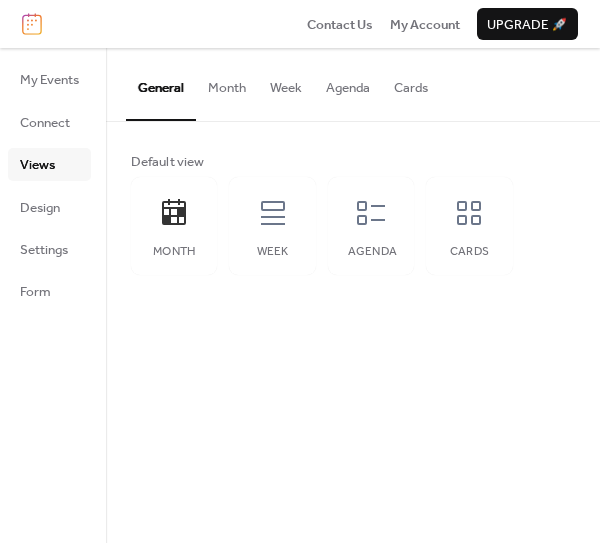 click on "Month" at bounding box center [227, 83] 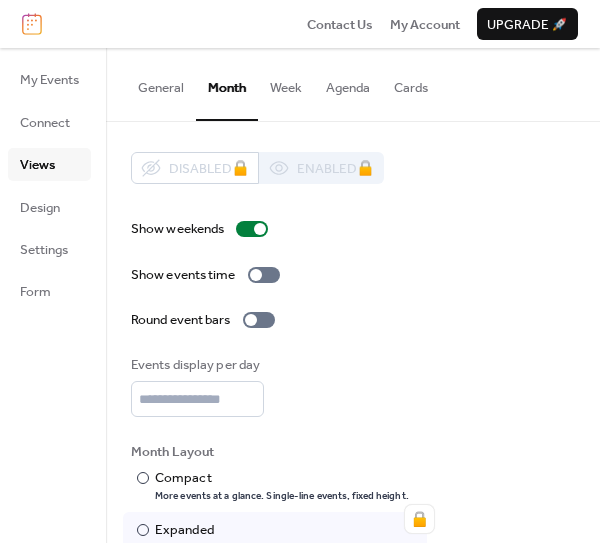 scroll, scrollTop: 90, scrollLeft: 0, axis: vertical 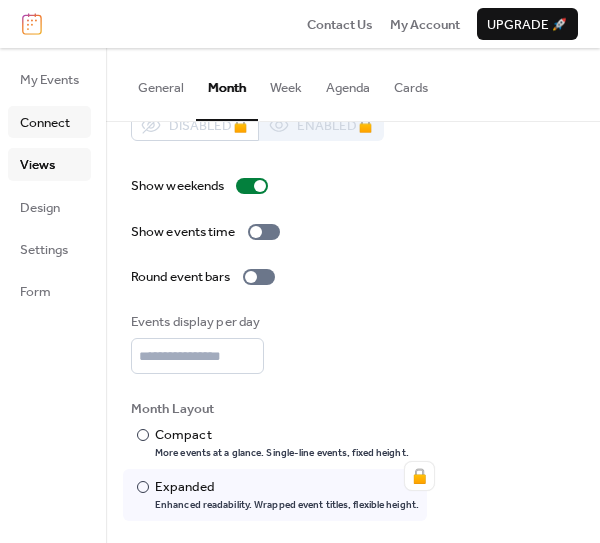 click on "Connect" at bounding box center [45, 123] 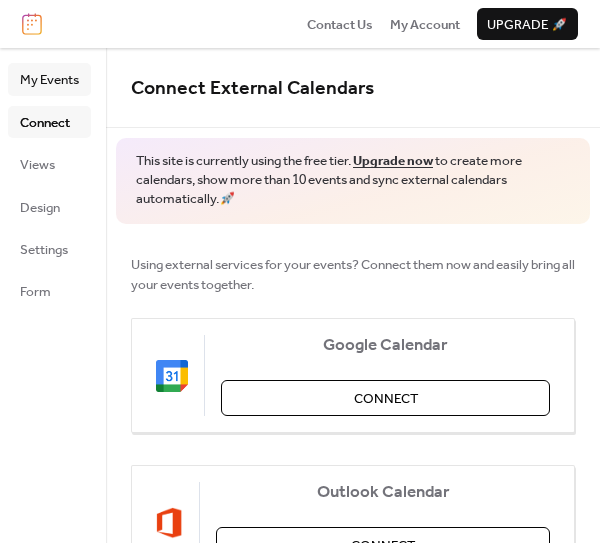 click on "My Events" at bounding box center (49, 80) 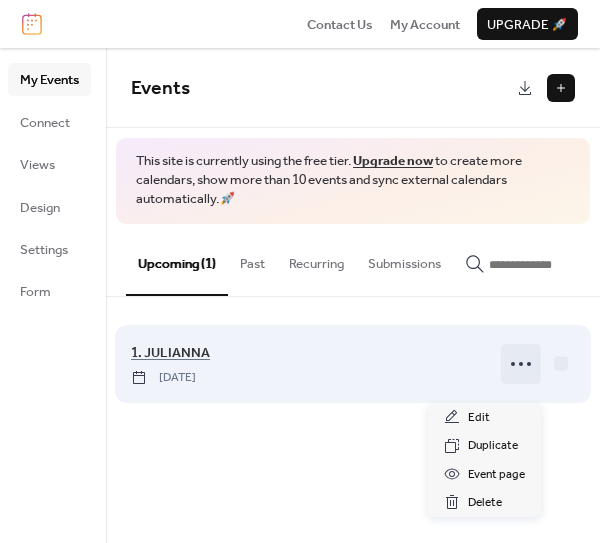 click 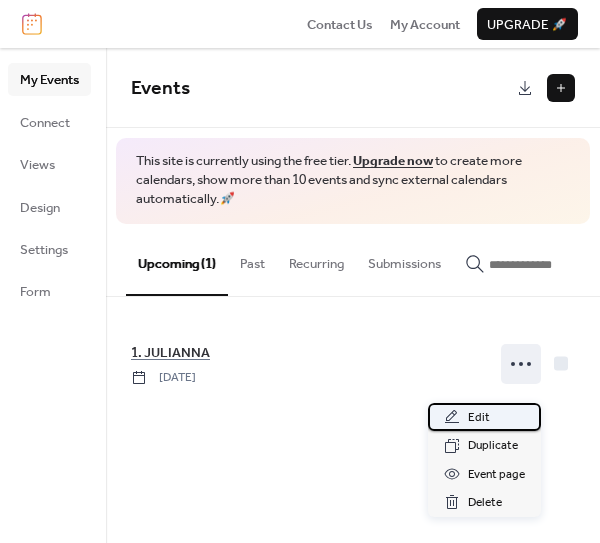 click on "Edit" at bounding box center (479, 418) 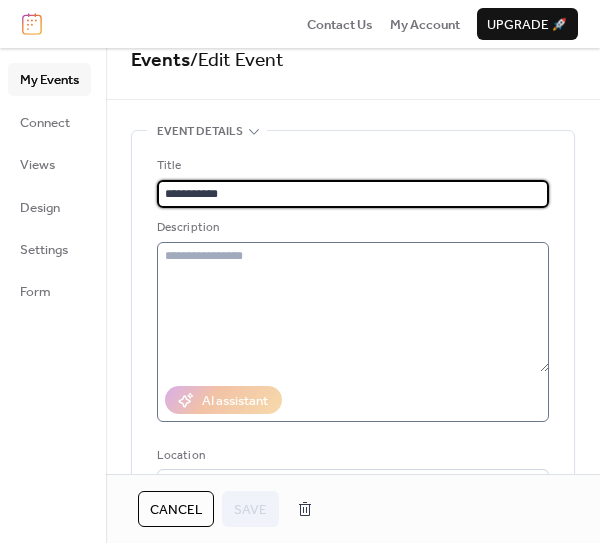 scroll, scrollTop: 0, scrollLeft: 0, axis: both 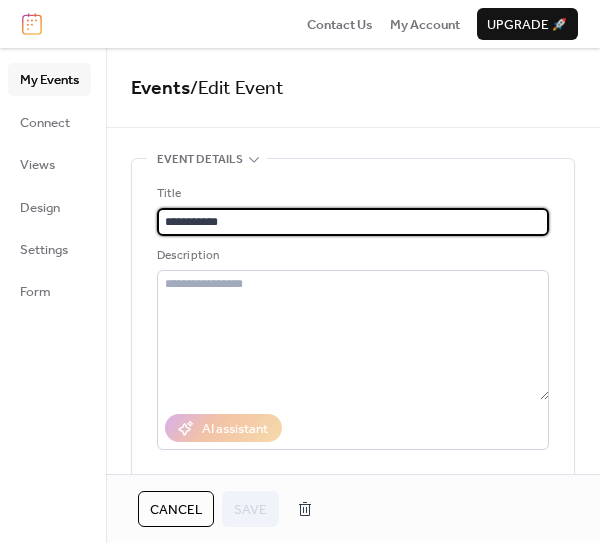 drag, startPoint x: 265, startPoint y: 229, endPoint x: 157, endPoint y: 226, distance: 108.04166 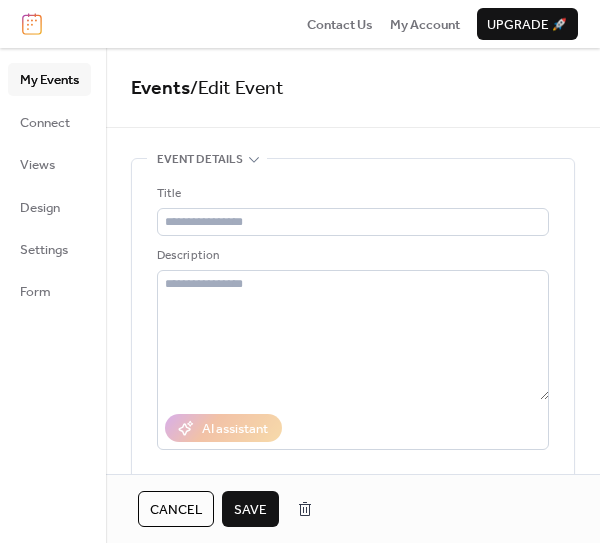 click on "Save" at bounding box center (250, 509) 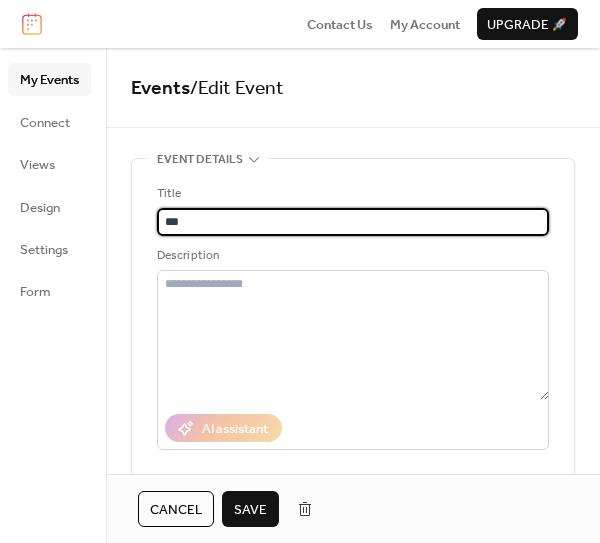 type on "***" 